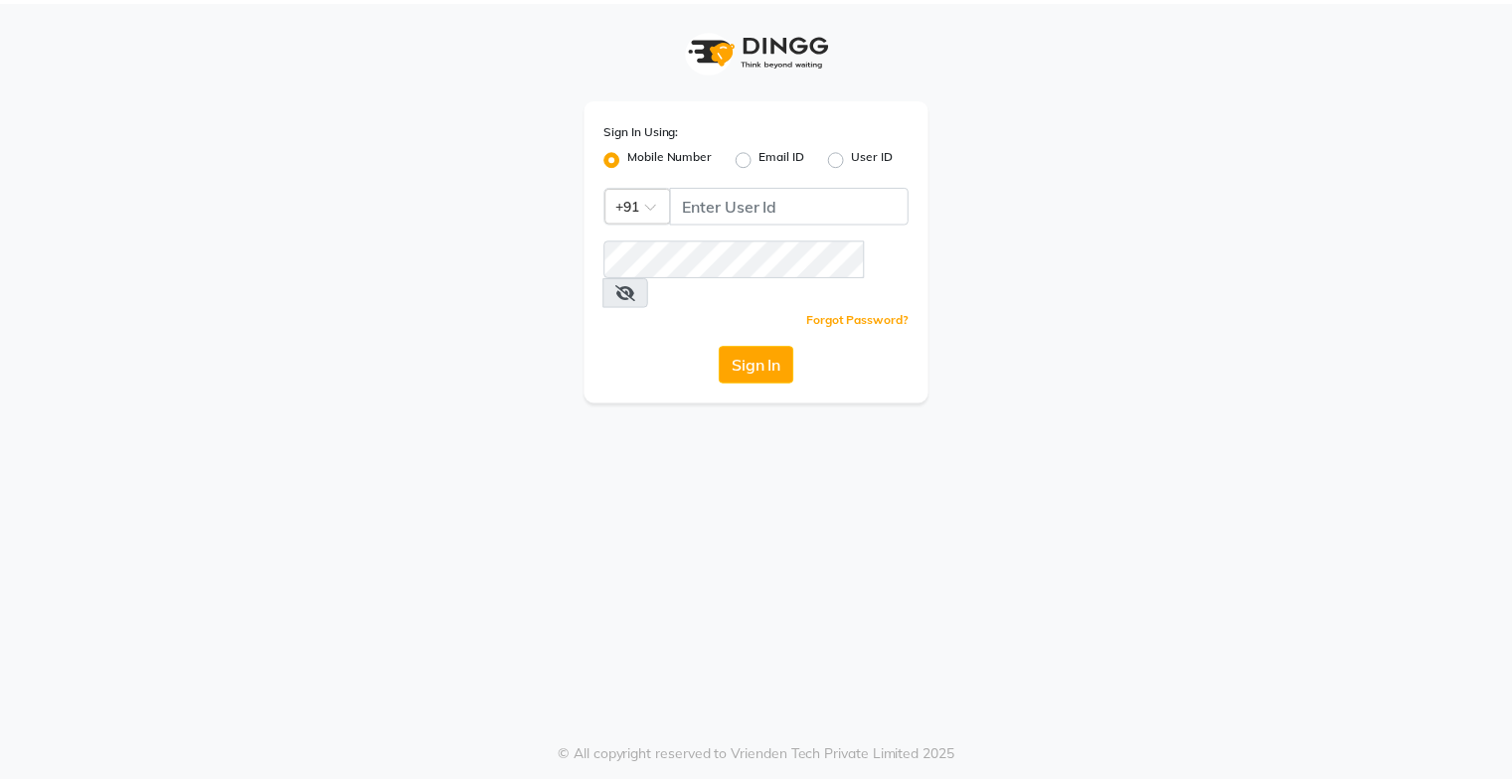 scroll, scrollTop: 0, scrollLeft: 0, axis: both 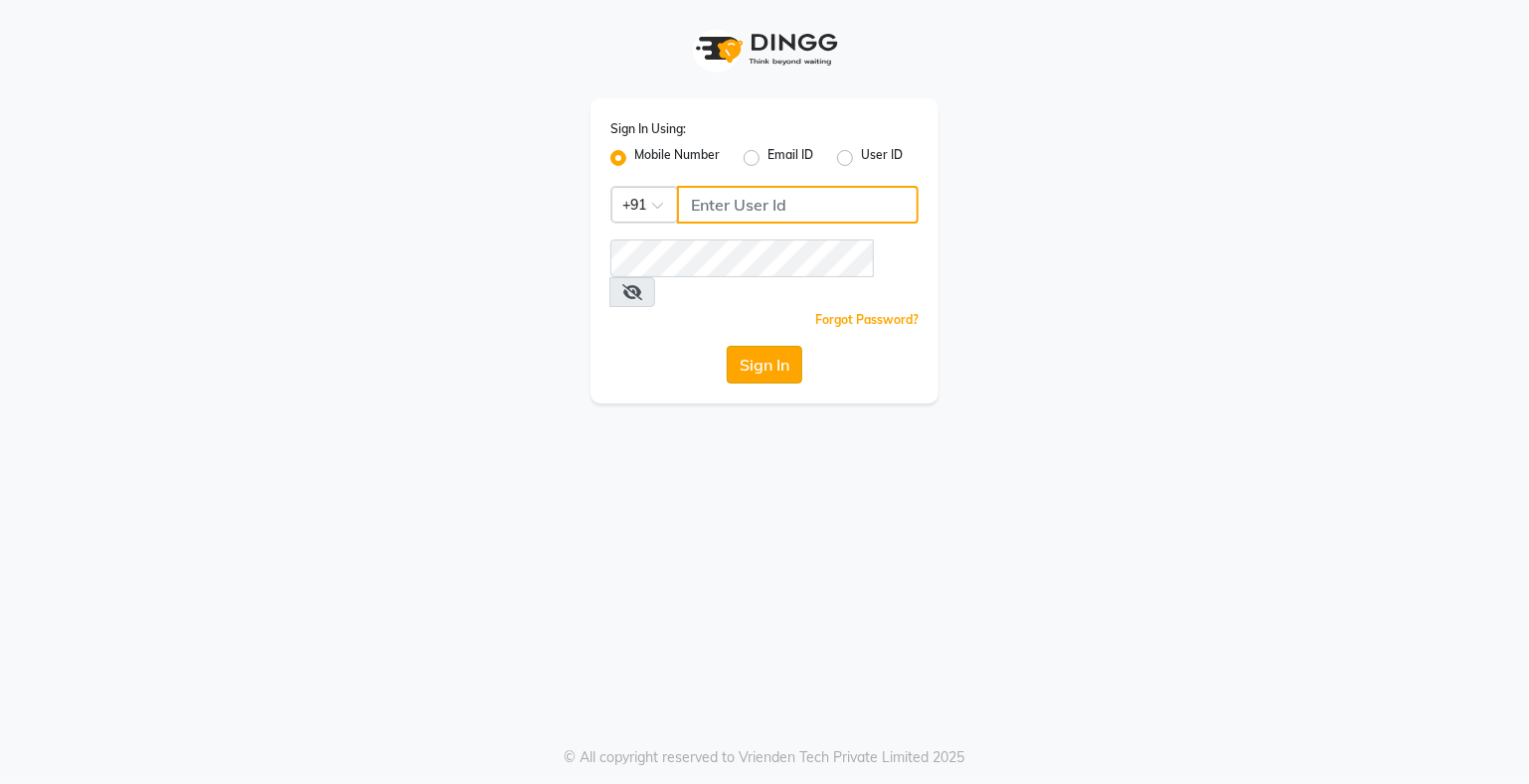 type on "[PHONE]" 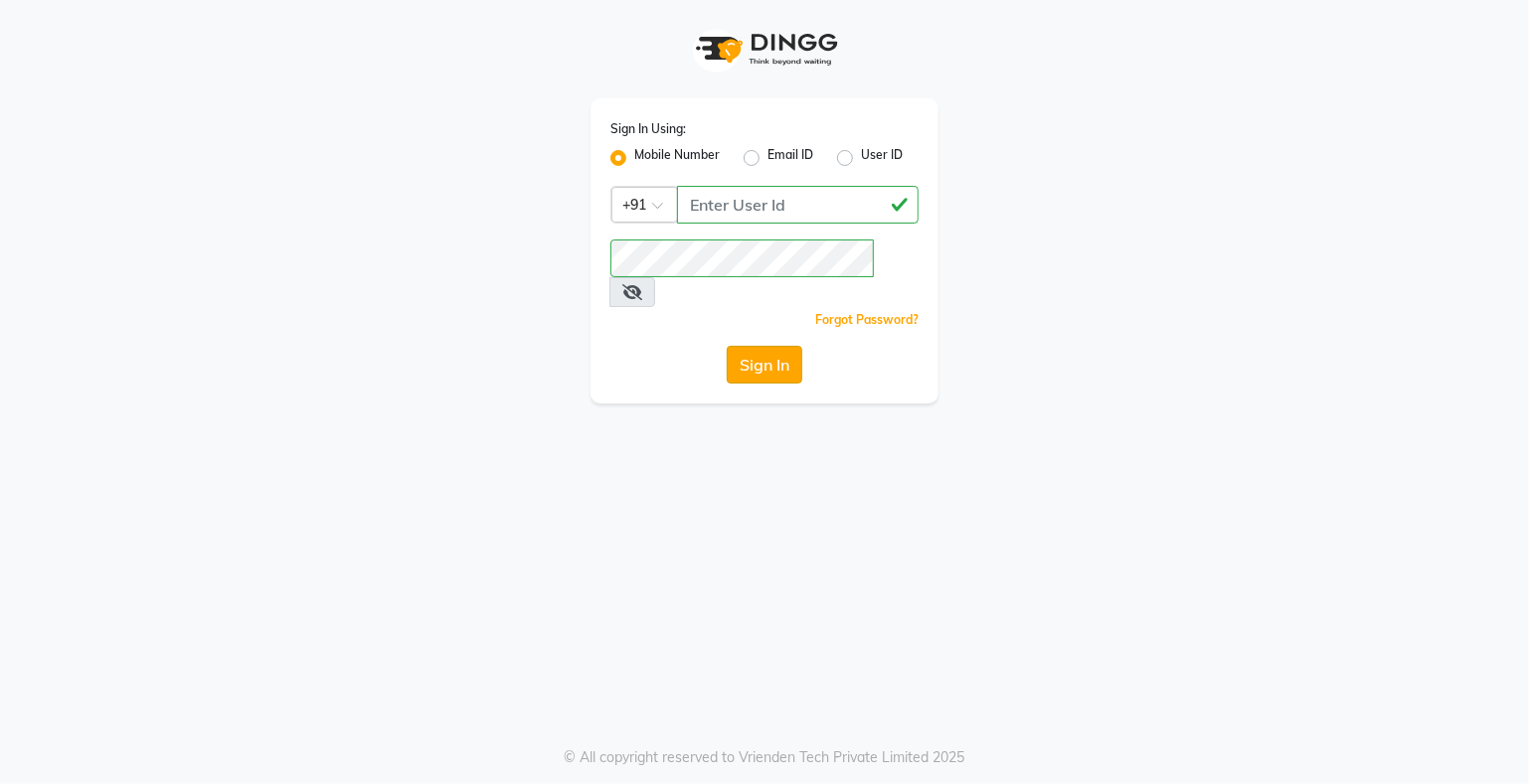 click on "Sign In" 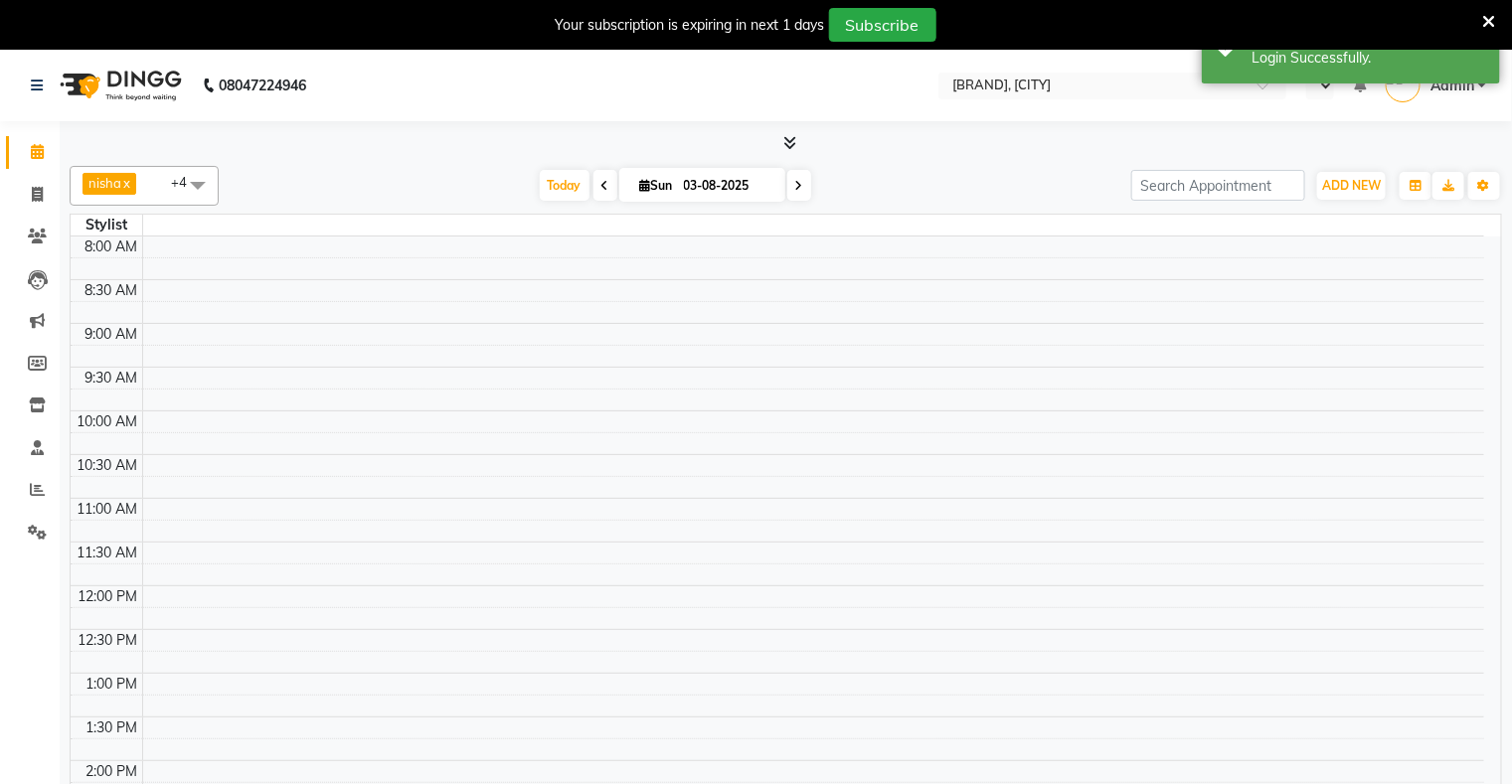 select on "en" 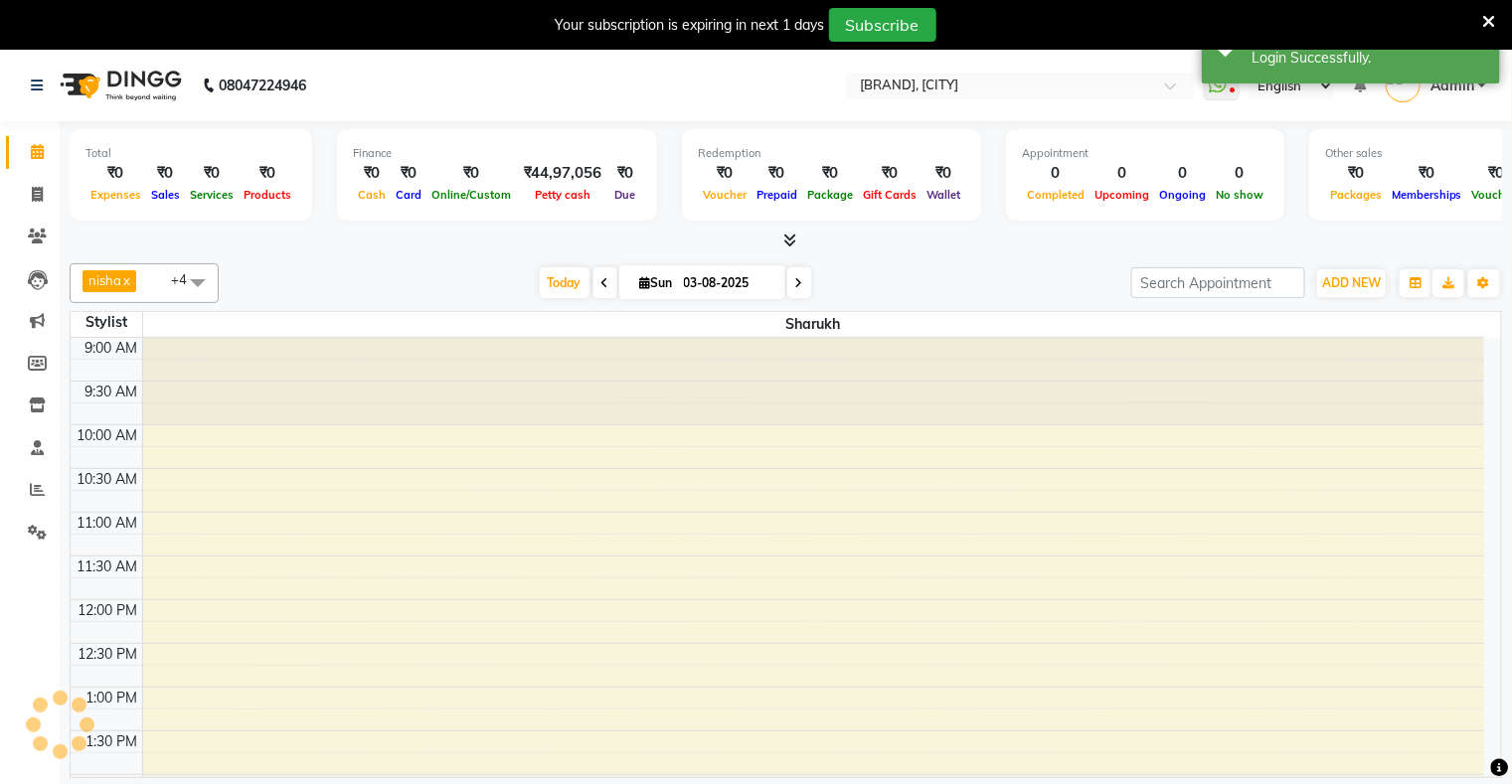 scroll, scrollTop: 0, scrollLeft: 0, axis: both 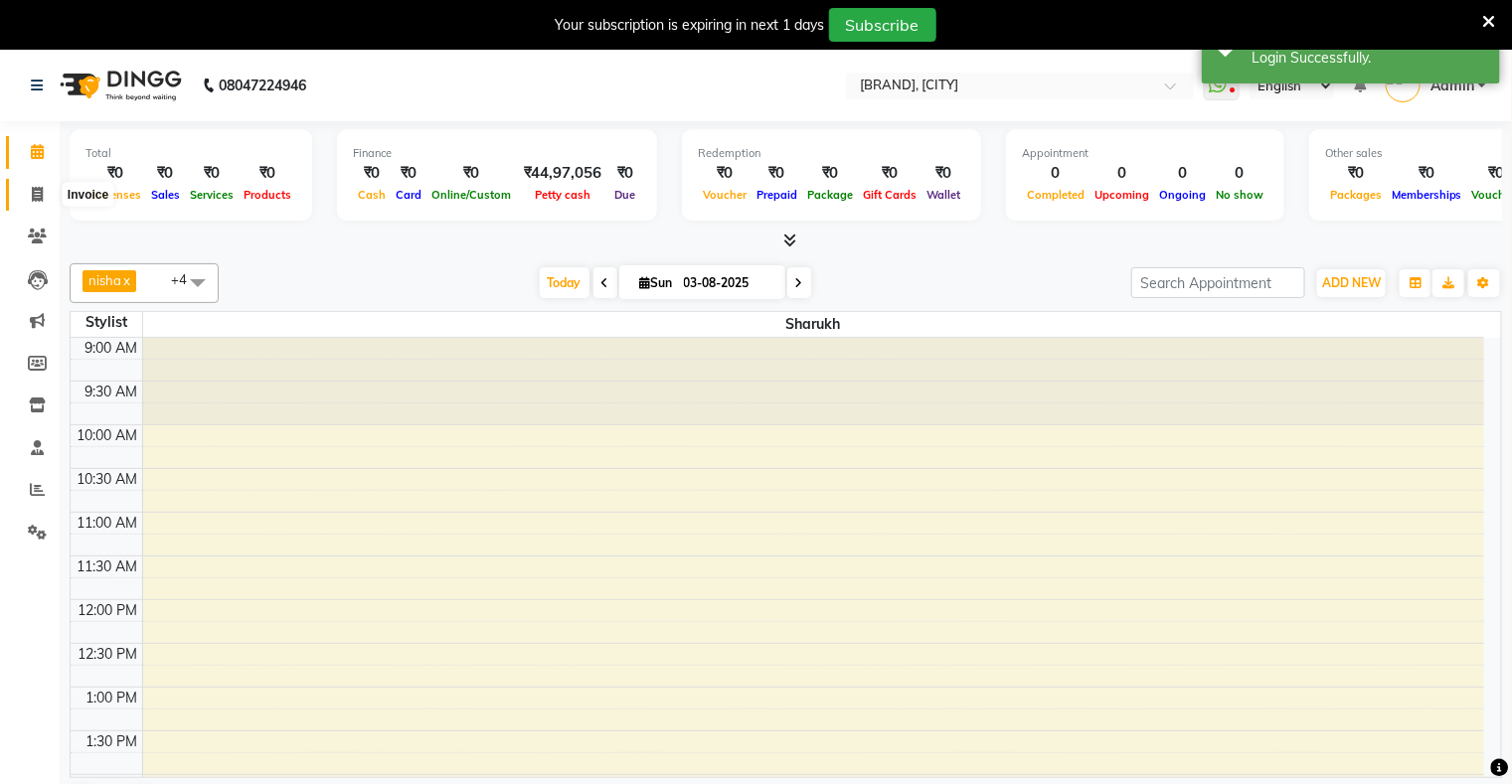 click 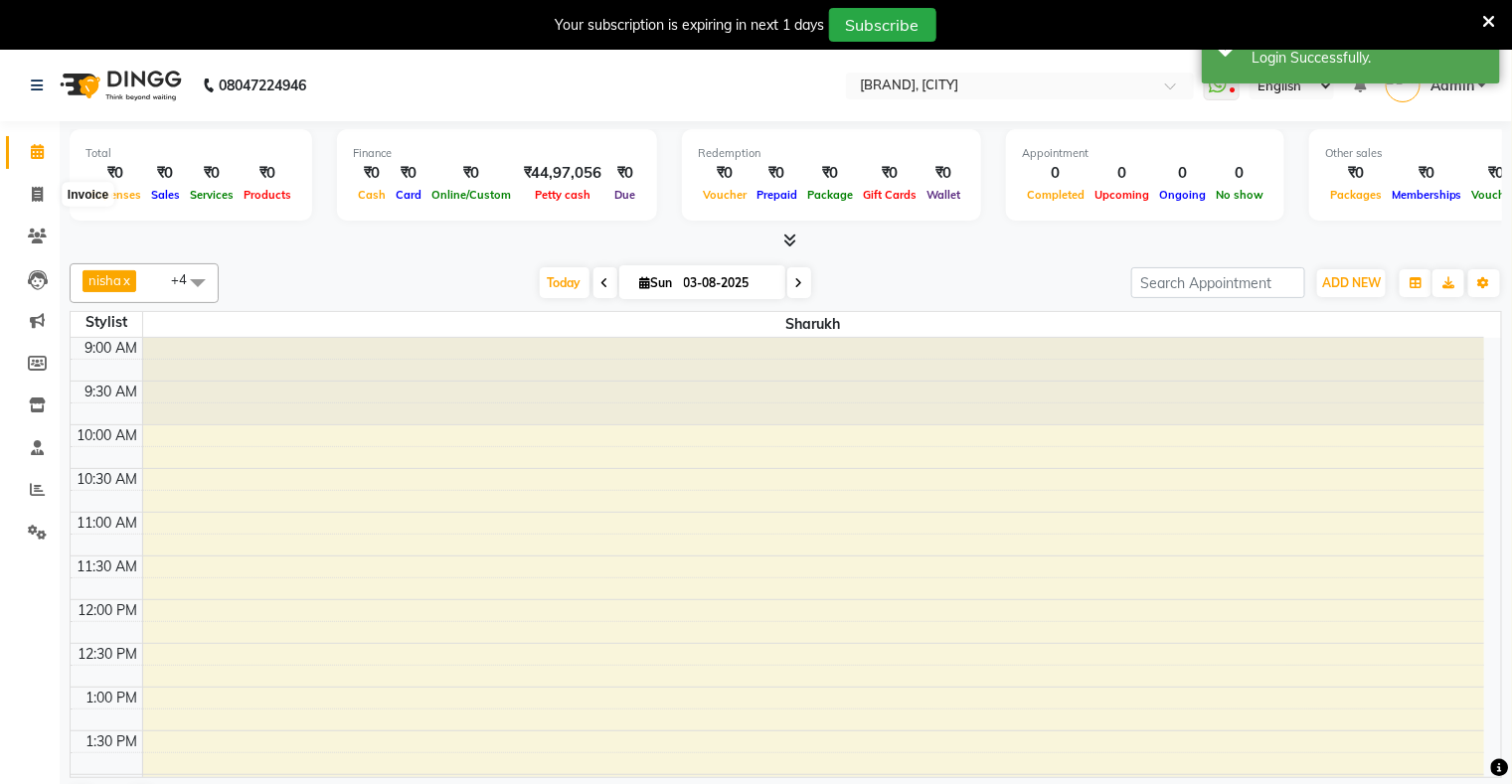 select on "service" 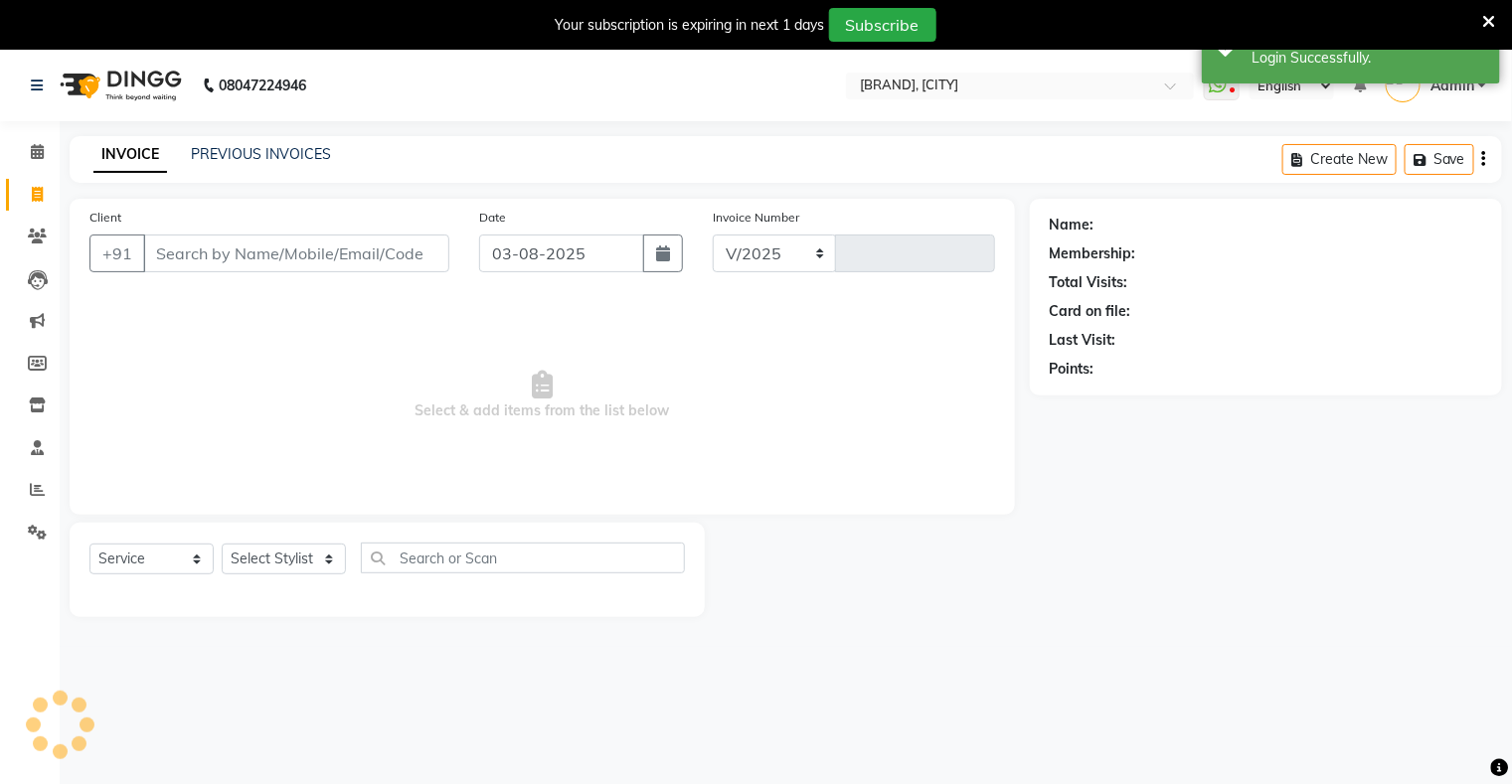 select on "280" 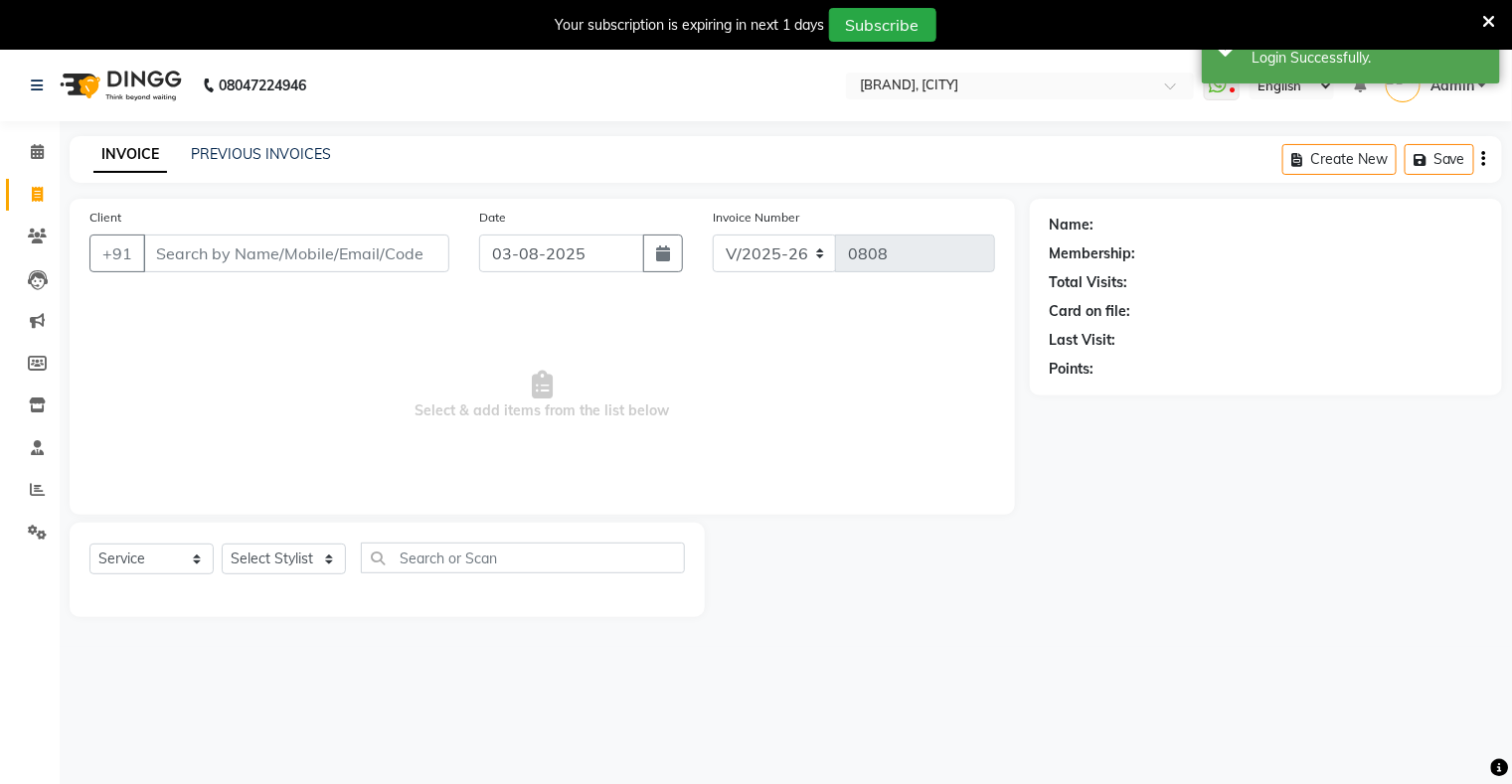 click on "Client" at bounding box center (296, 253) 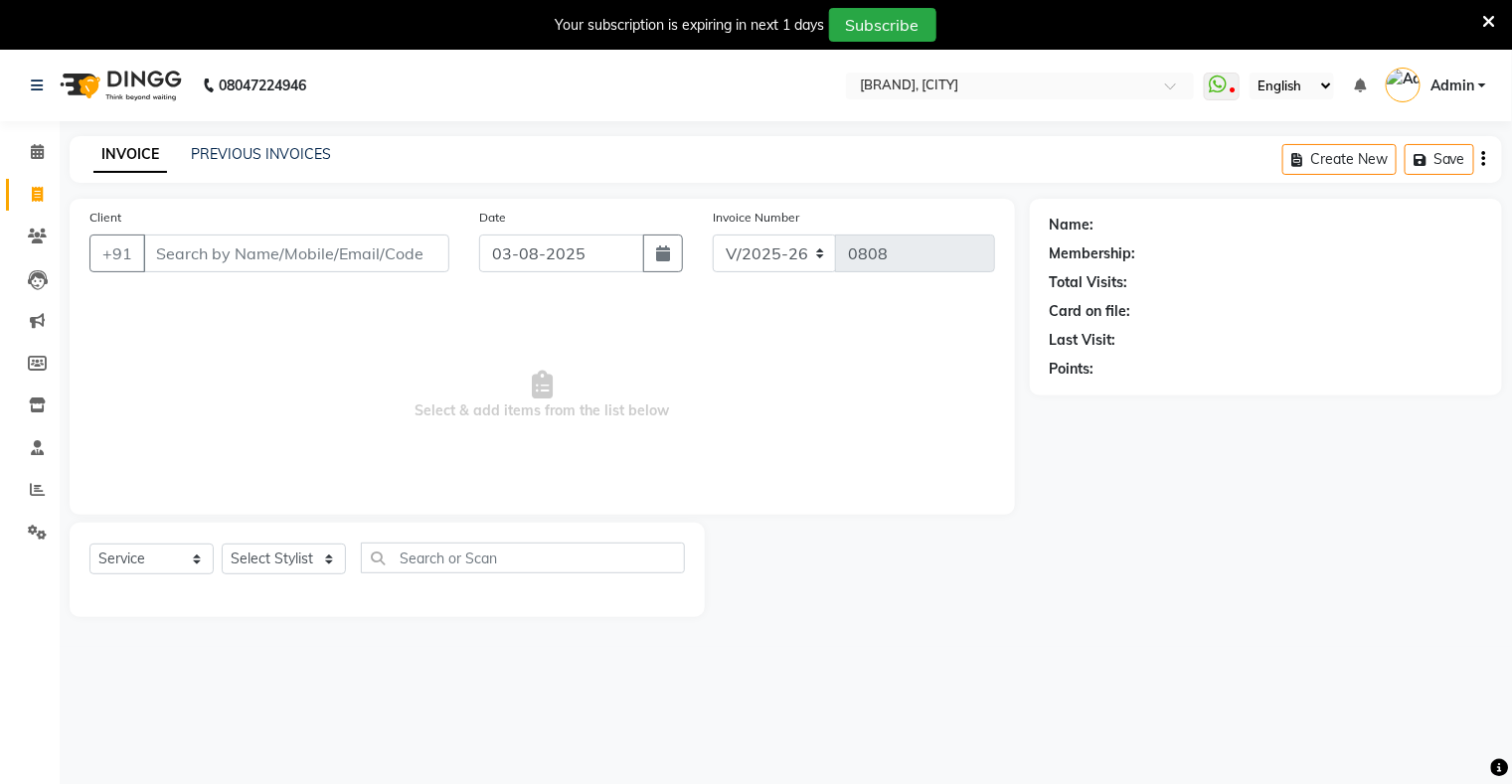click on "Client" at bounding box center [296, 253] 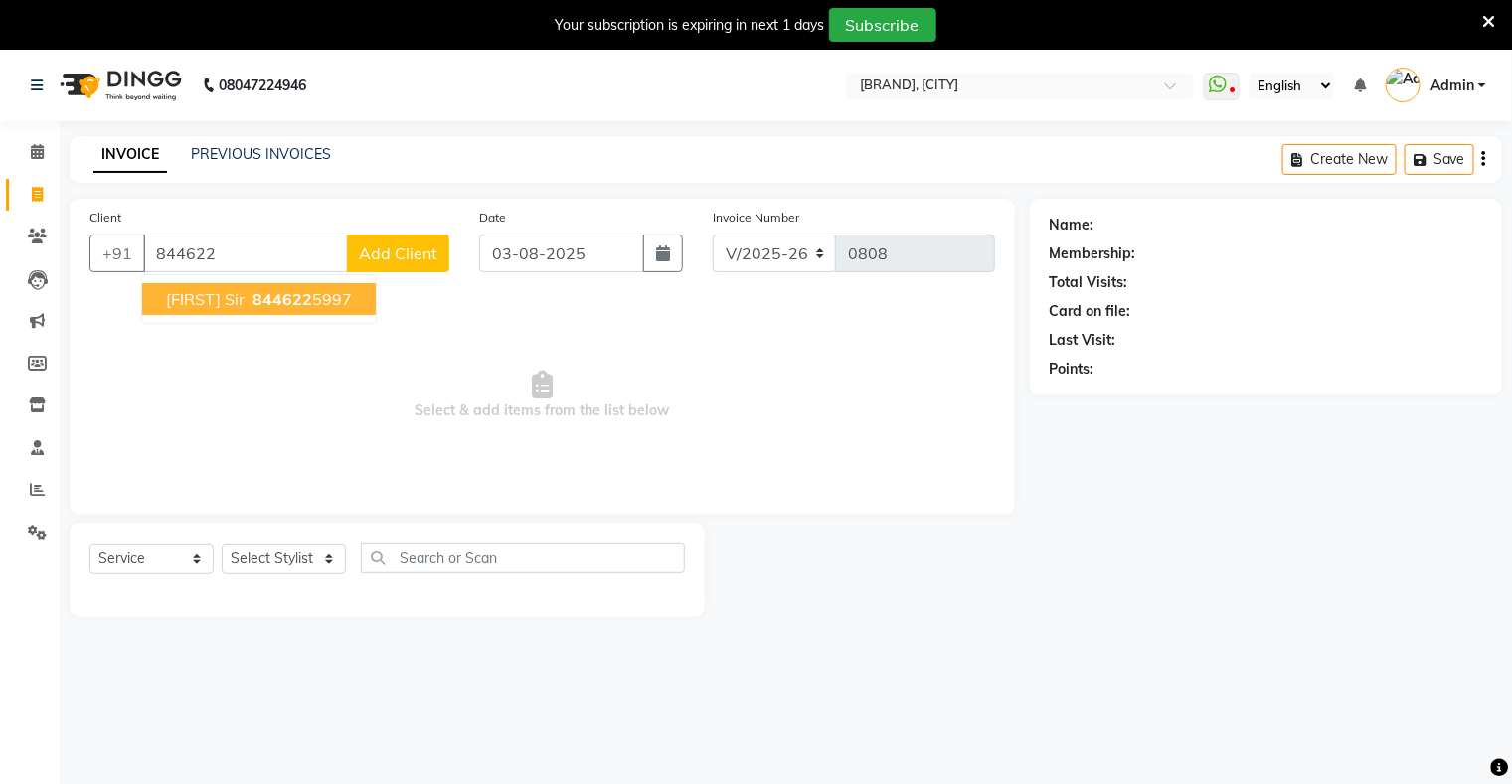 click on "[FIRST] sir" at bounding box center (205, 299) 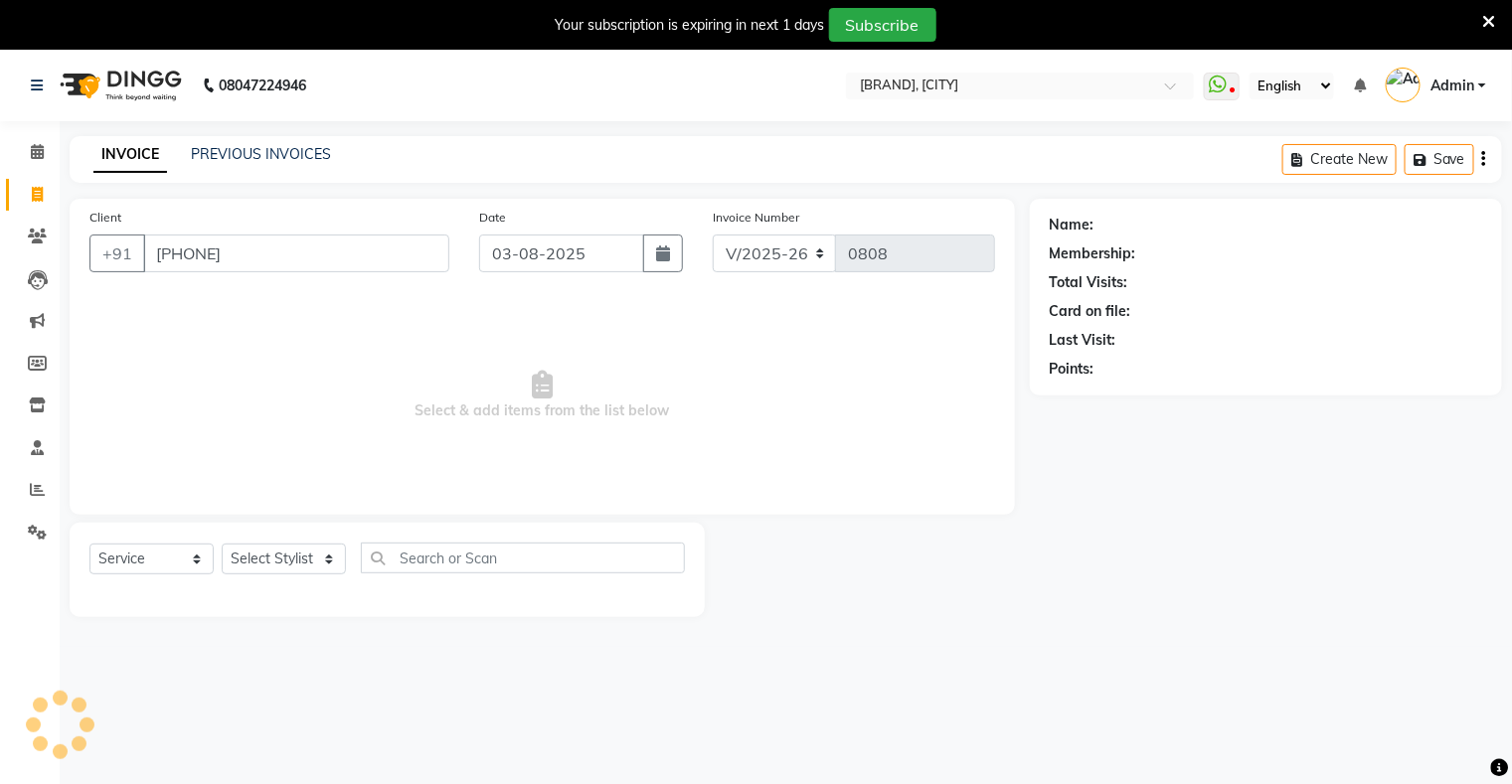 type on "[PHONE]" 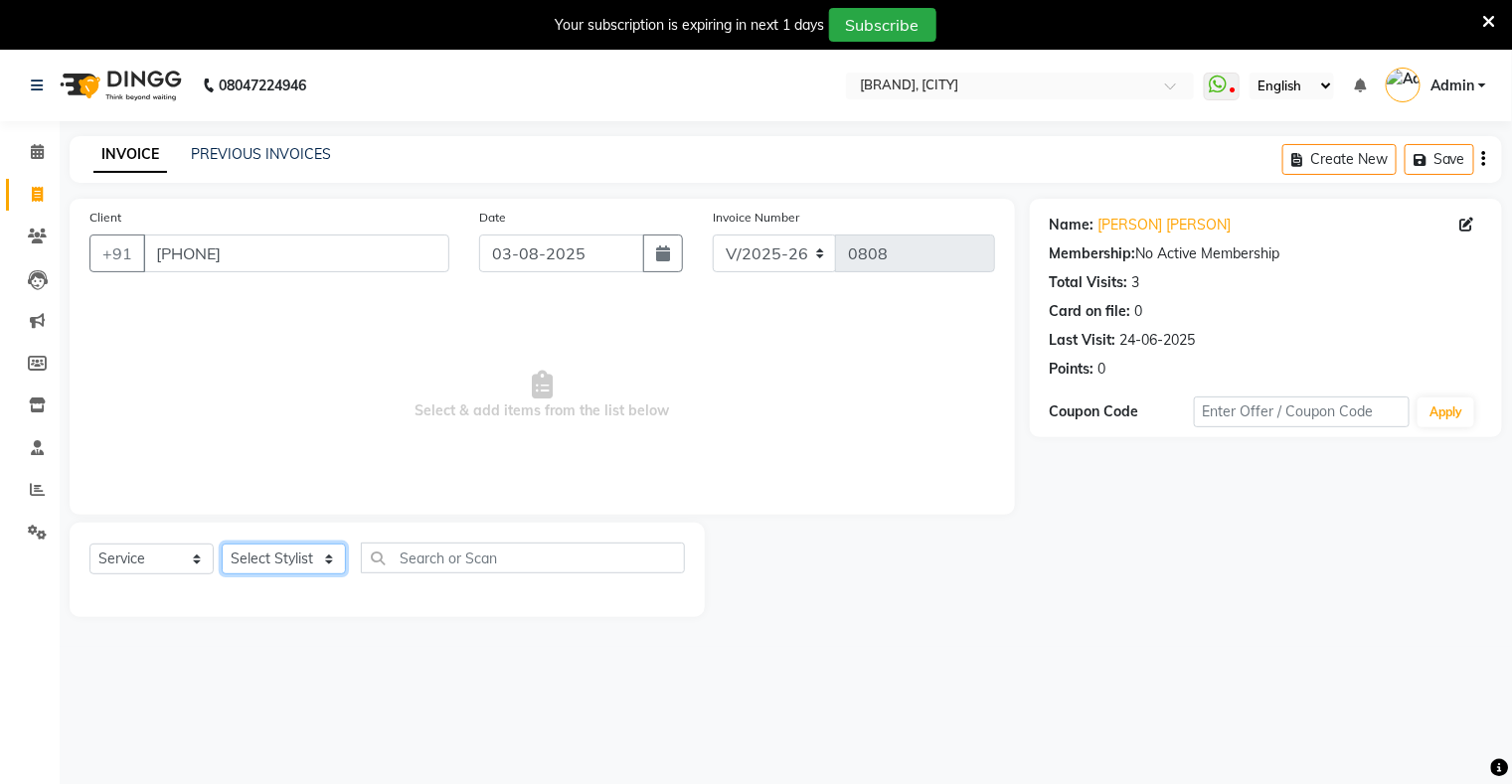 click on "Select Stylist nisha priti Sharukh  shubhangi" 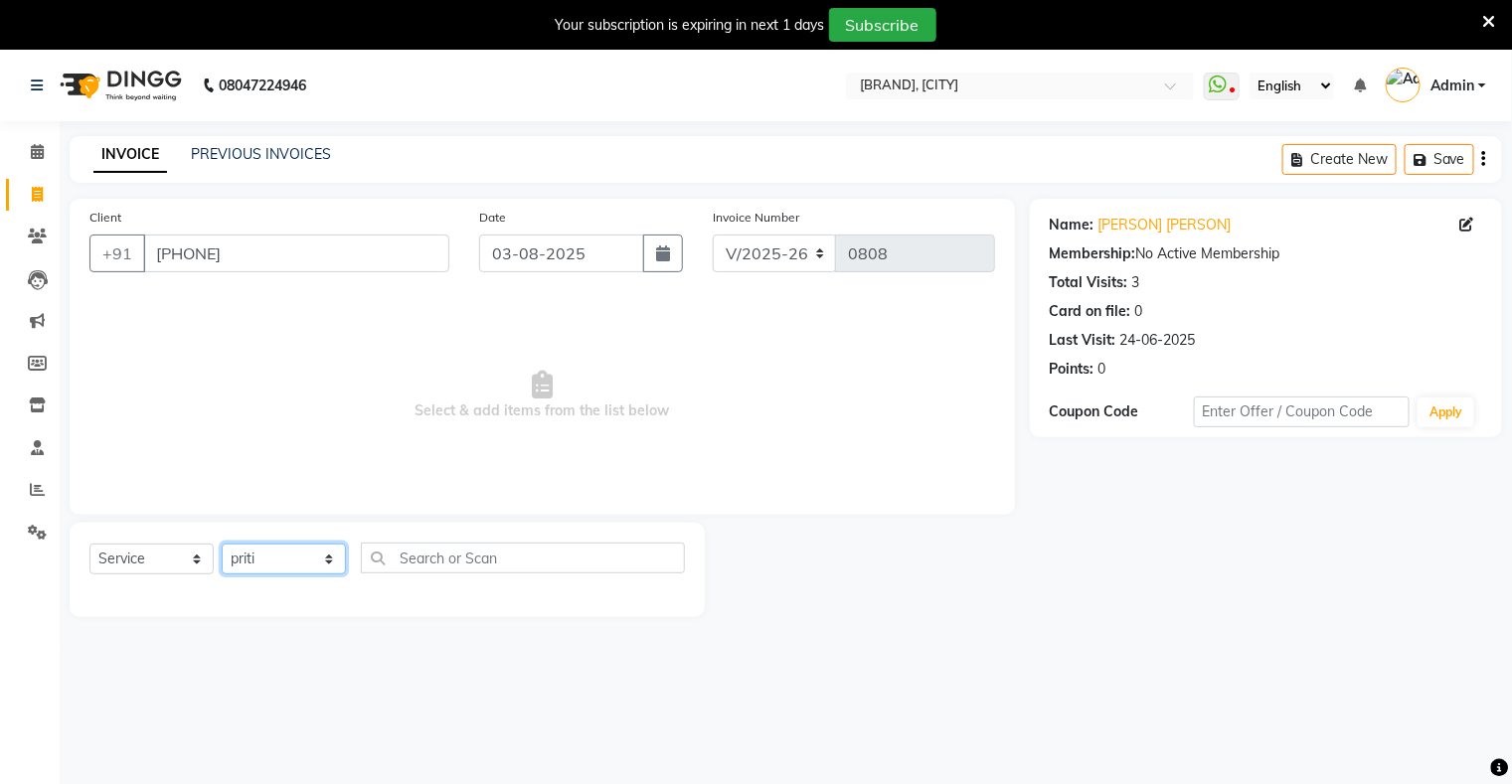 click on "Select Stylist nisha priti Sharukh  shubhangi" 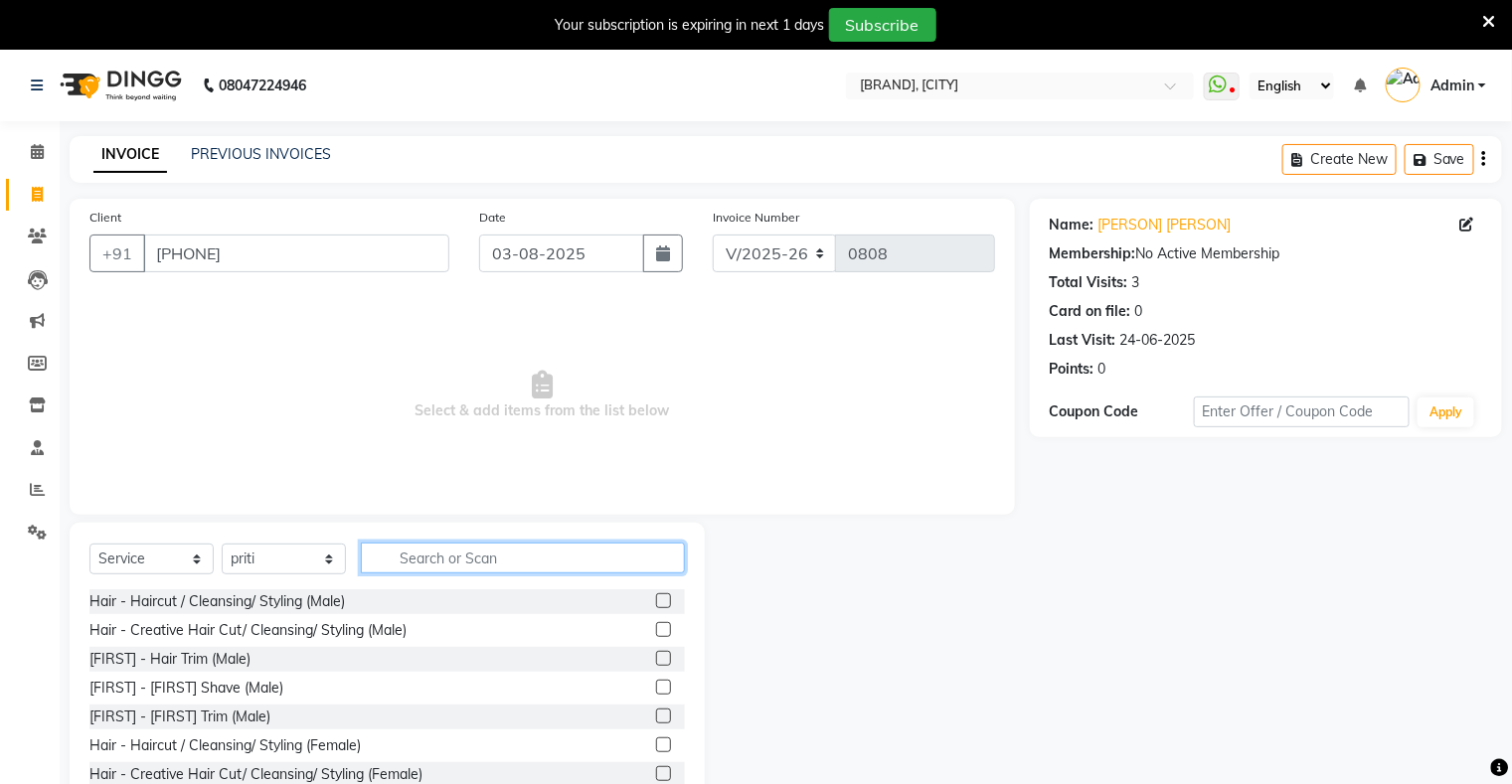 click 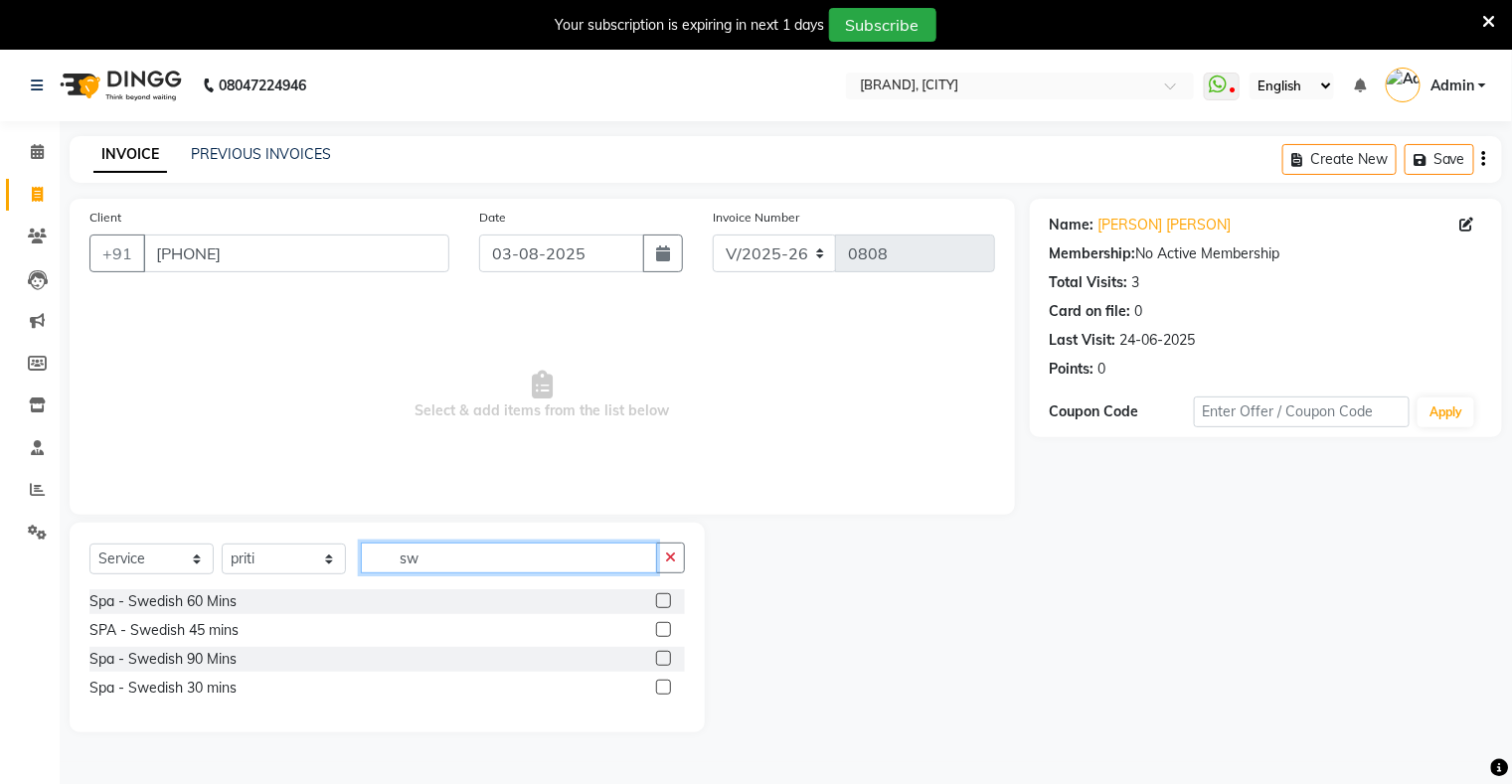 type on "sw" 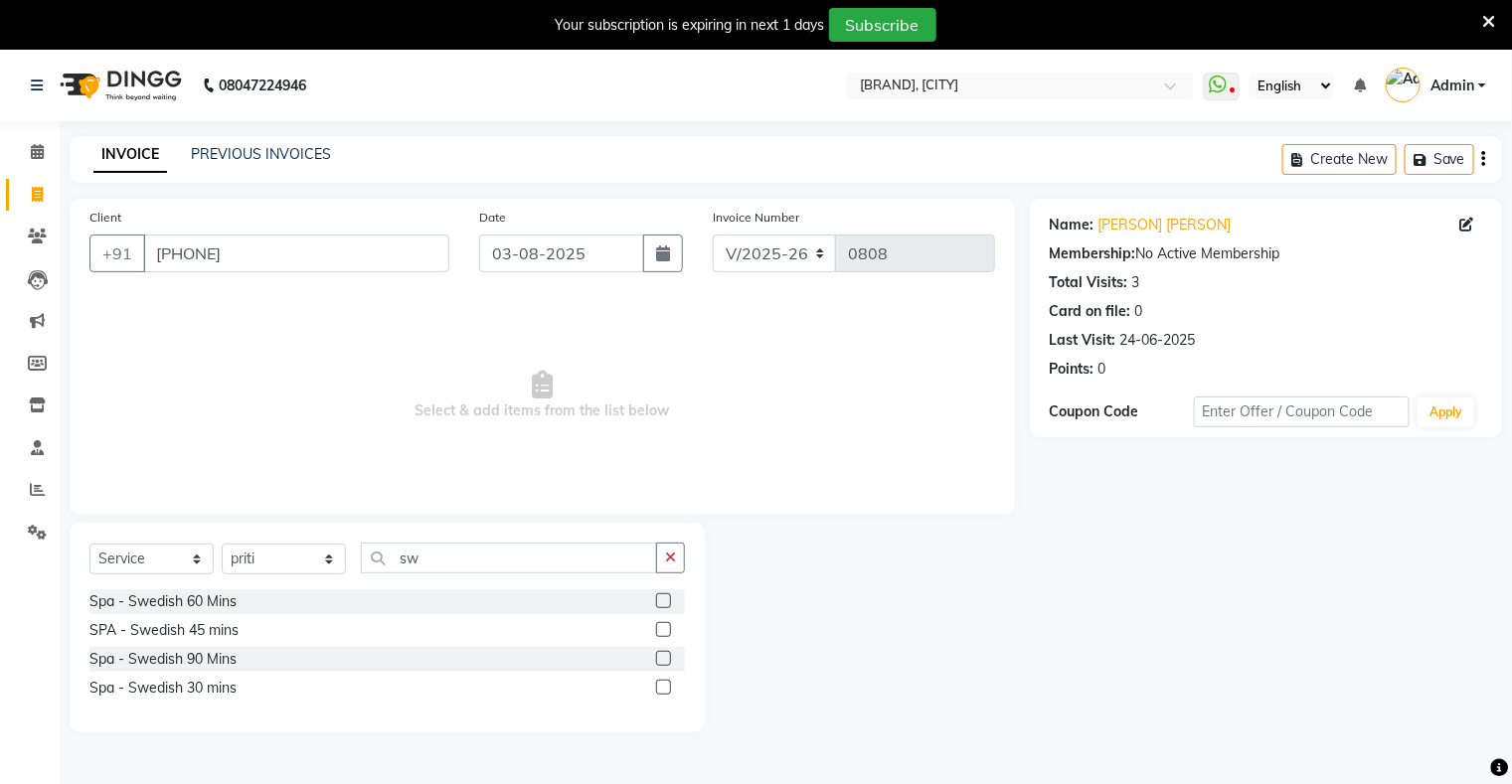 click 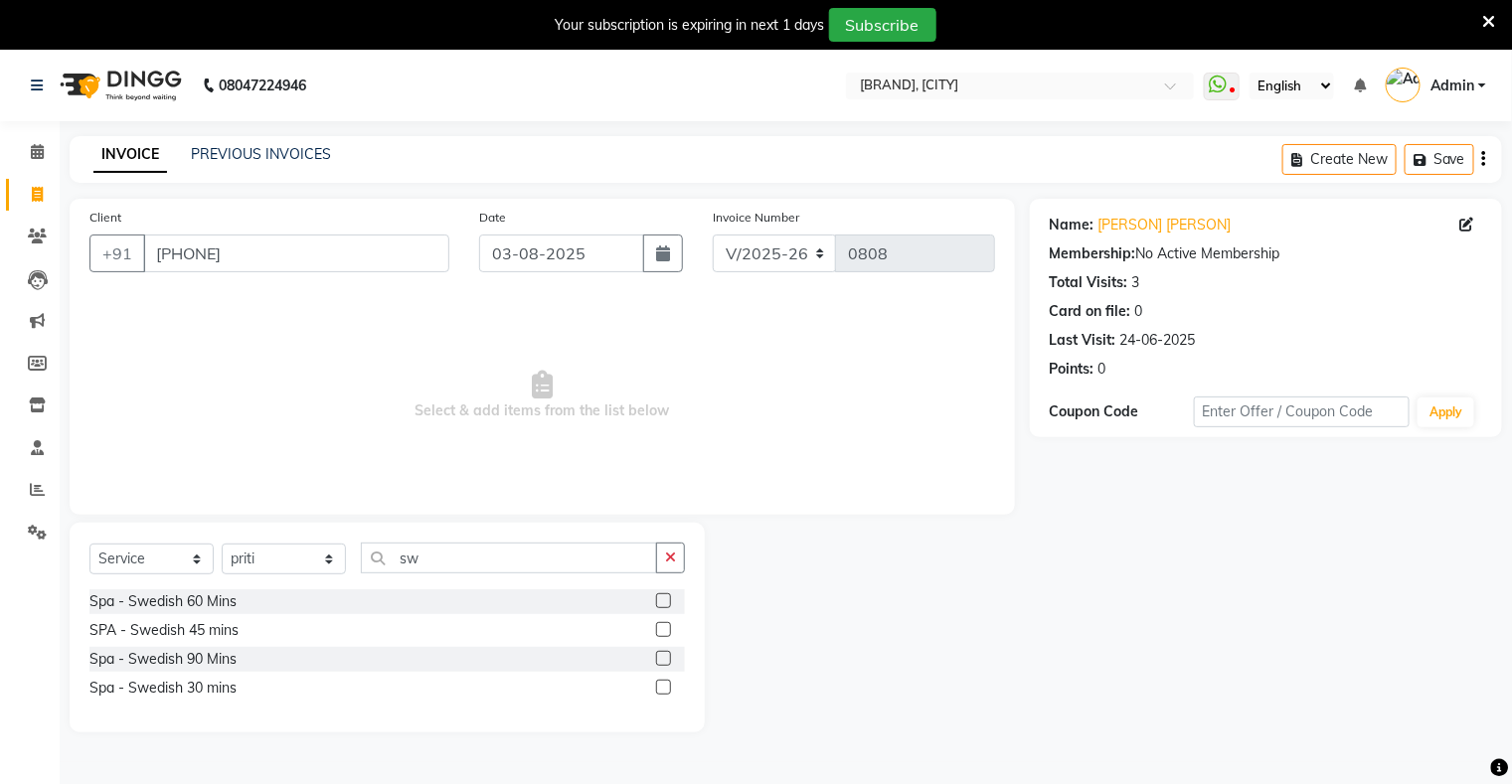 click 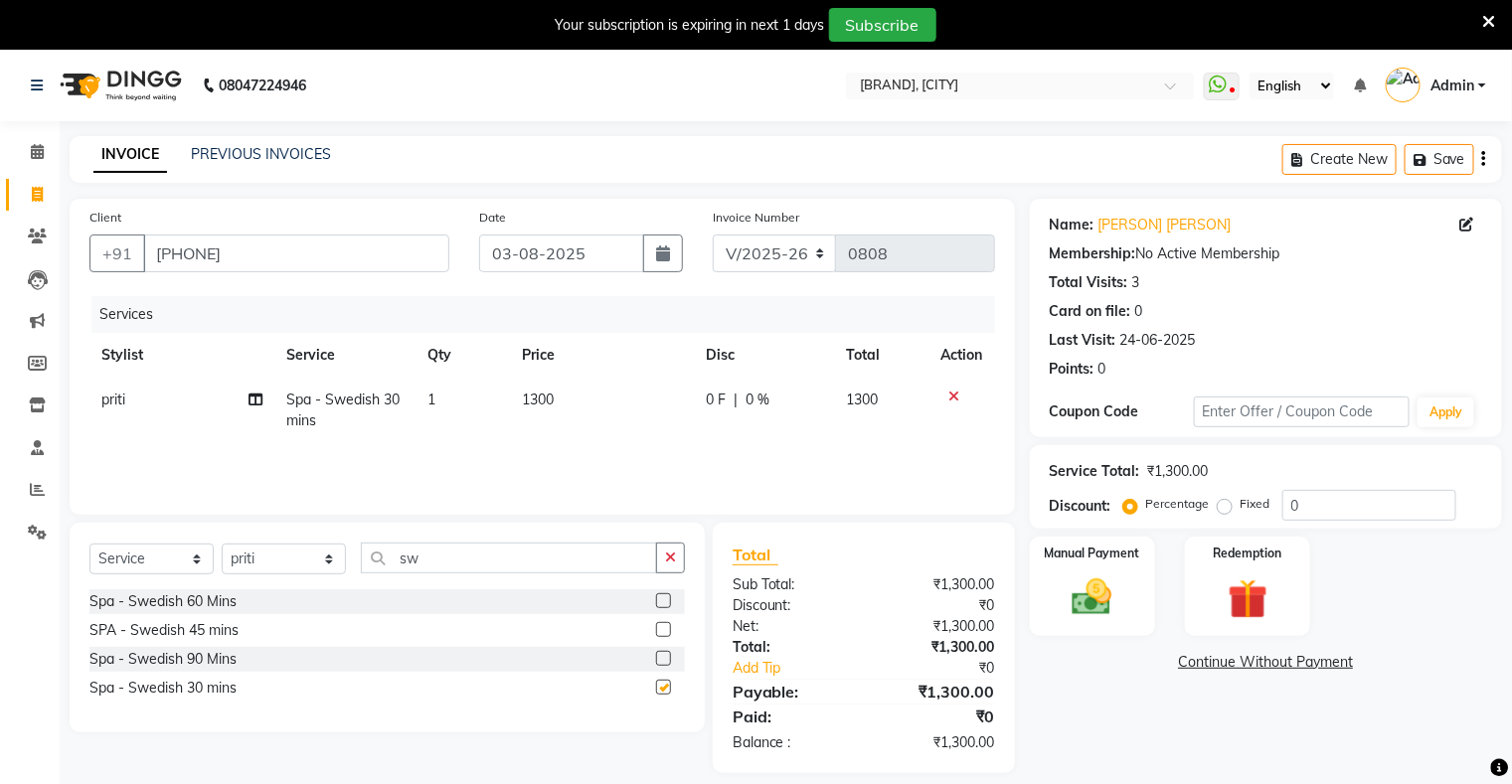 checkbox on "false" 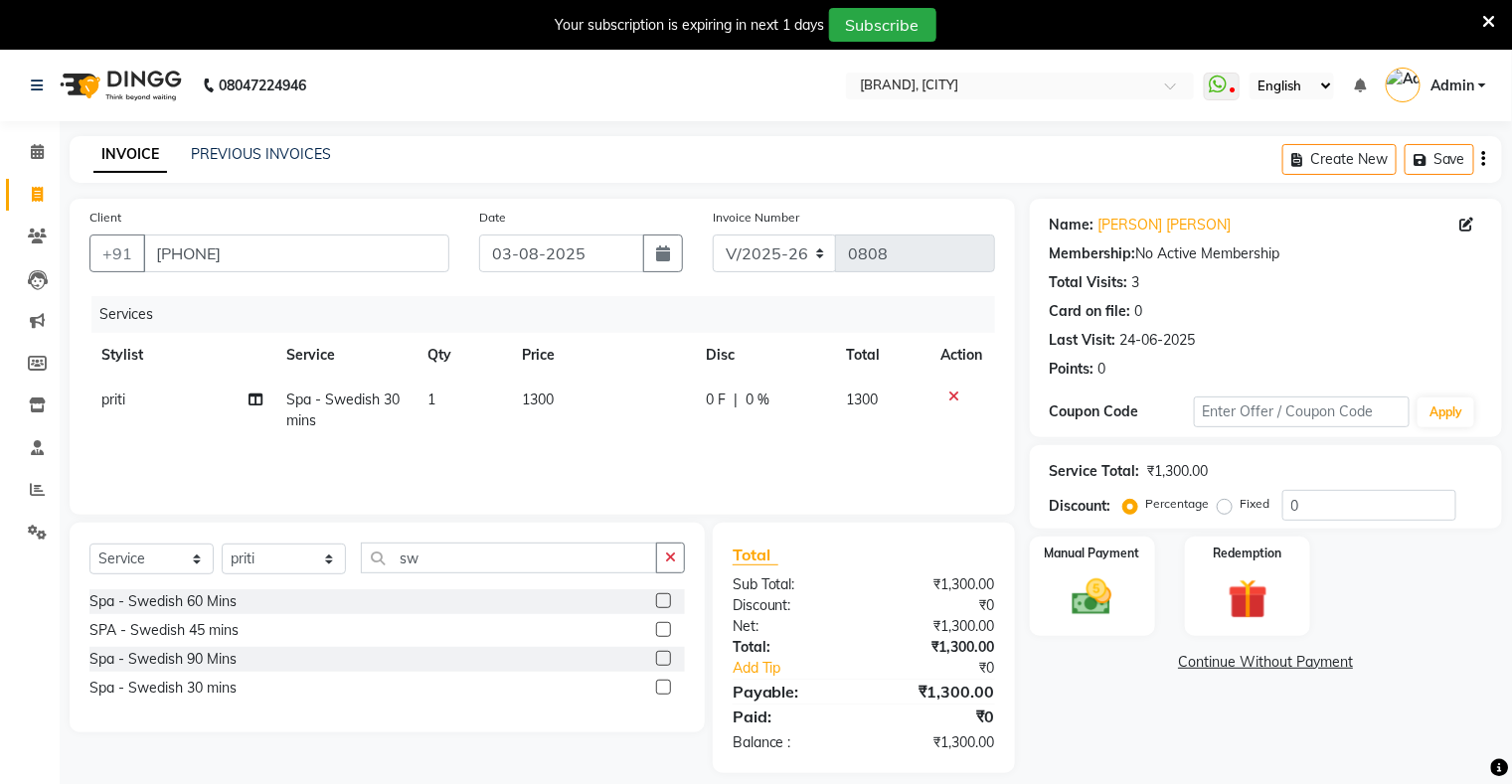 click on "0 F | 0 %" 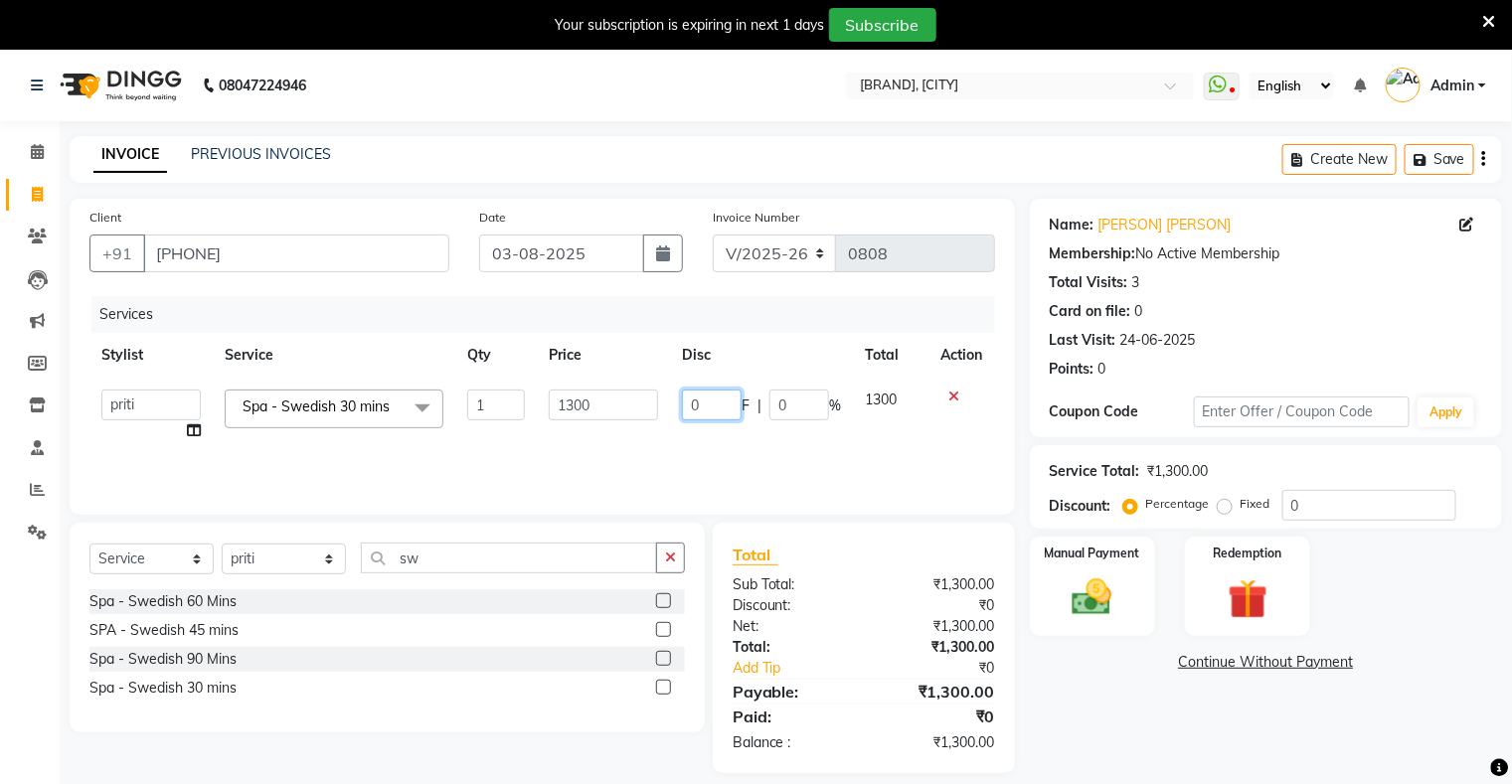 click on "0" 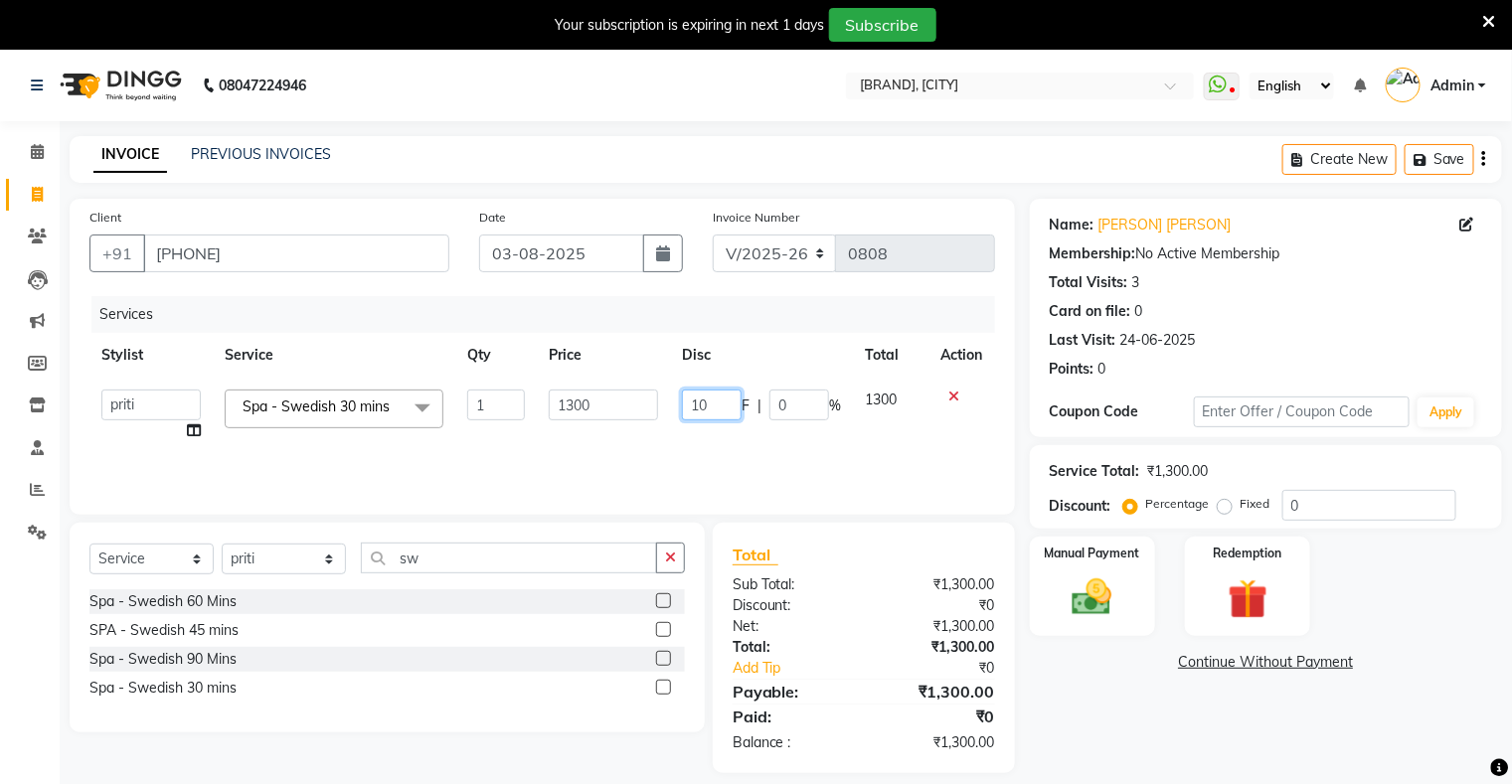 type on "100" 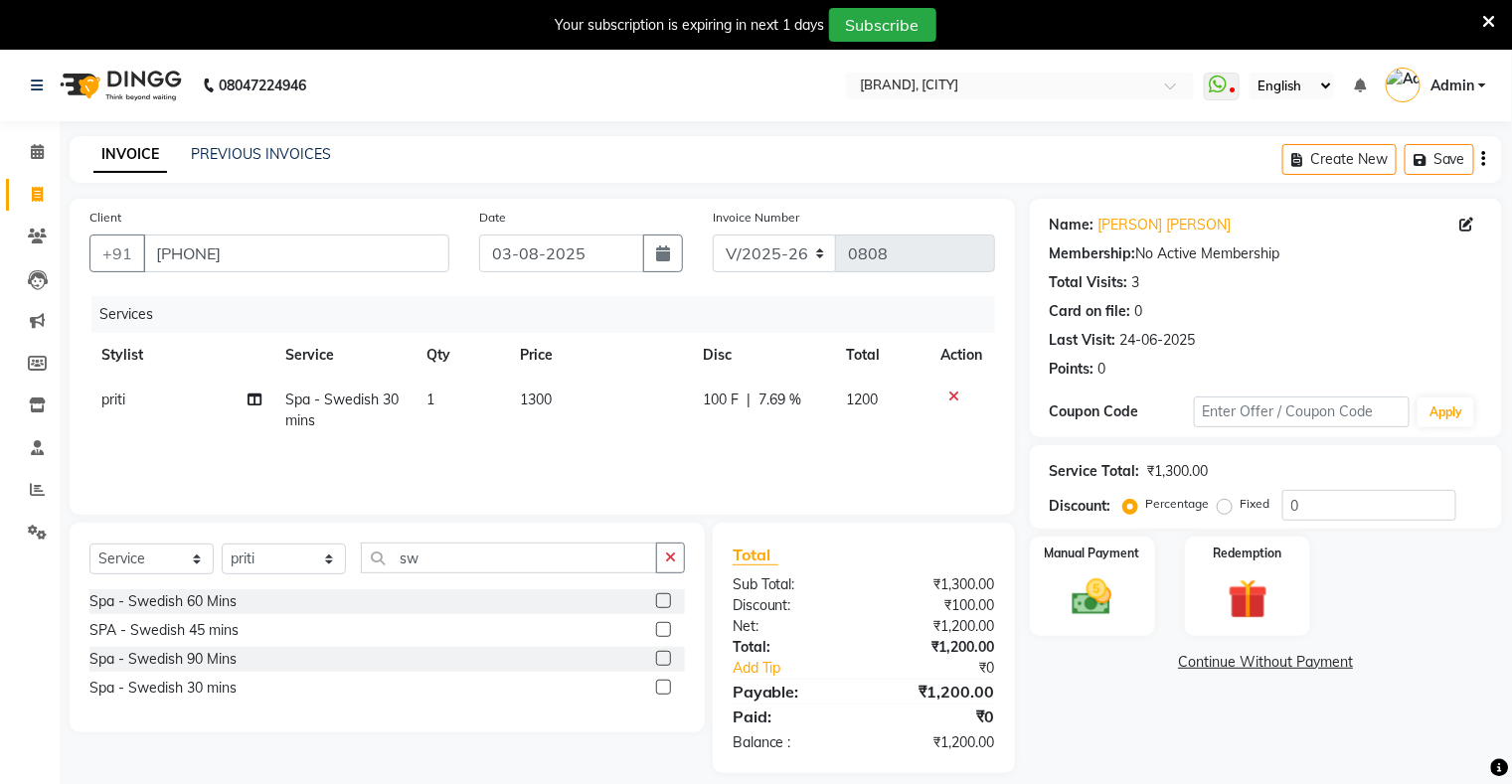 click on "[NUMBER] F | [PERCENT]" 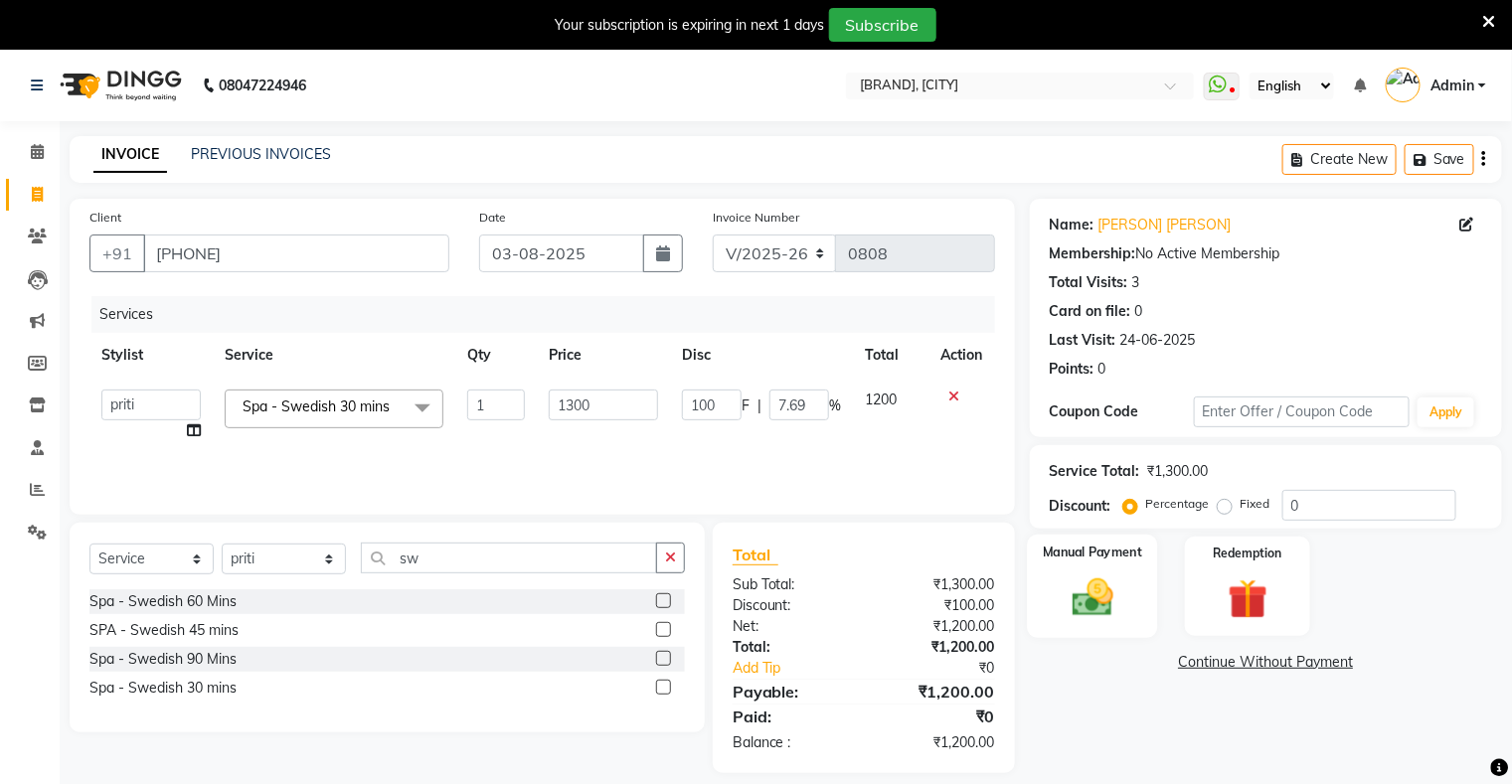 click 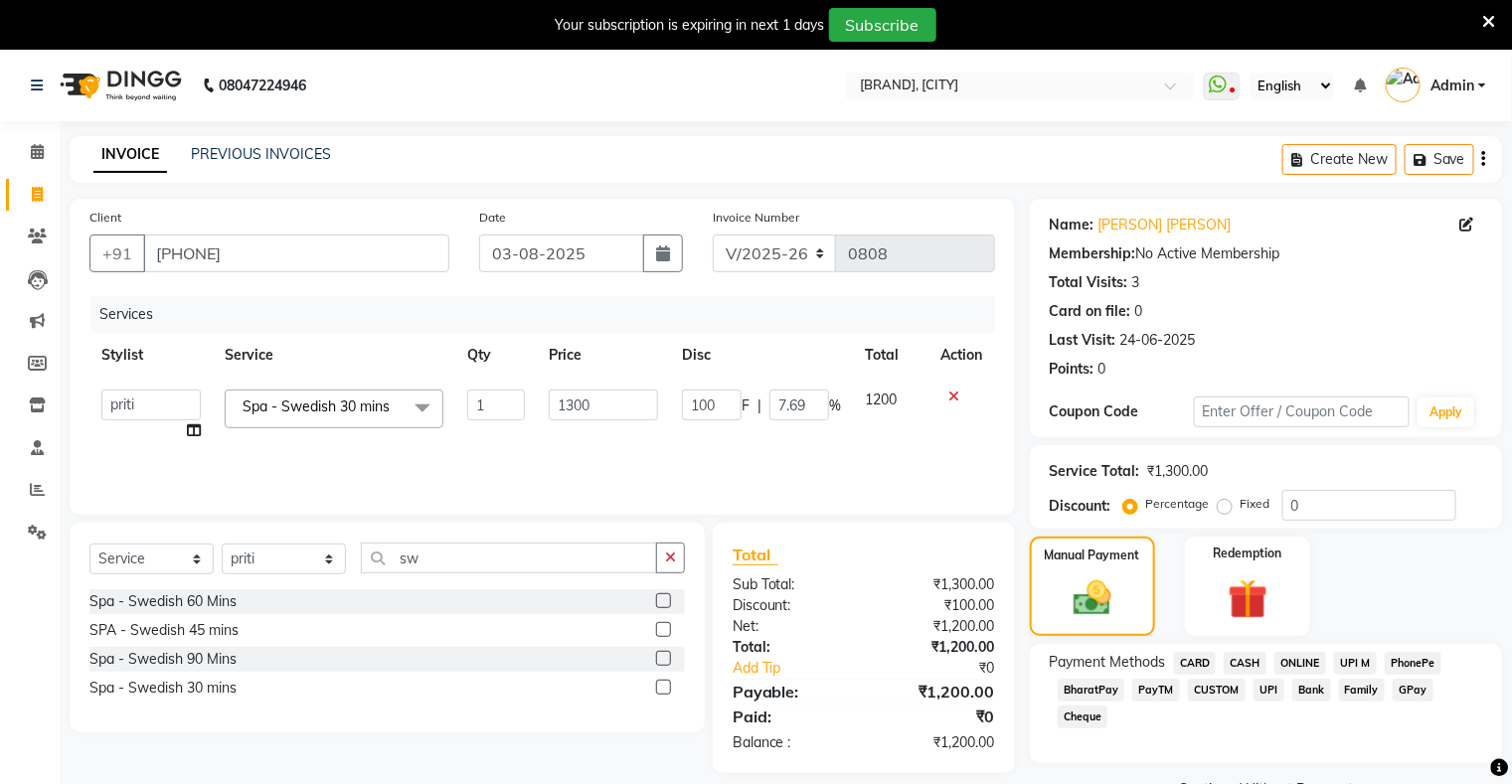 click on "CASH" 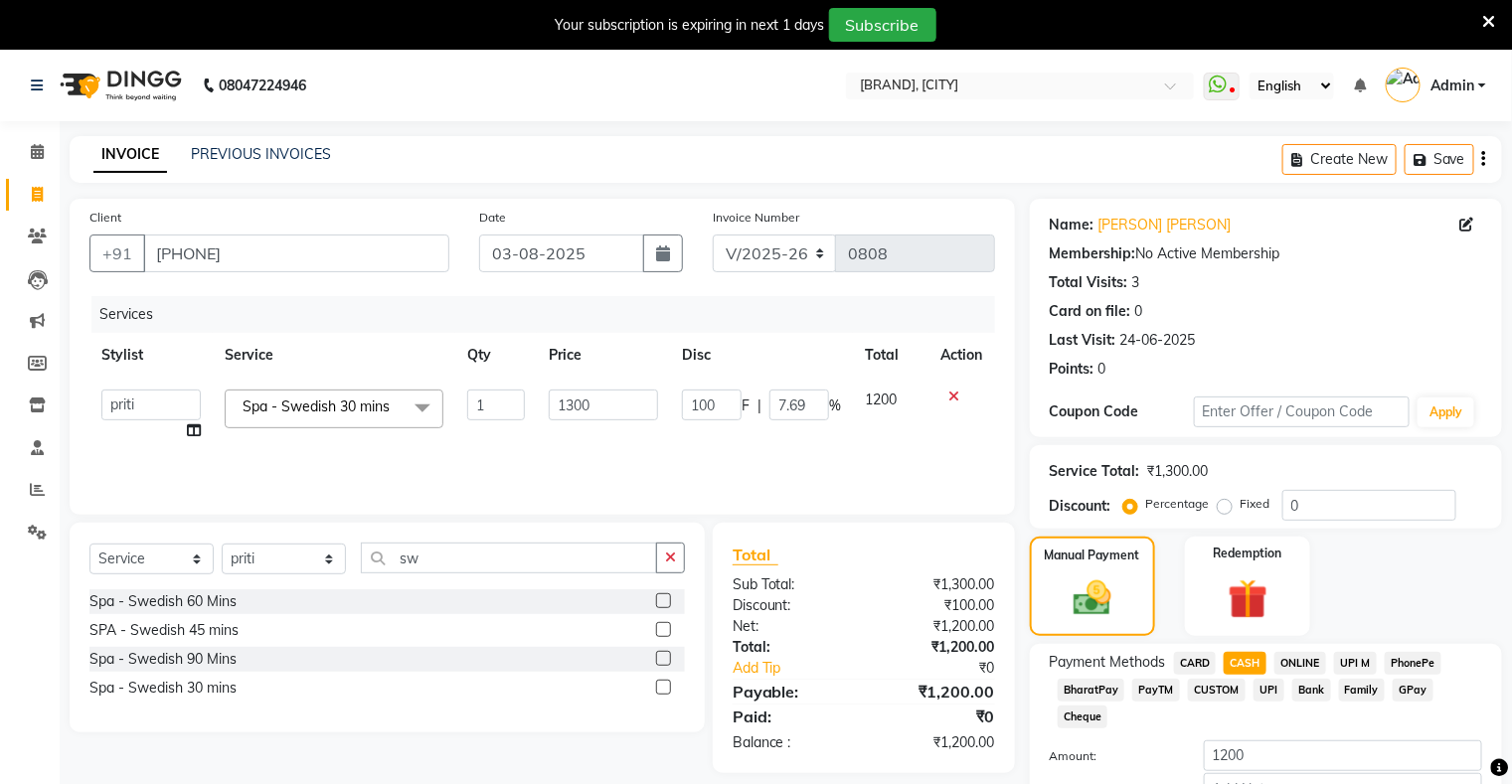 scroll, scrollTop: 134, scrollLeft: 0, axis: vertical 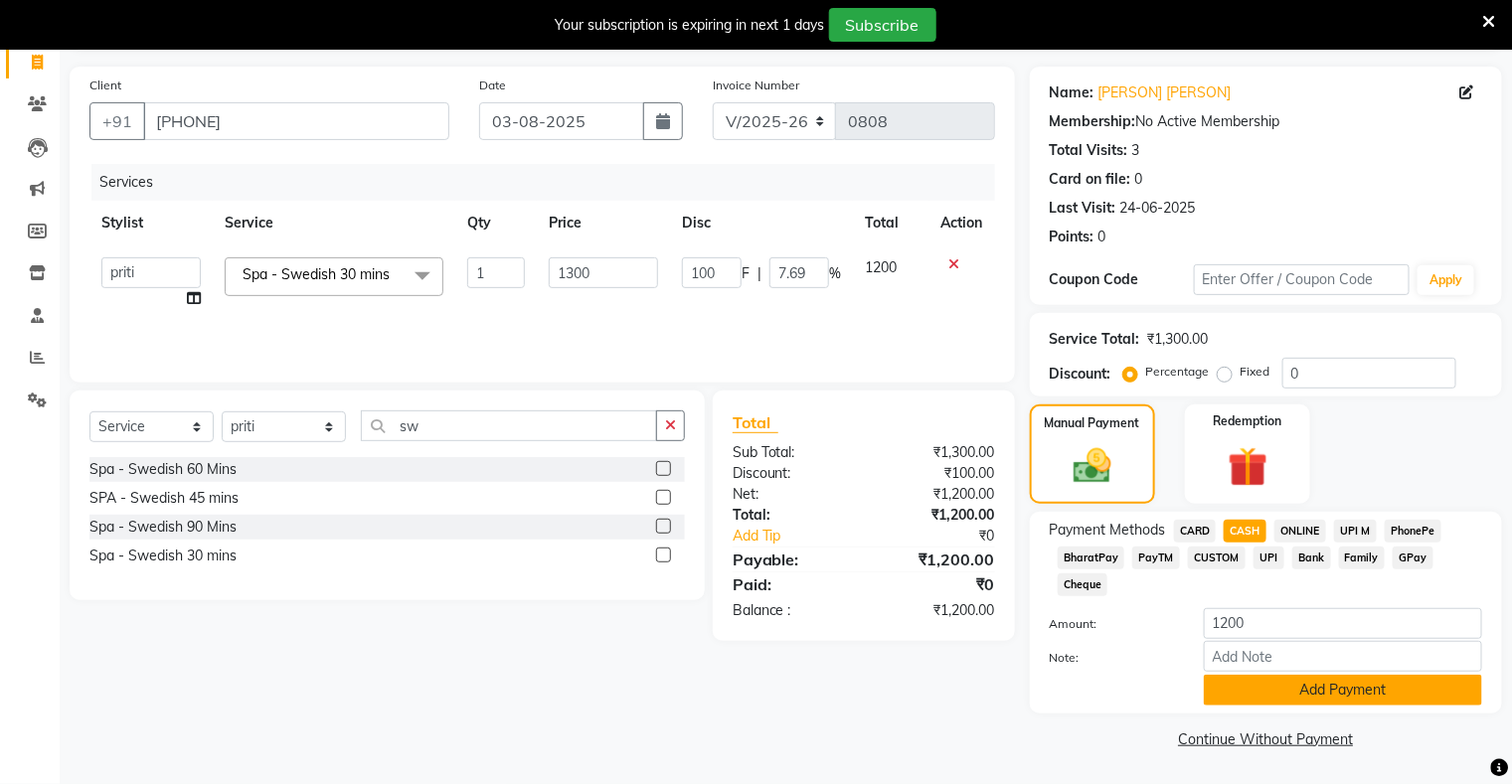click on "Add Payment" 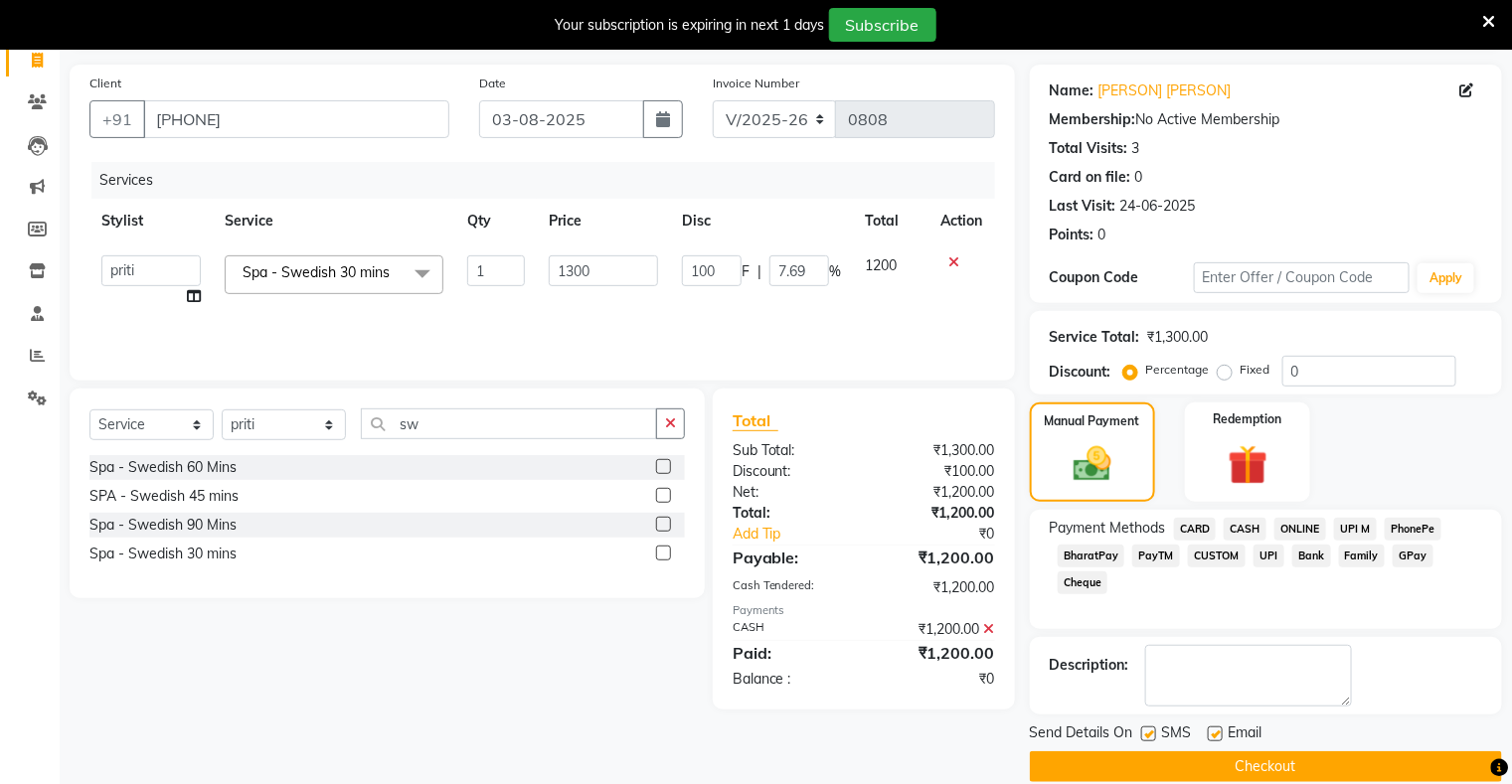 scroll, scrollTop: 159, scrollLeft: 0, axis: vertical 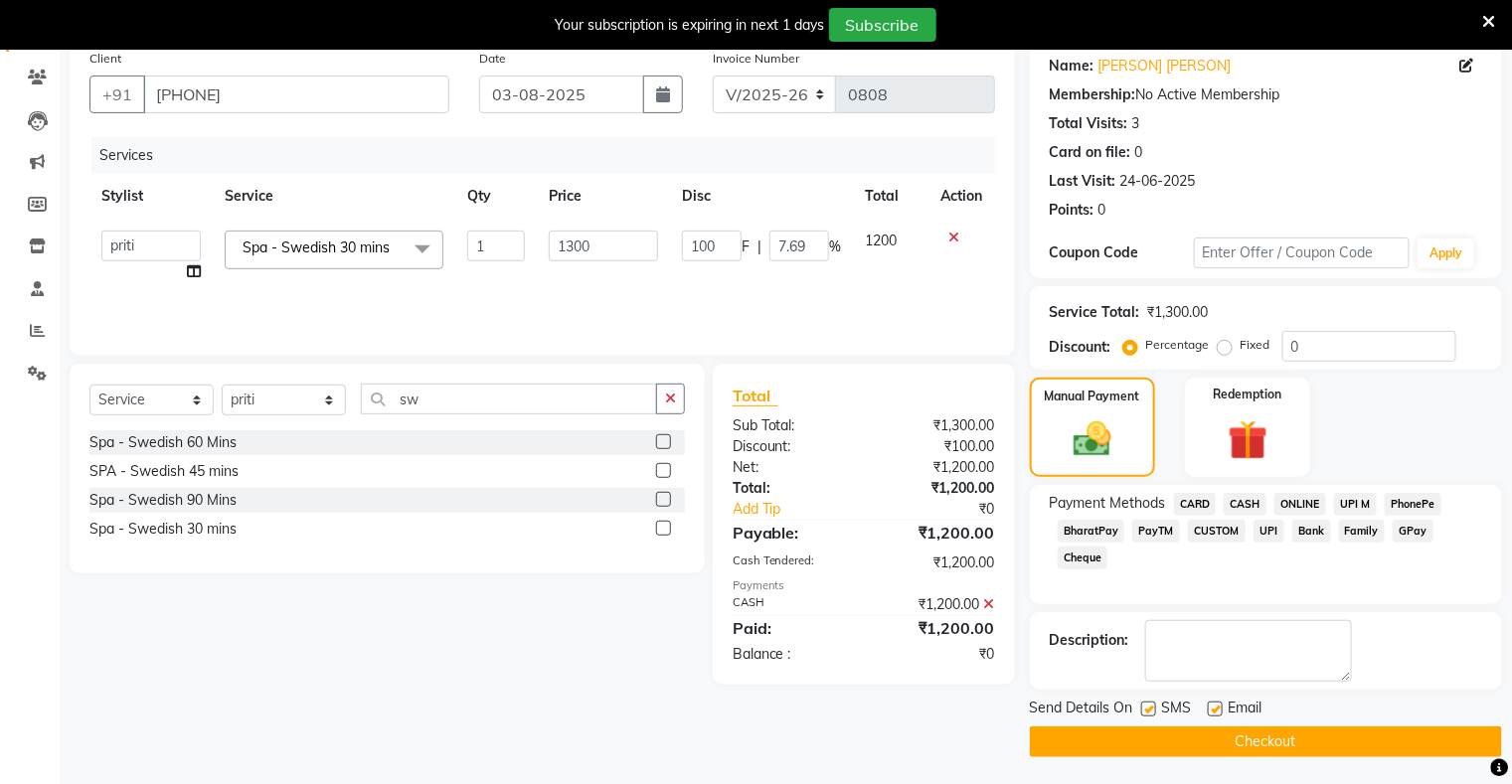 click on "Checkout" 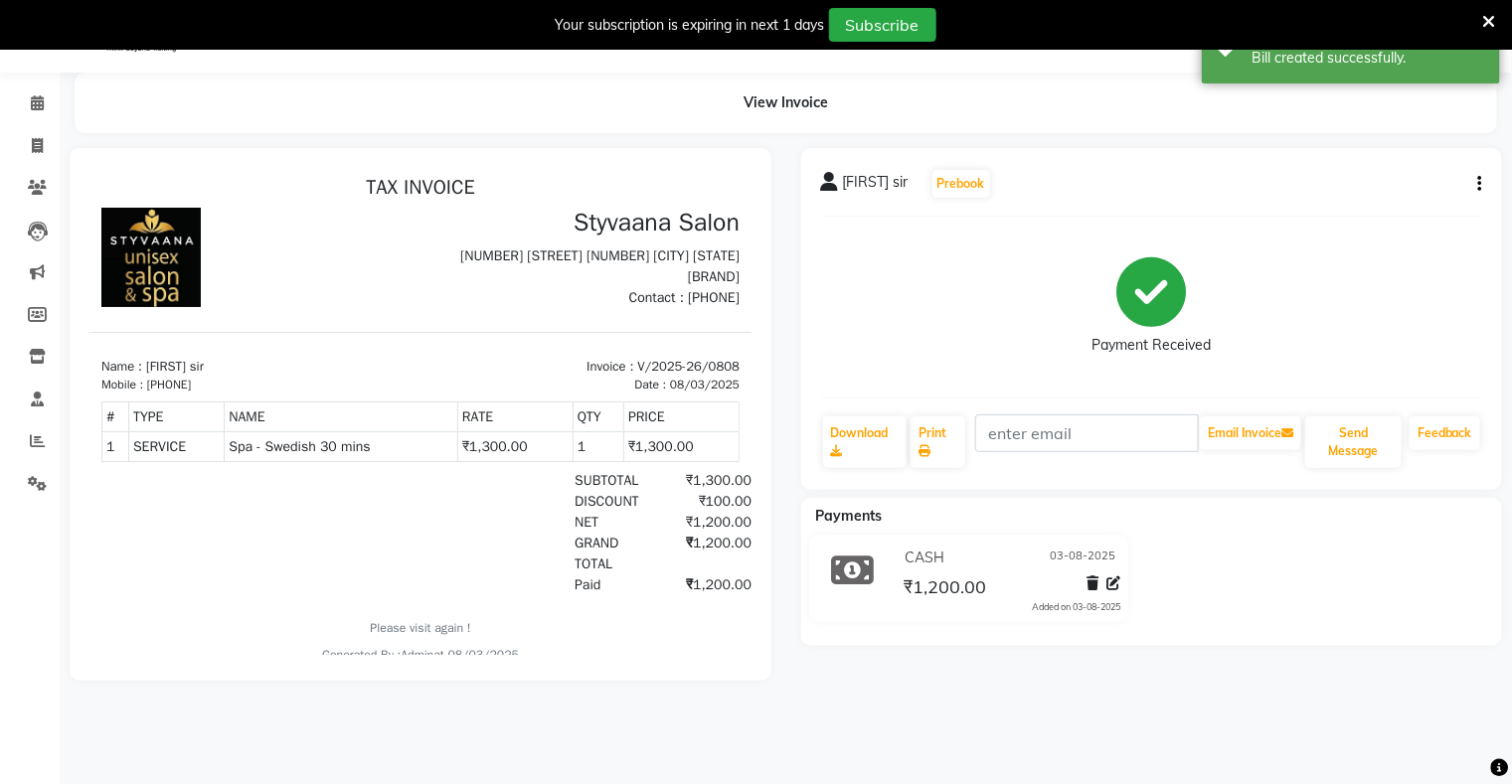 scroll, scrollTop: 0, scrollLeft: 0, axis: both 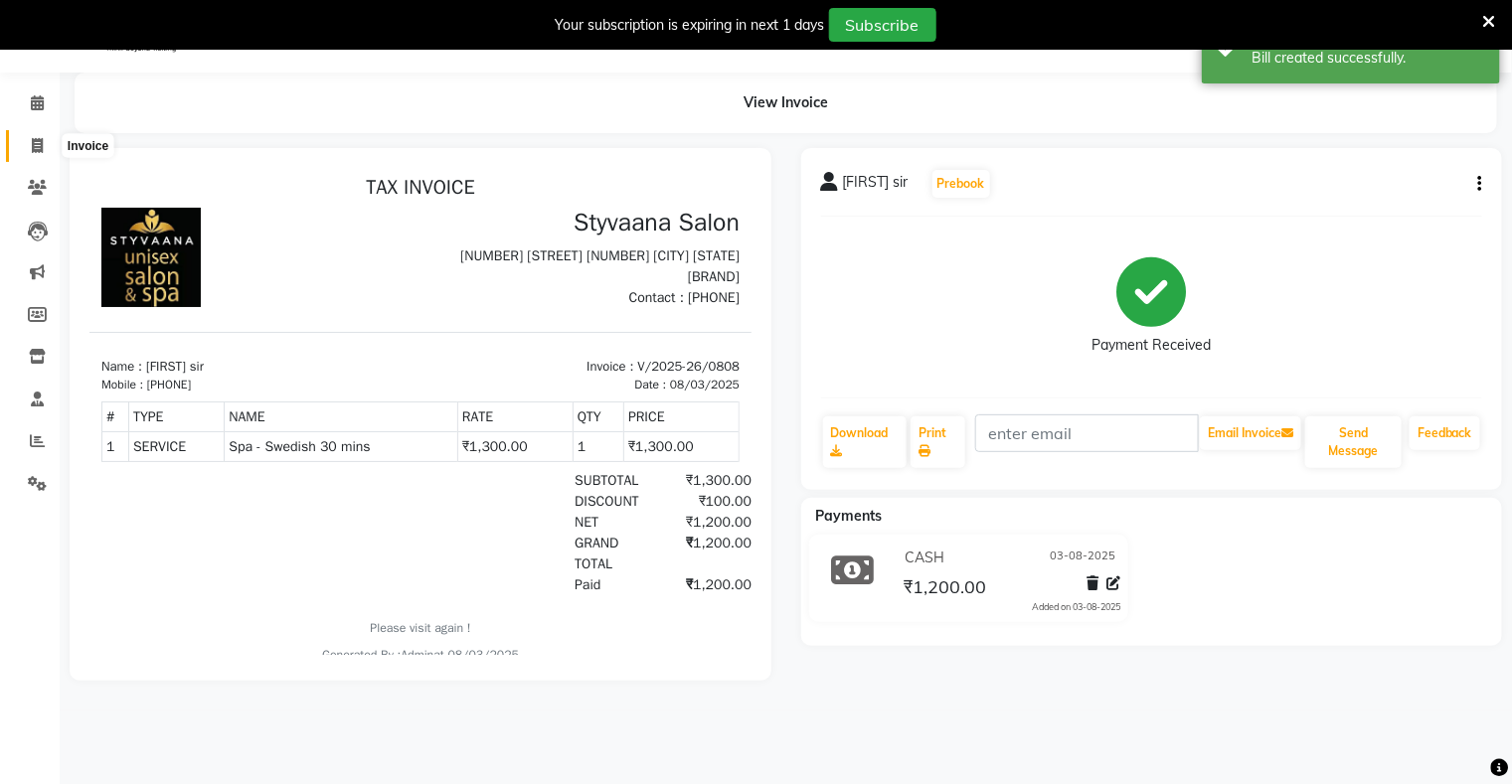 click 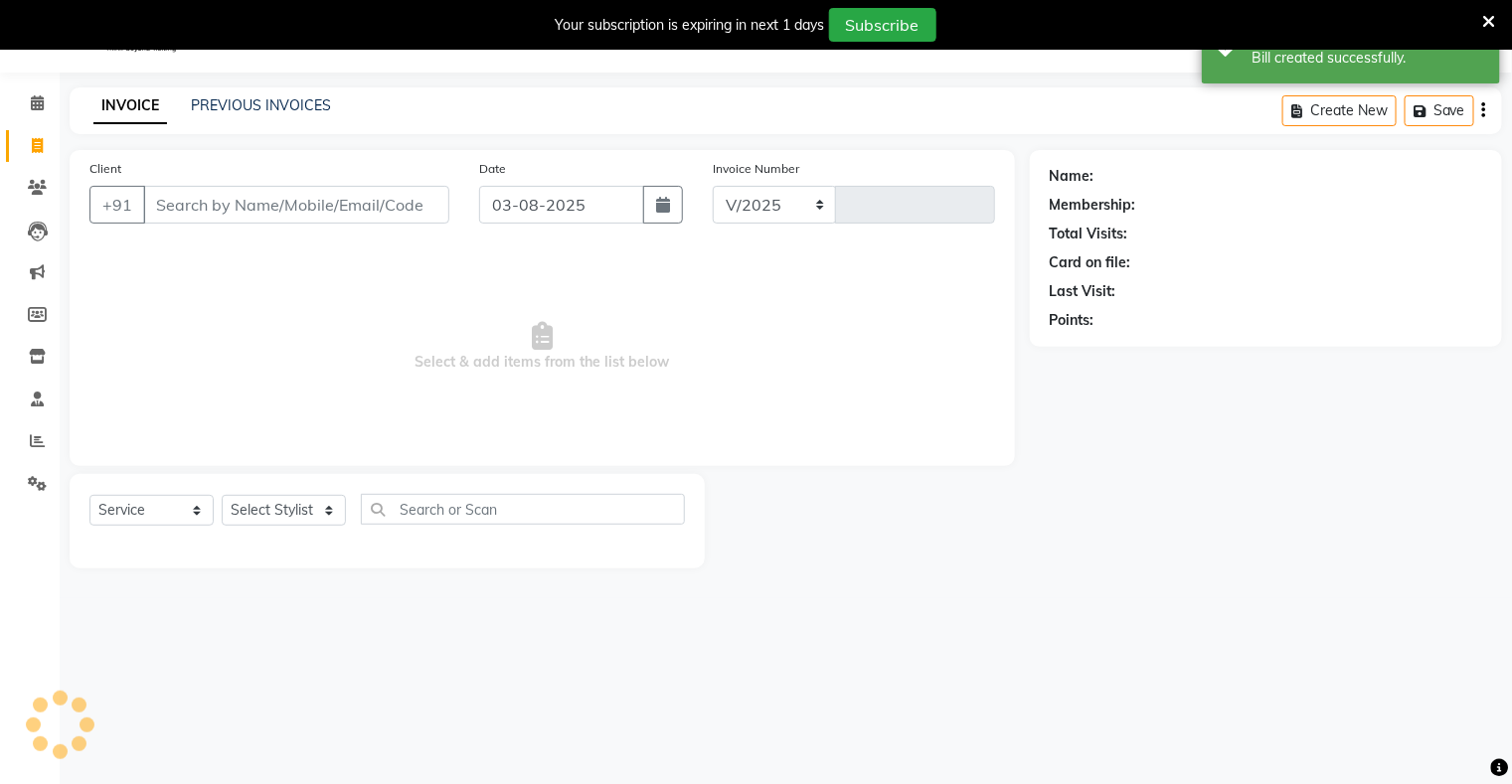 select on "280" 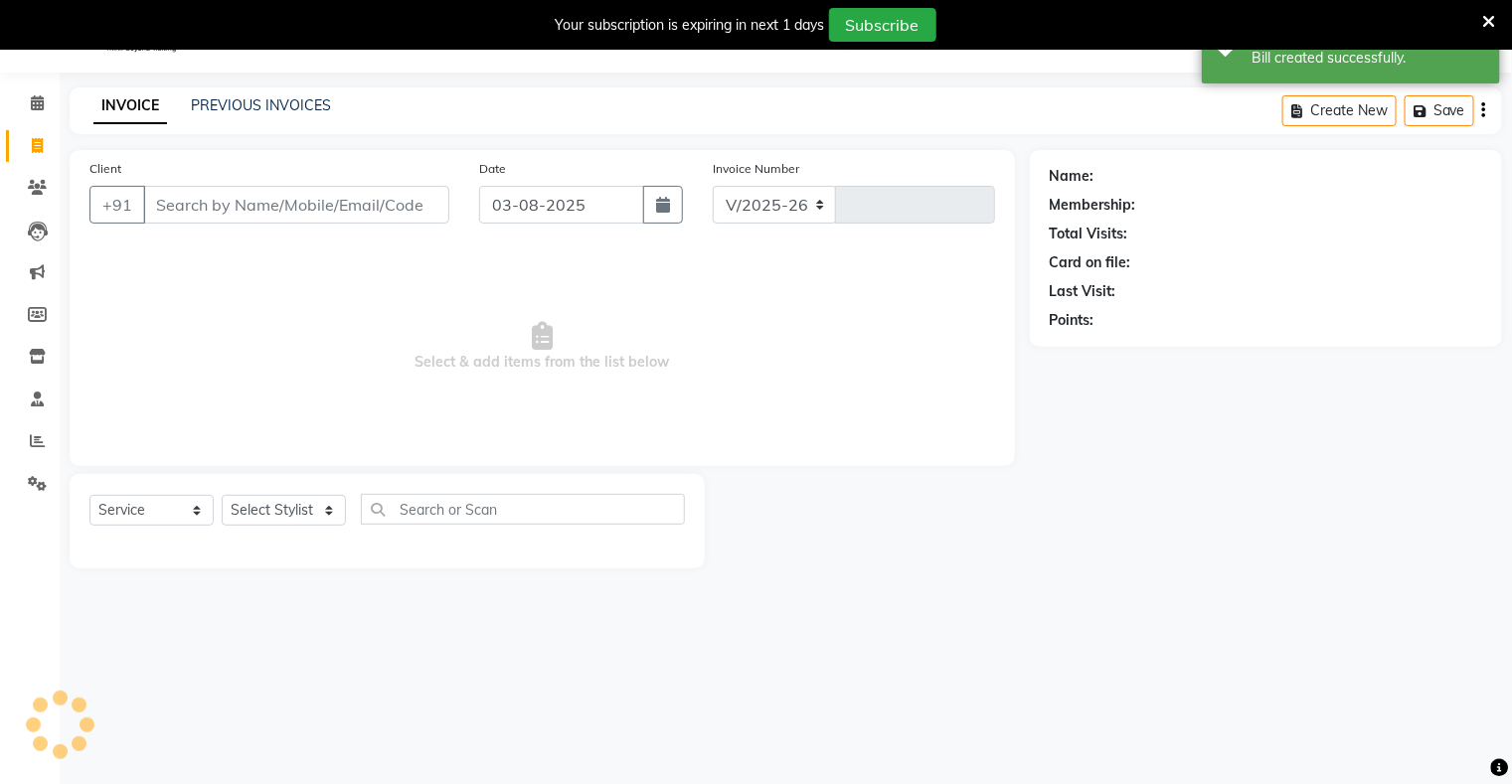 type on "0809" 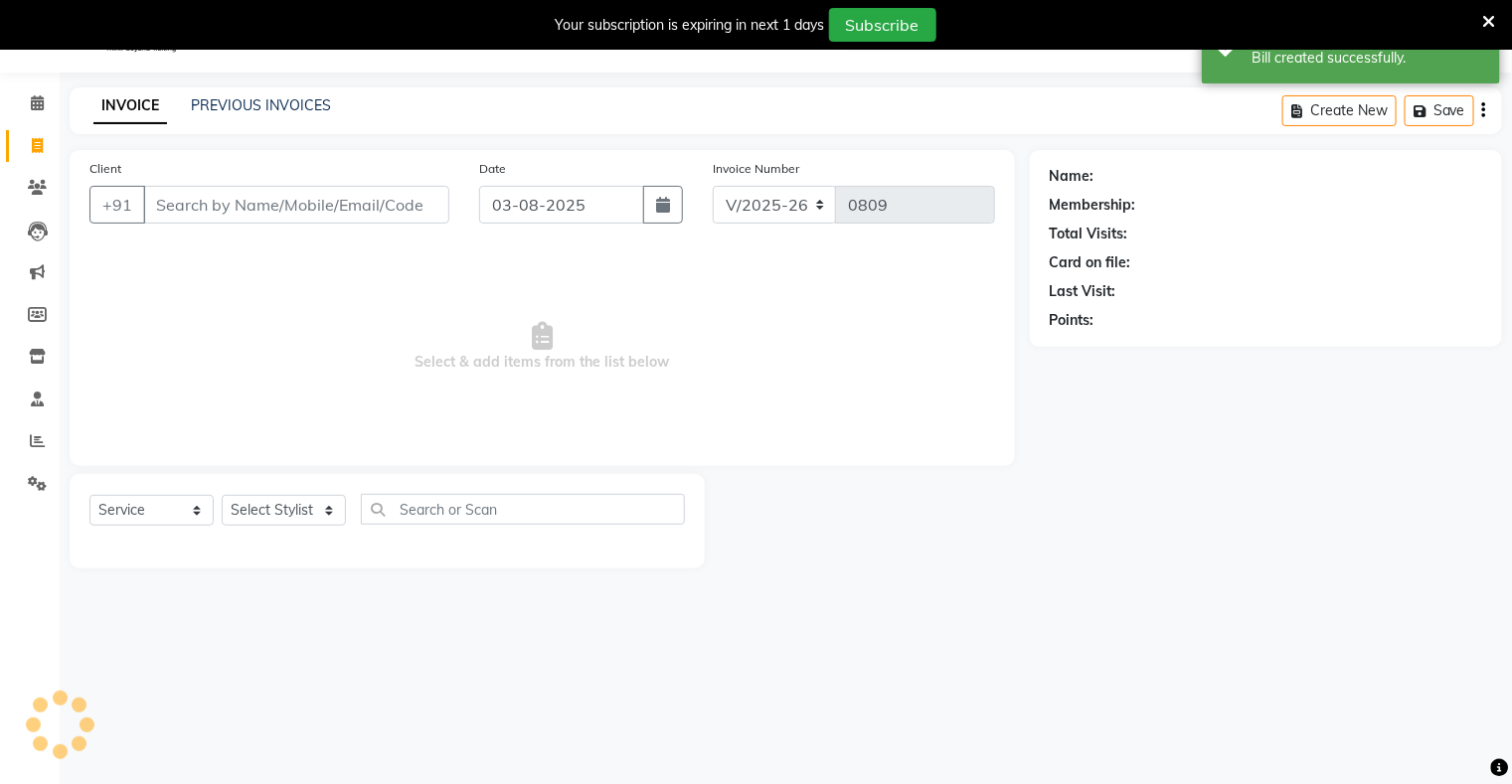 click on "Client" at bounding box center (296, 205) 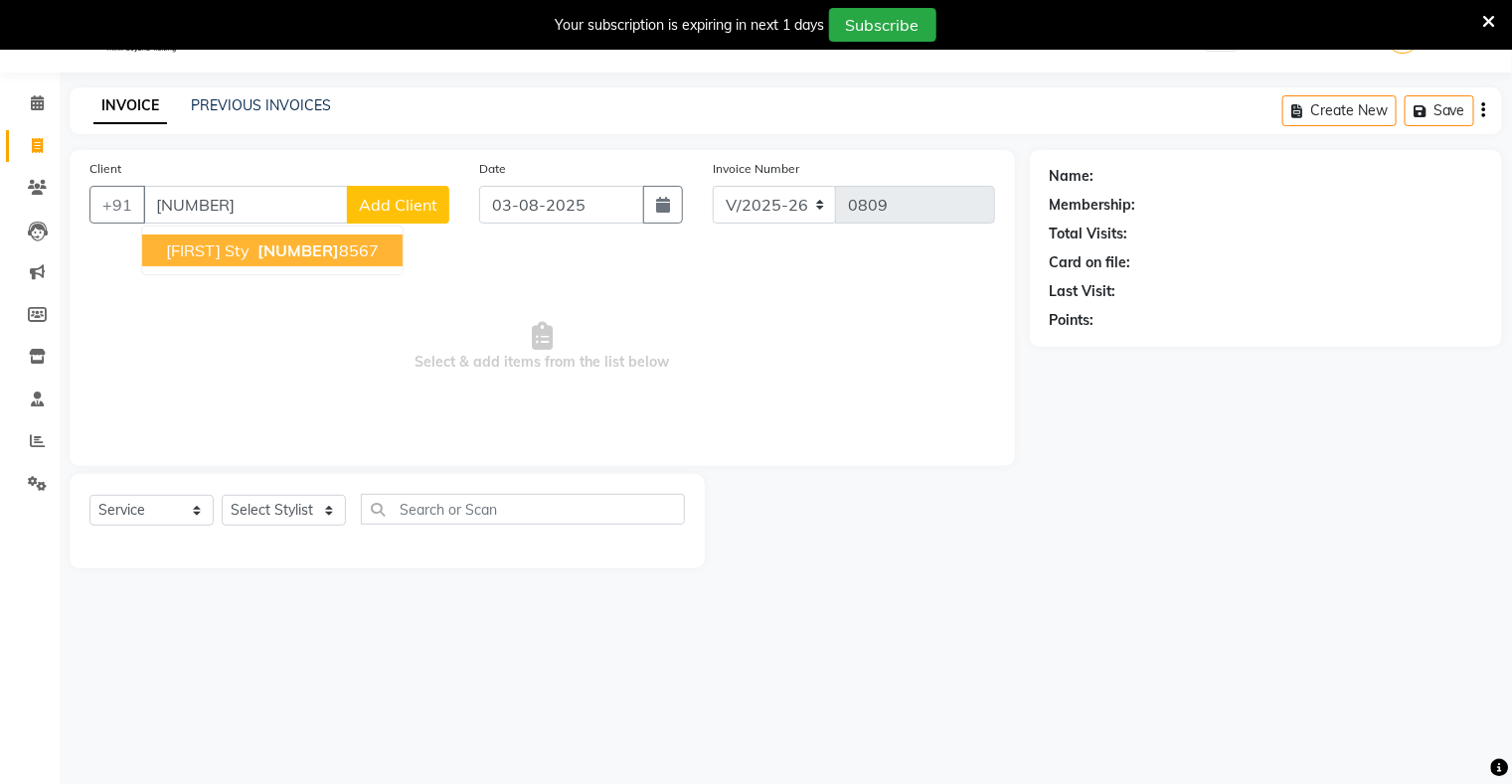 click on "[FIRST] Sty" at bounding box center [208, 250] 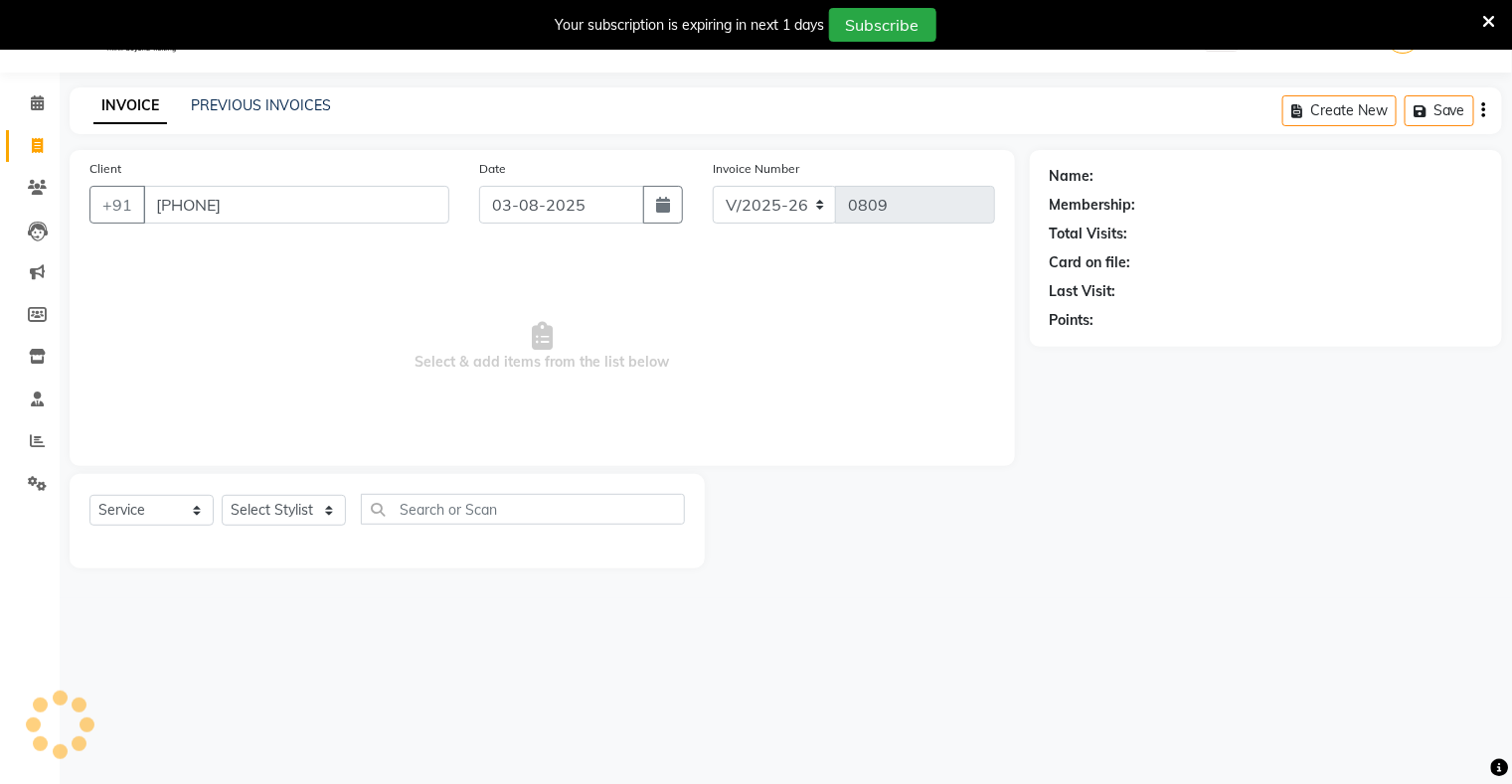 type on "[PHONE]" 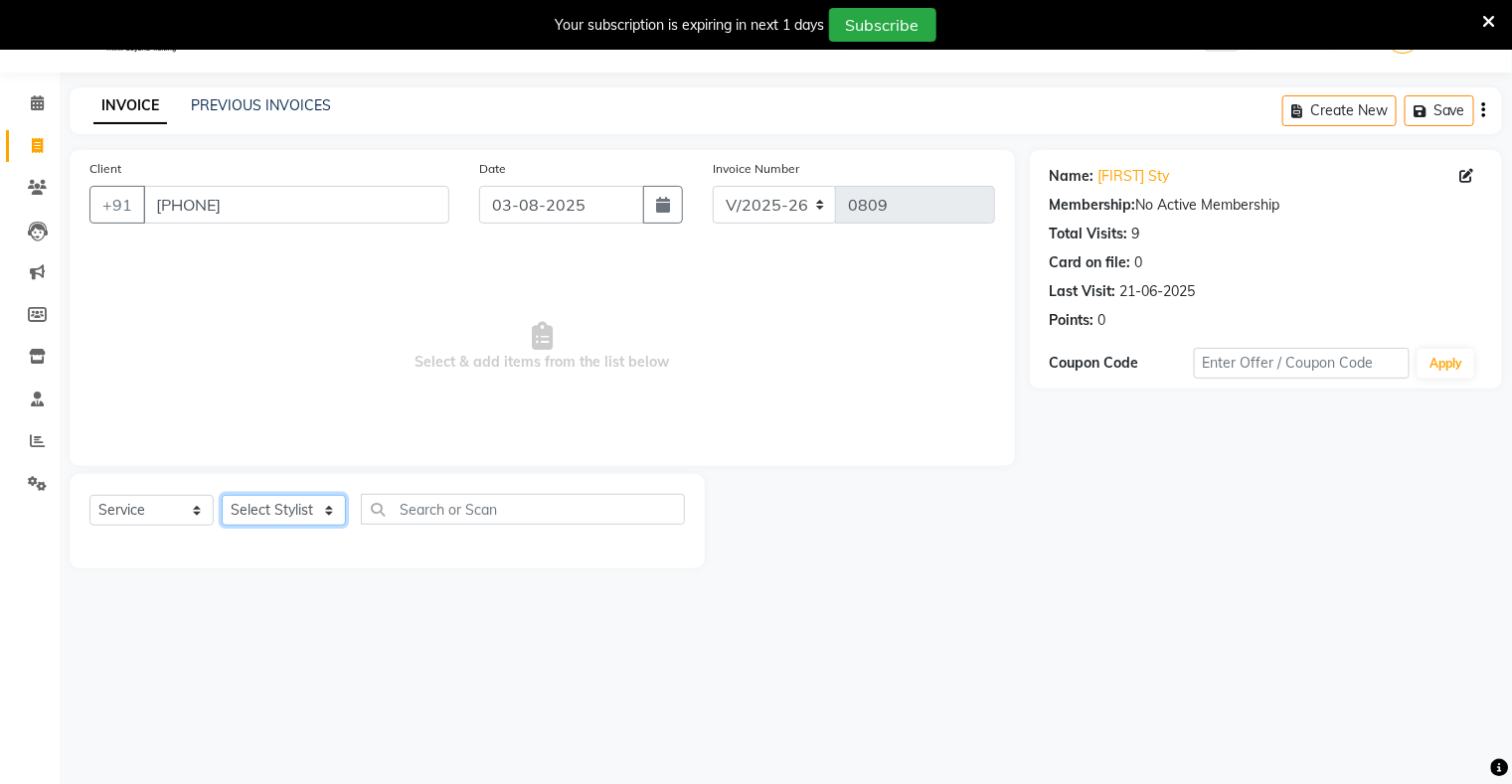click on "Select Stylist nisha priti Sharukh  shubhangi" 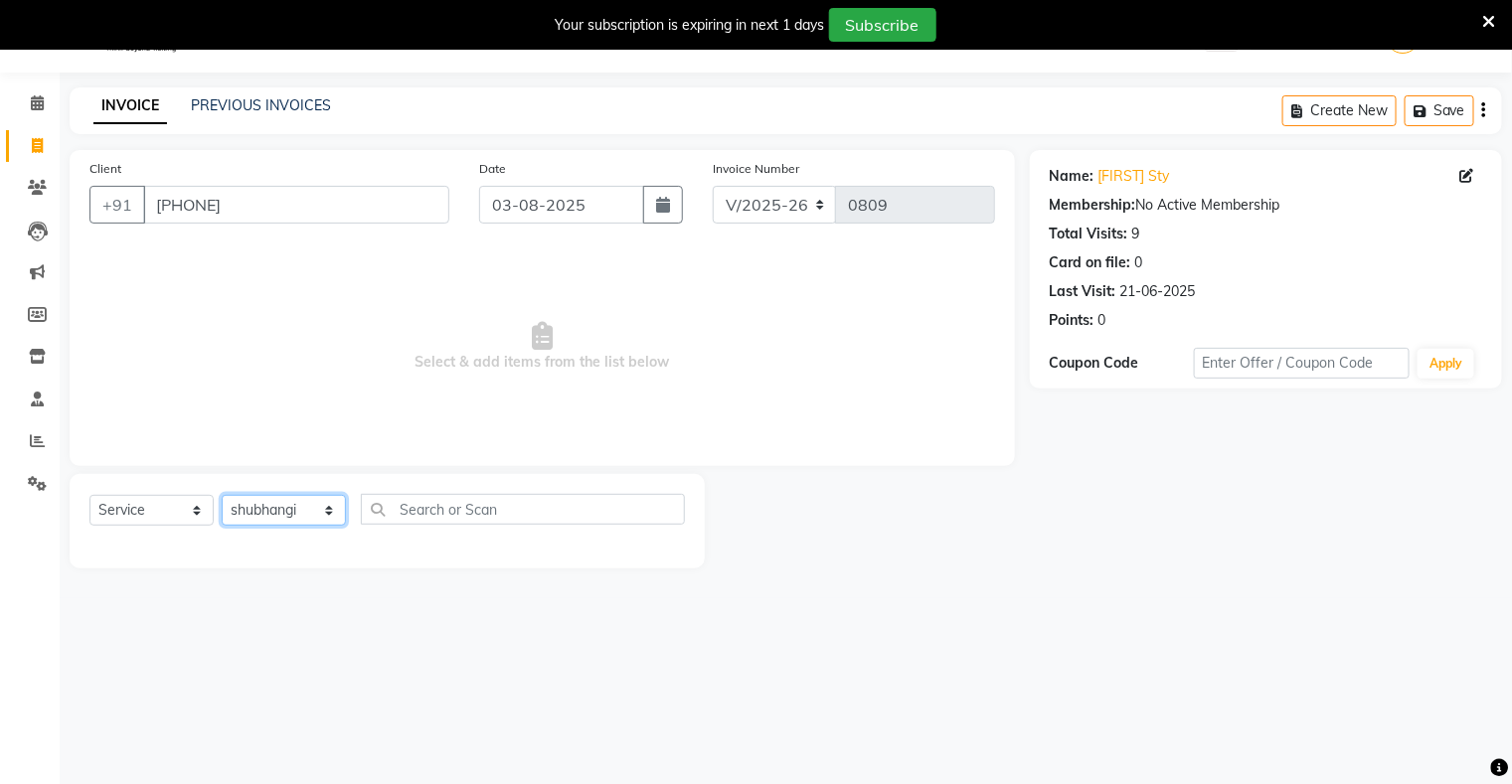 click on "Select Stylist nisha priti Sharukh  shubhangi" 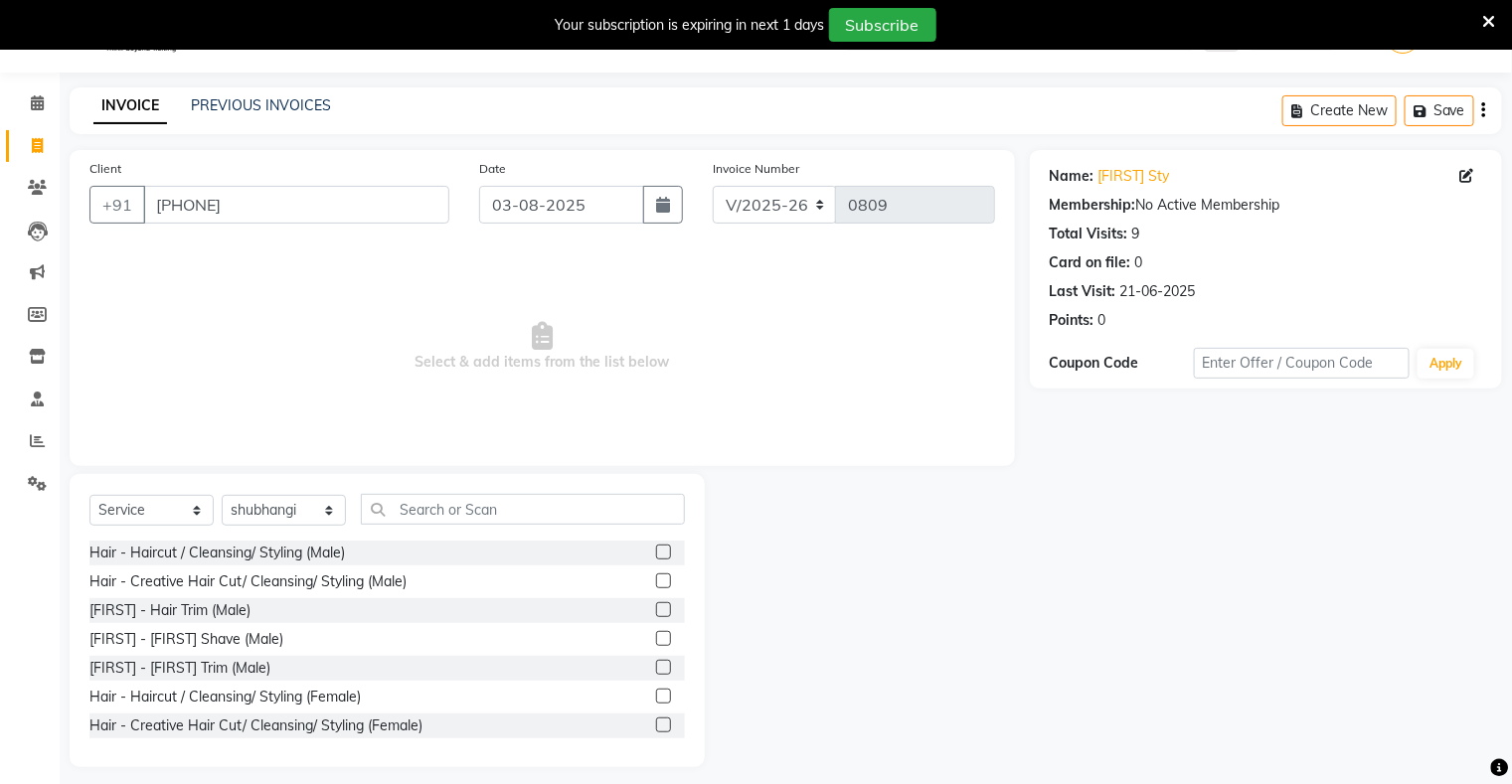 click on "[FIRST] - [FIRST] Shave (Male)" 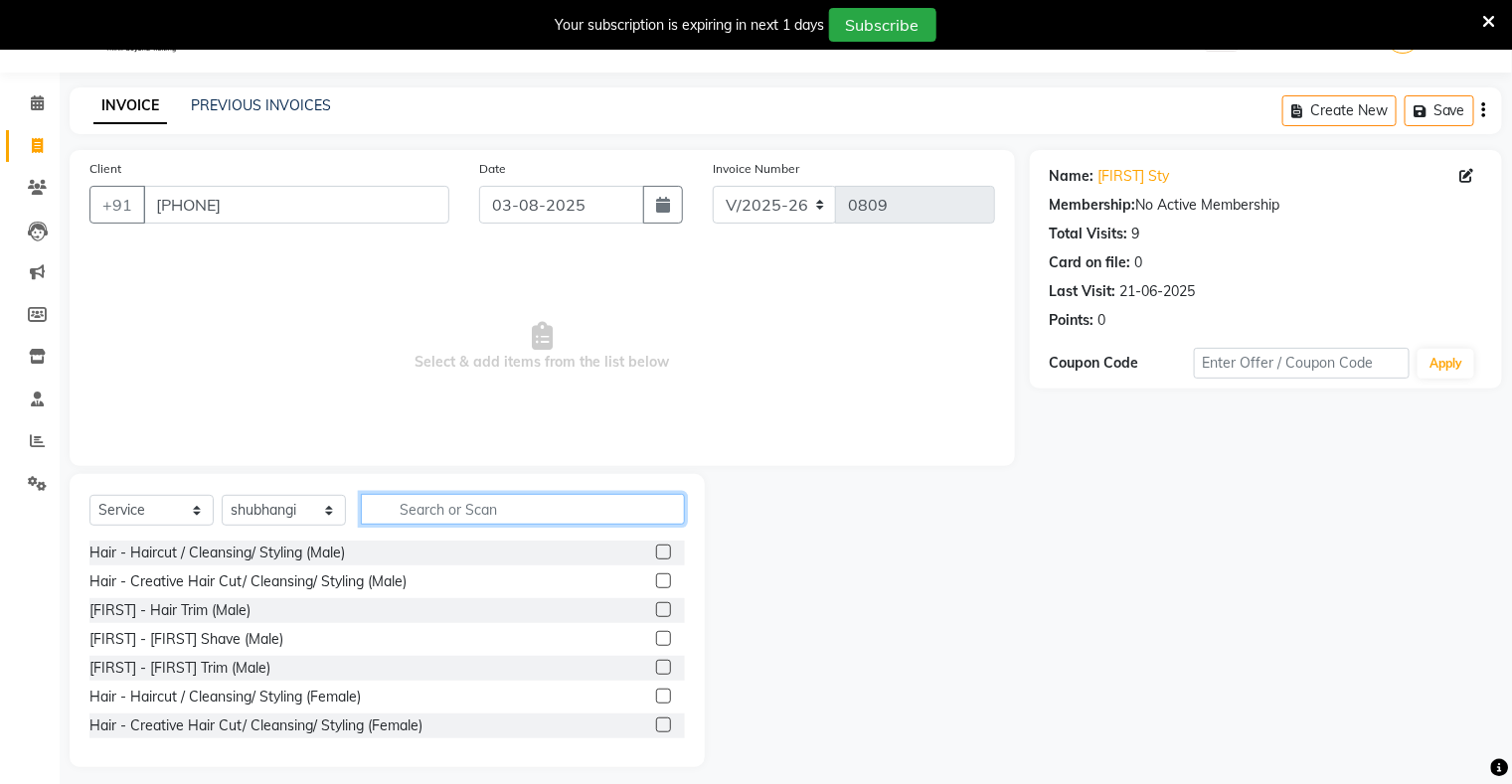 click 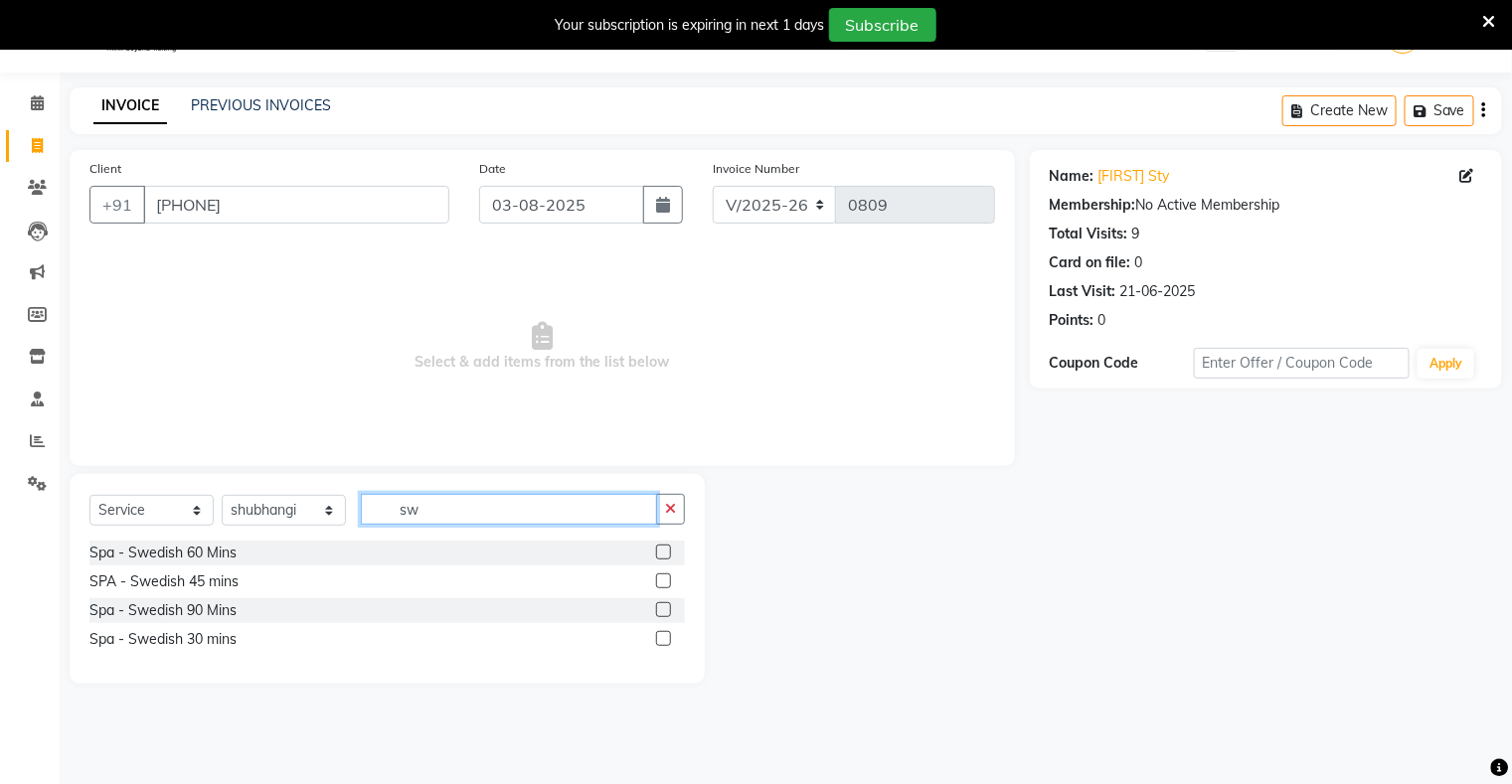 type on "sw" 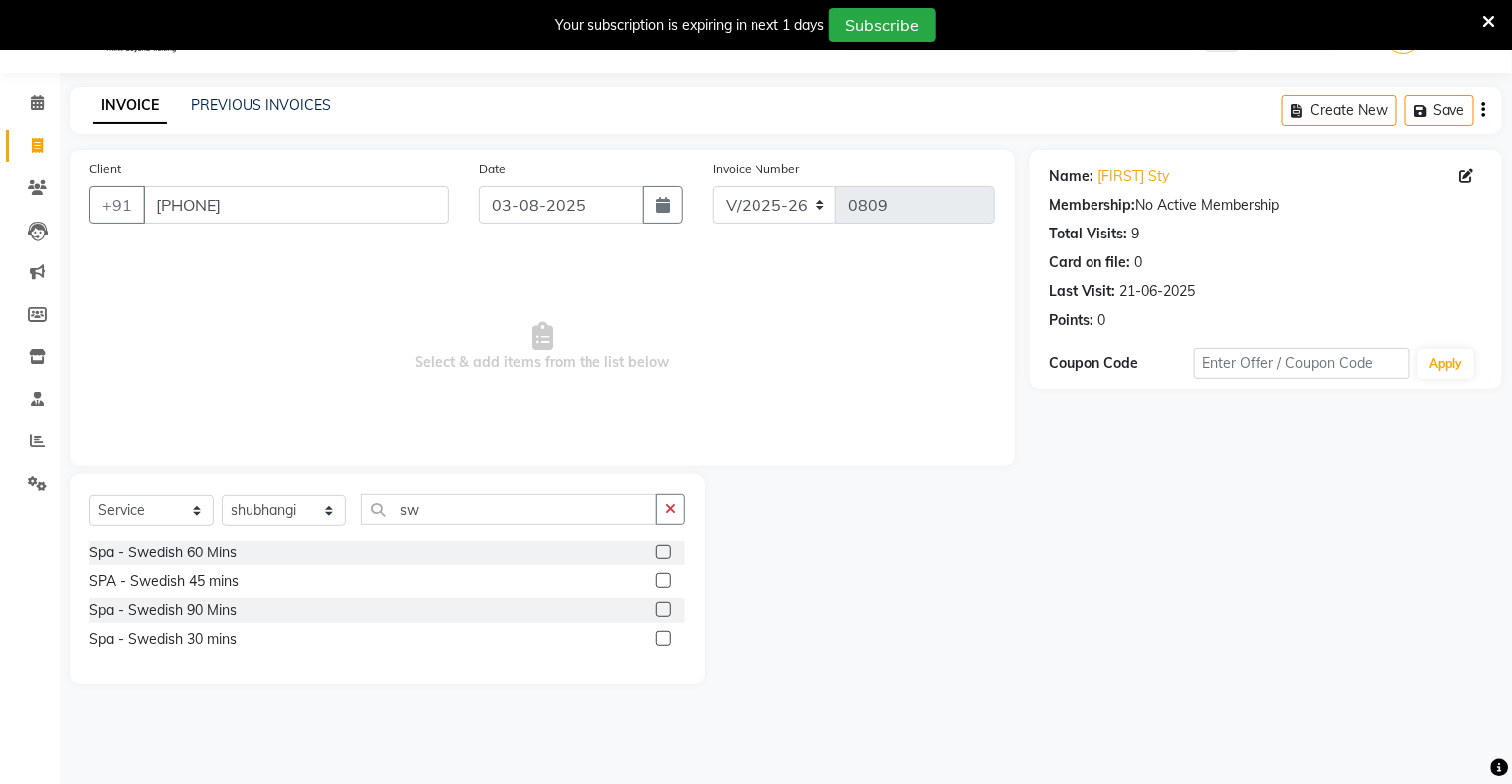 click 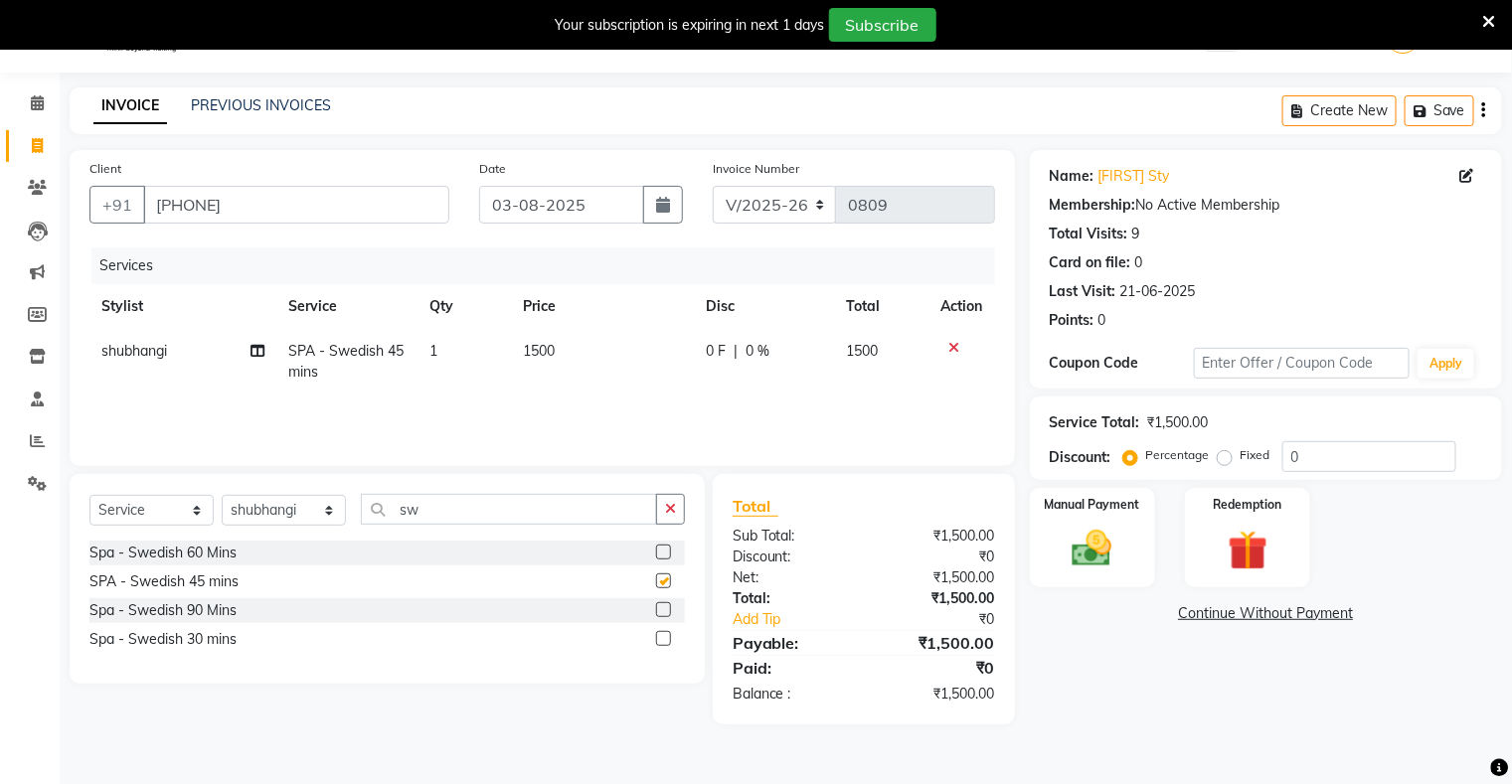 checkbox on "false" 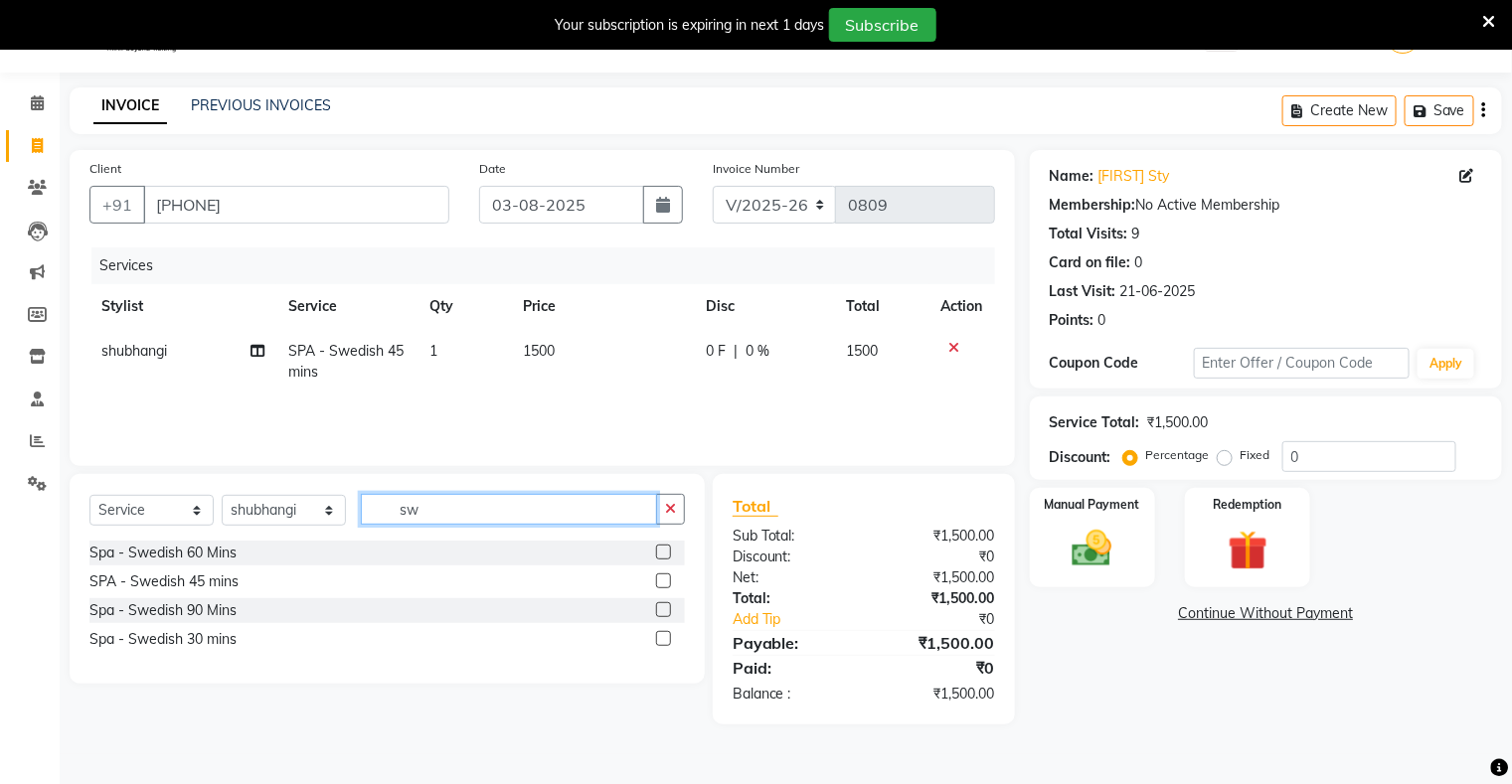 click on "sw" 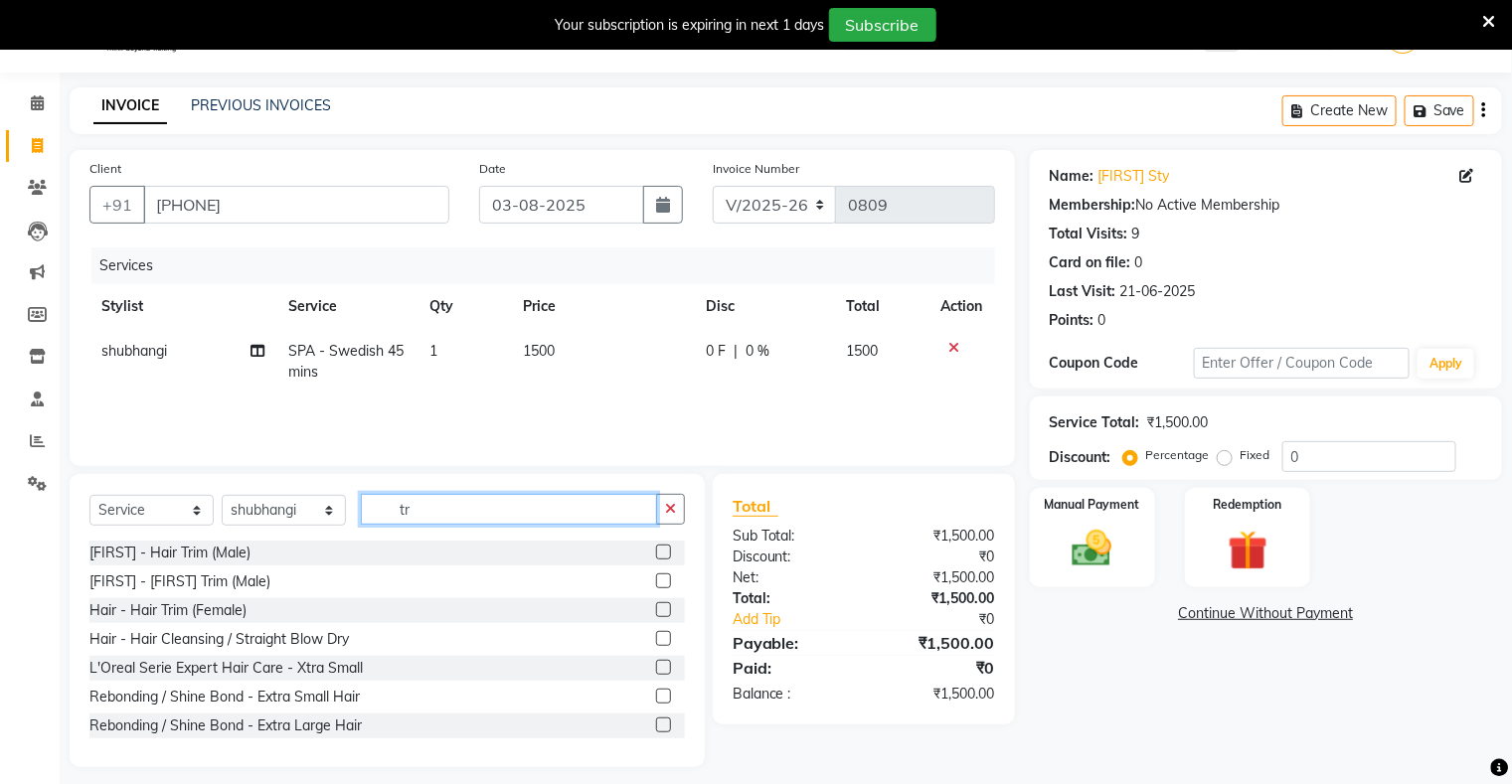 scroll, scrollTop: 62, scrollLeft: 0, axis: vertical 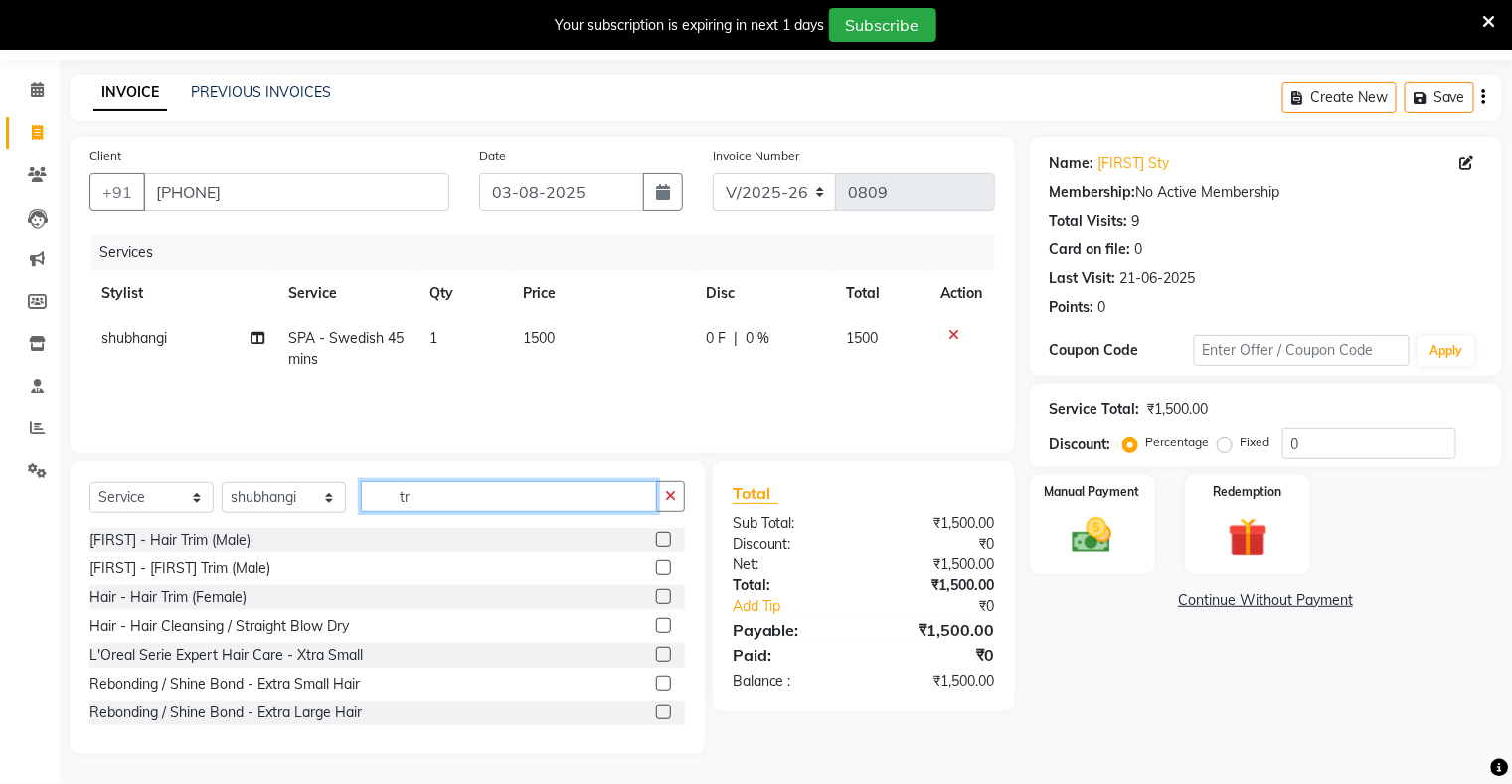 type on "t" 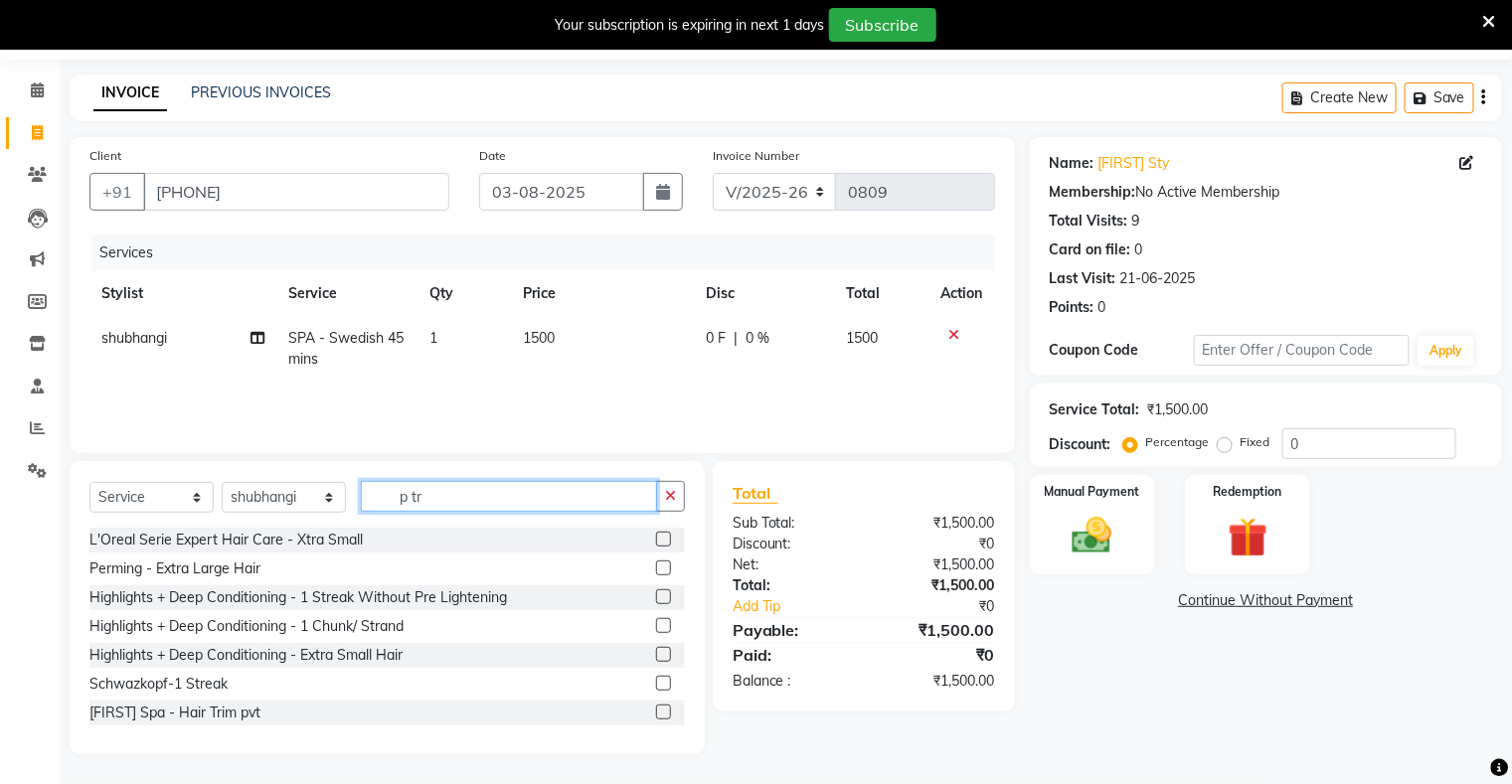 type on "p tr" 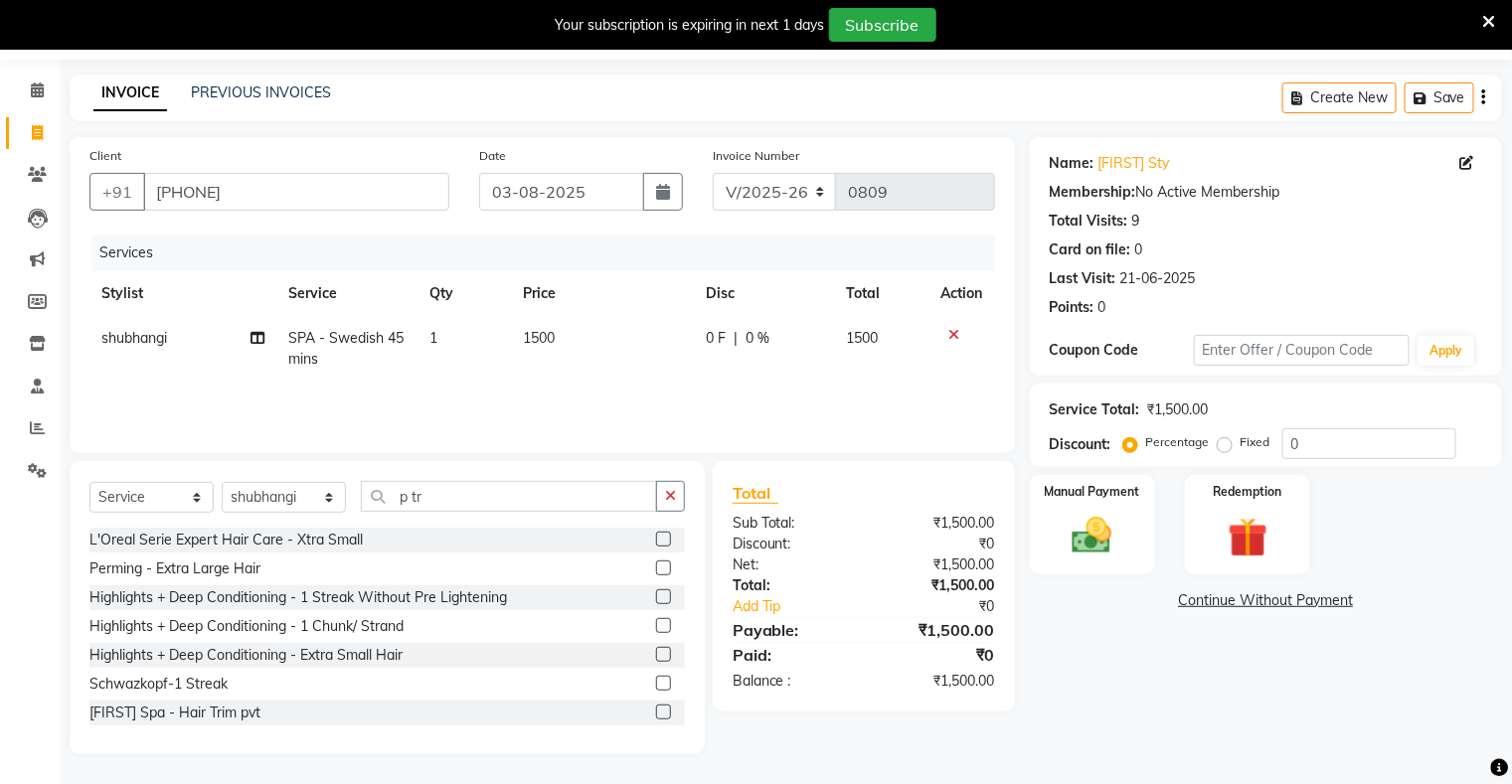 click 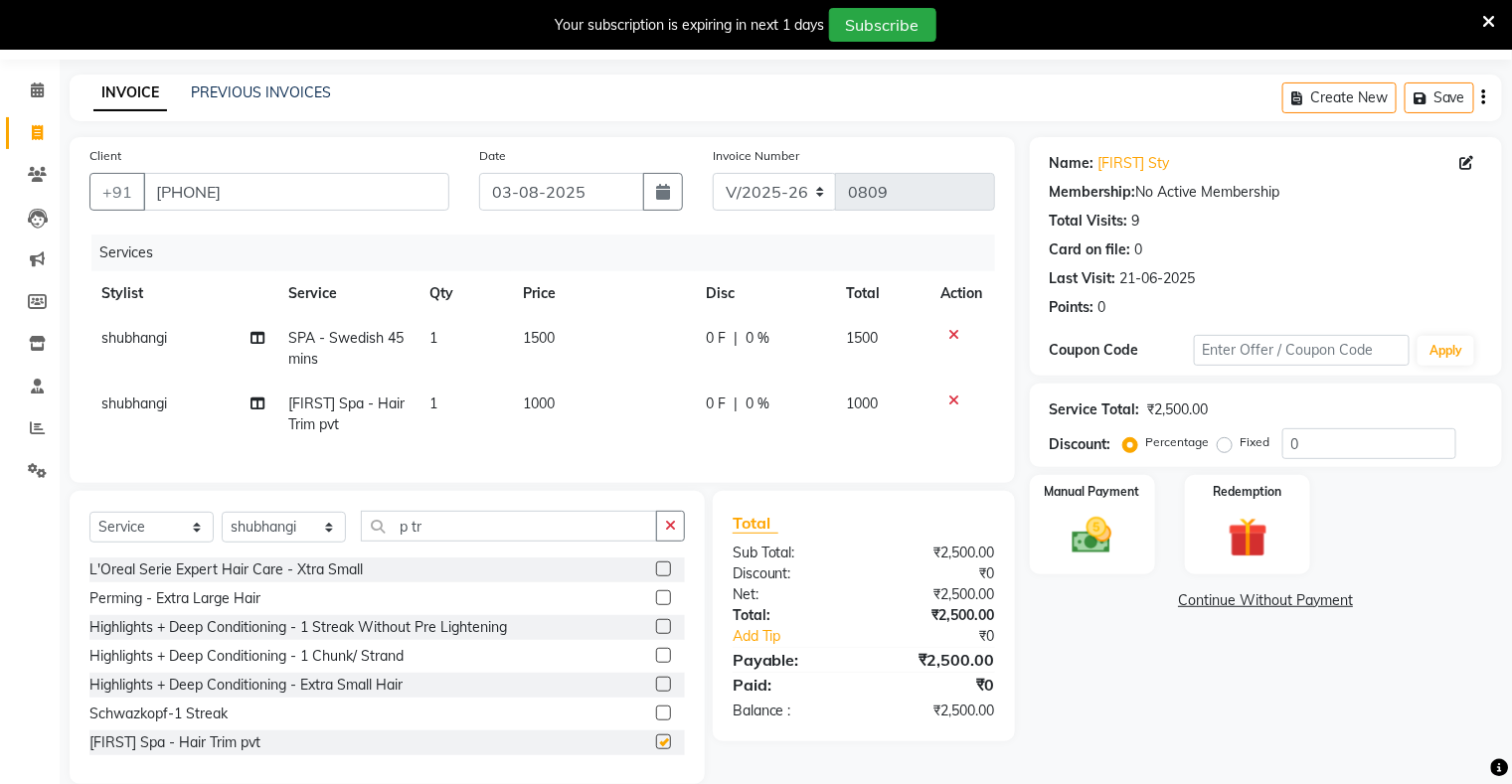 checkbox on "false" 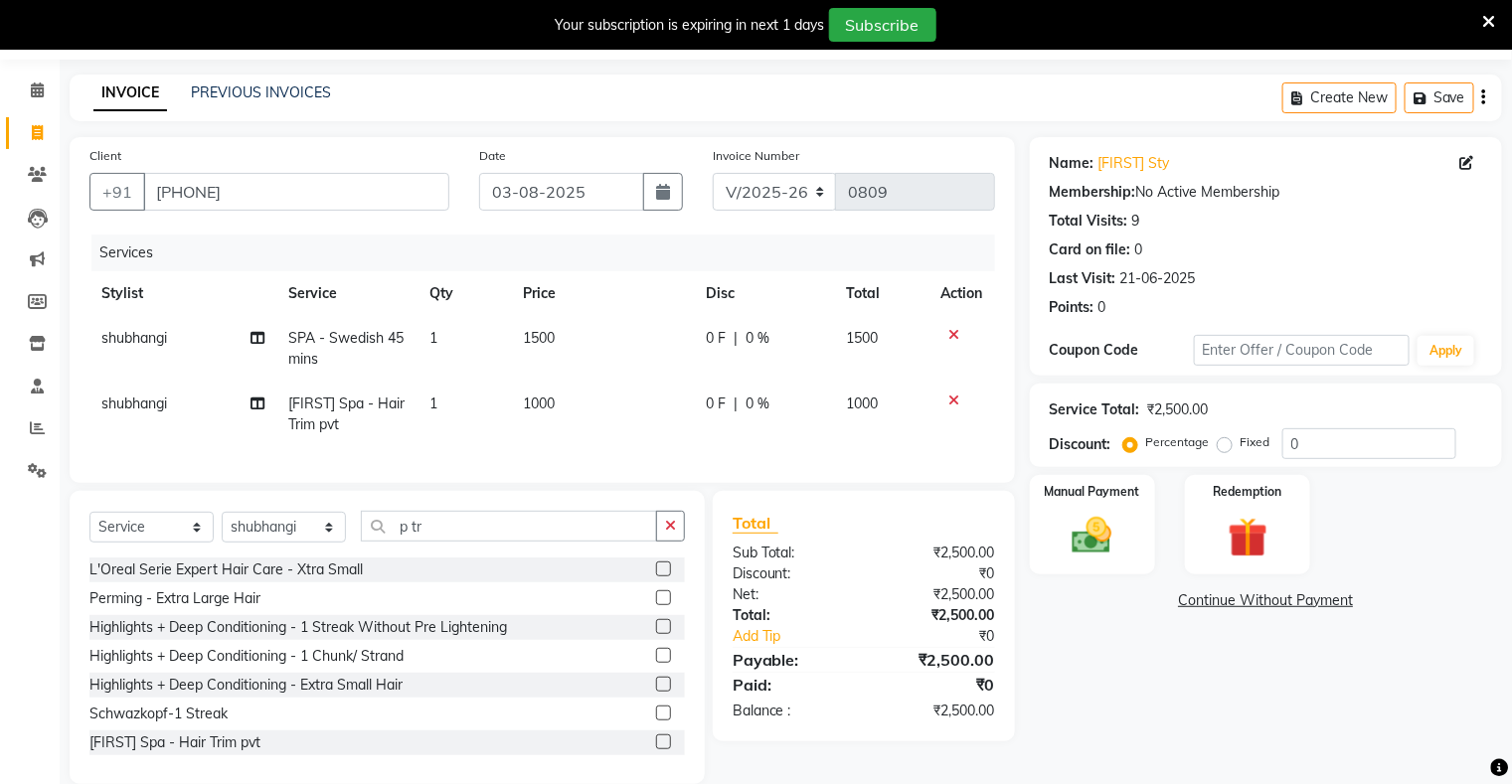 click on "0 F | 0 %" 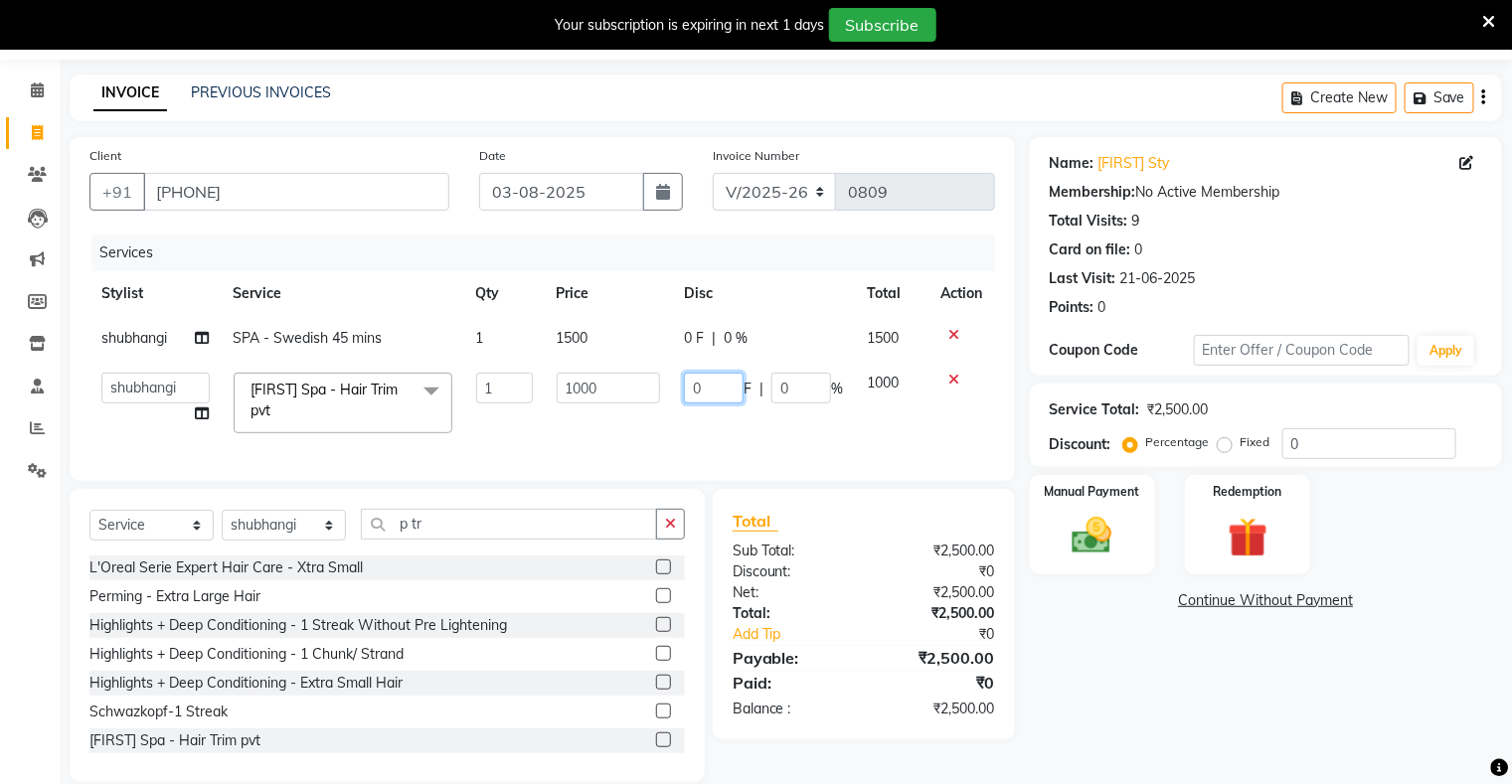 click on "0" 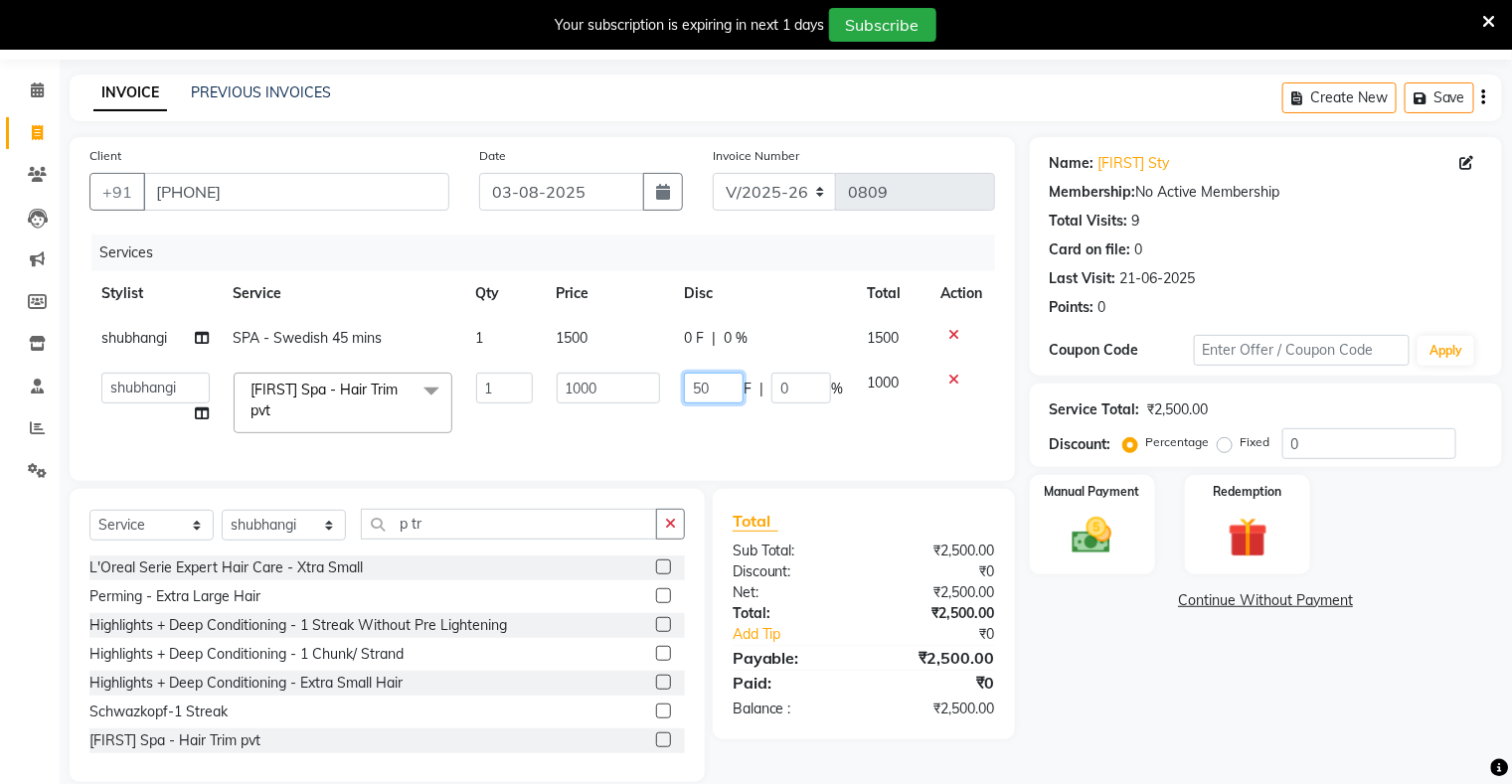 type on "500" 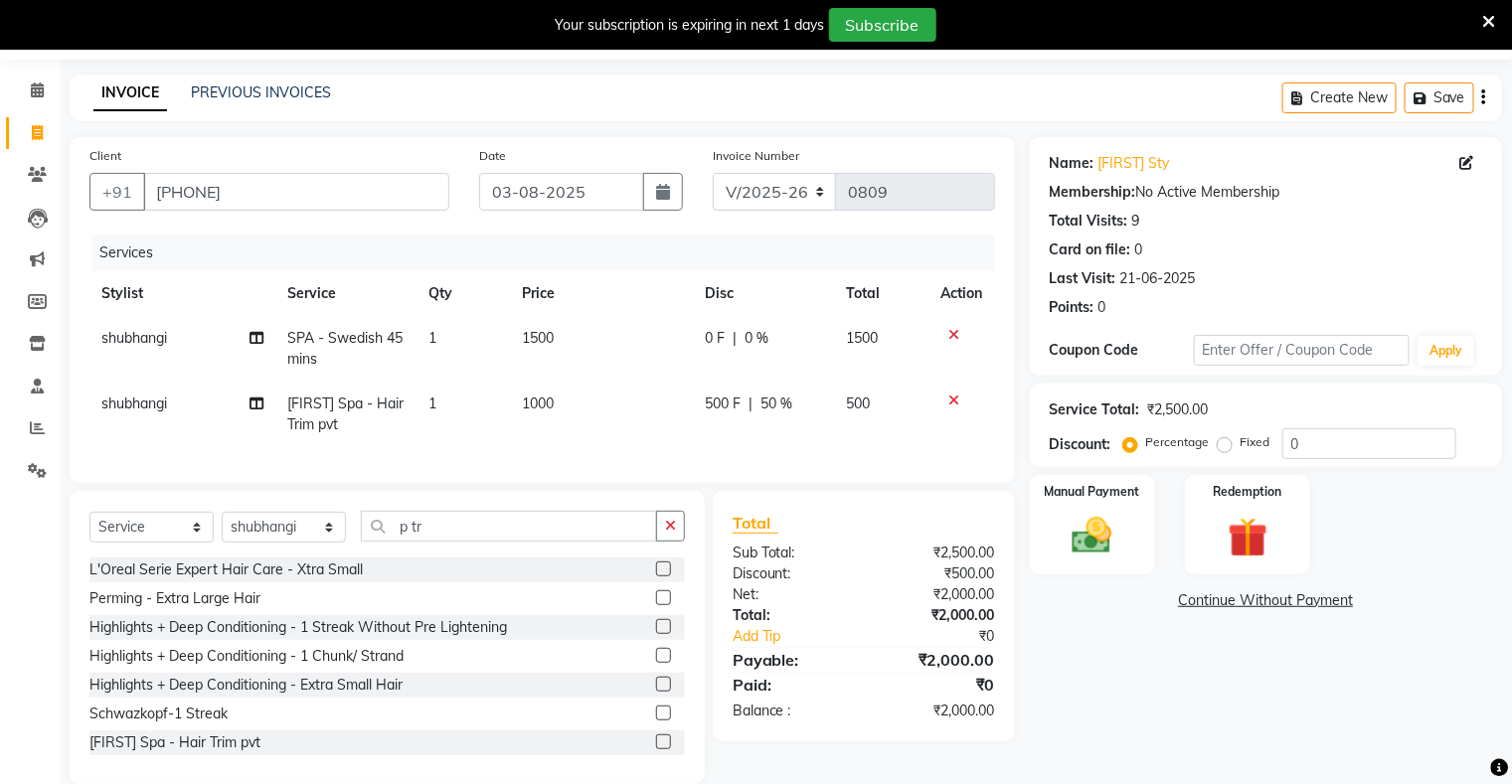 click on "[FIRST] Spa - Hair Trim pvt [NUMBER] [NUMBER] F | [NUMBER] % [NUMBER]" 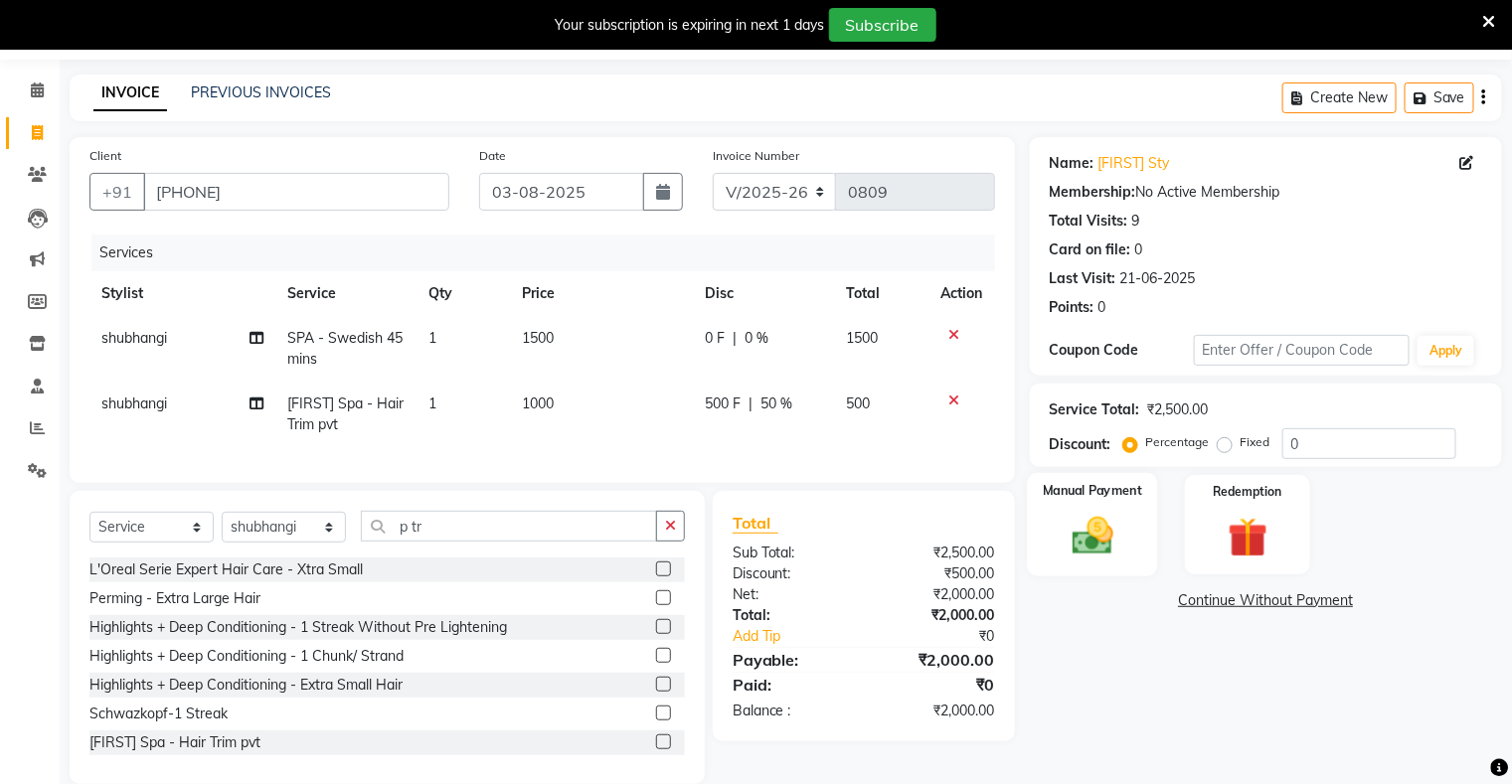 click 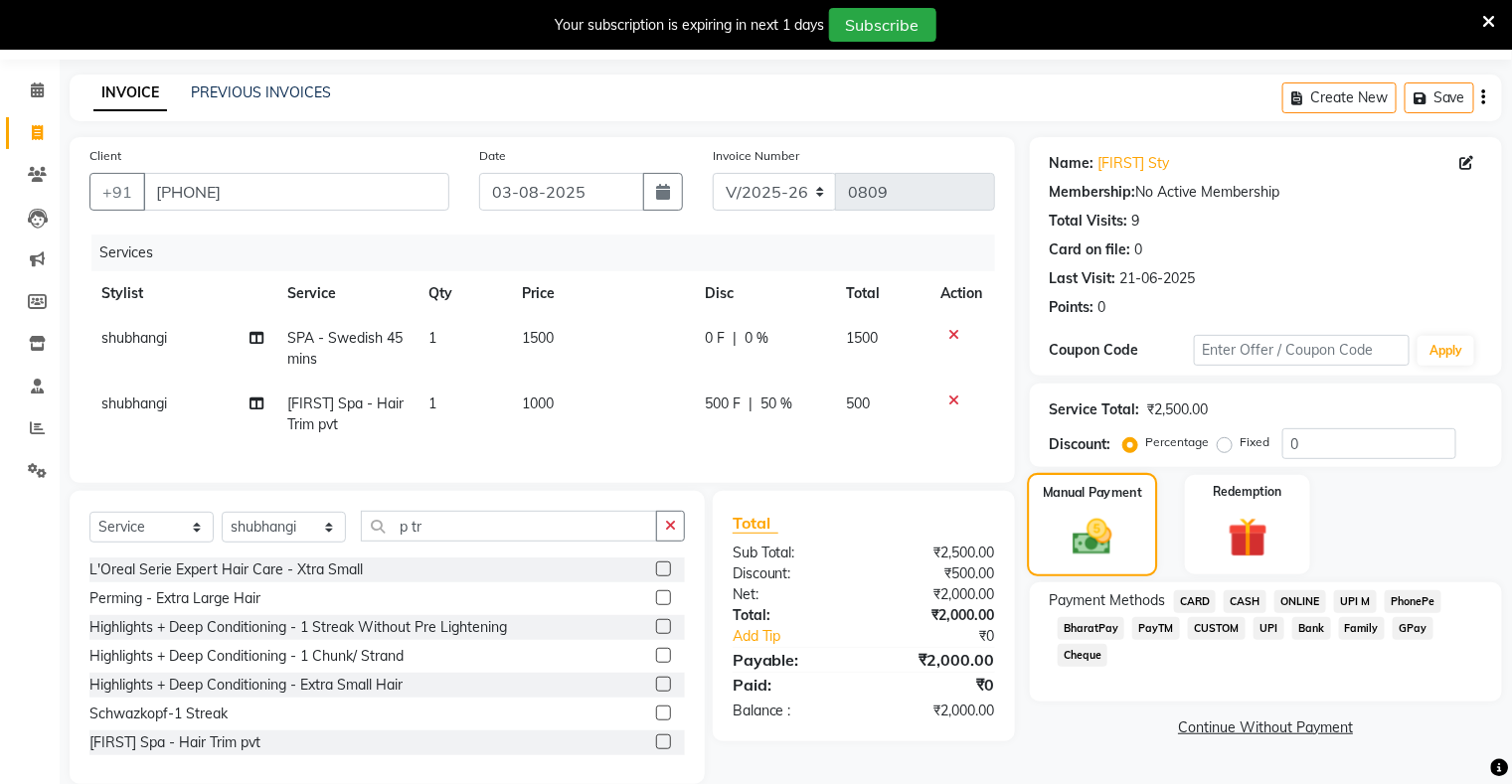 scroll, scrollTop: 107, scrollLeft: 0, axis: vertical 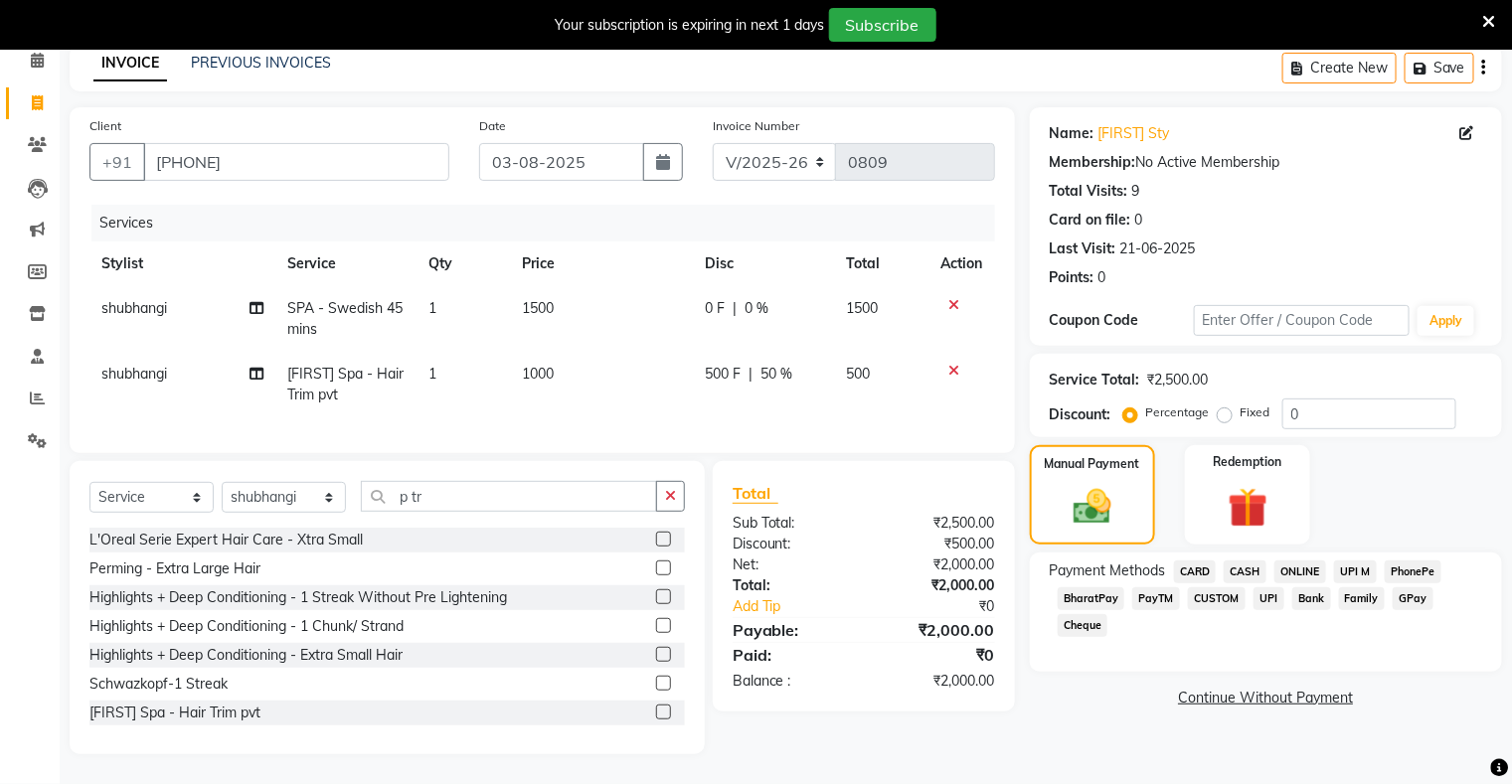 click on "CARD" 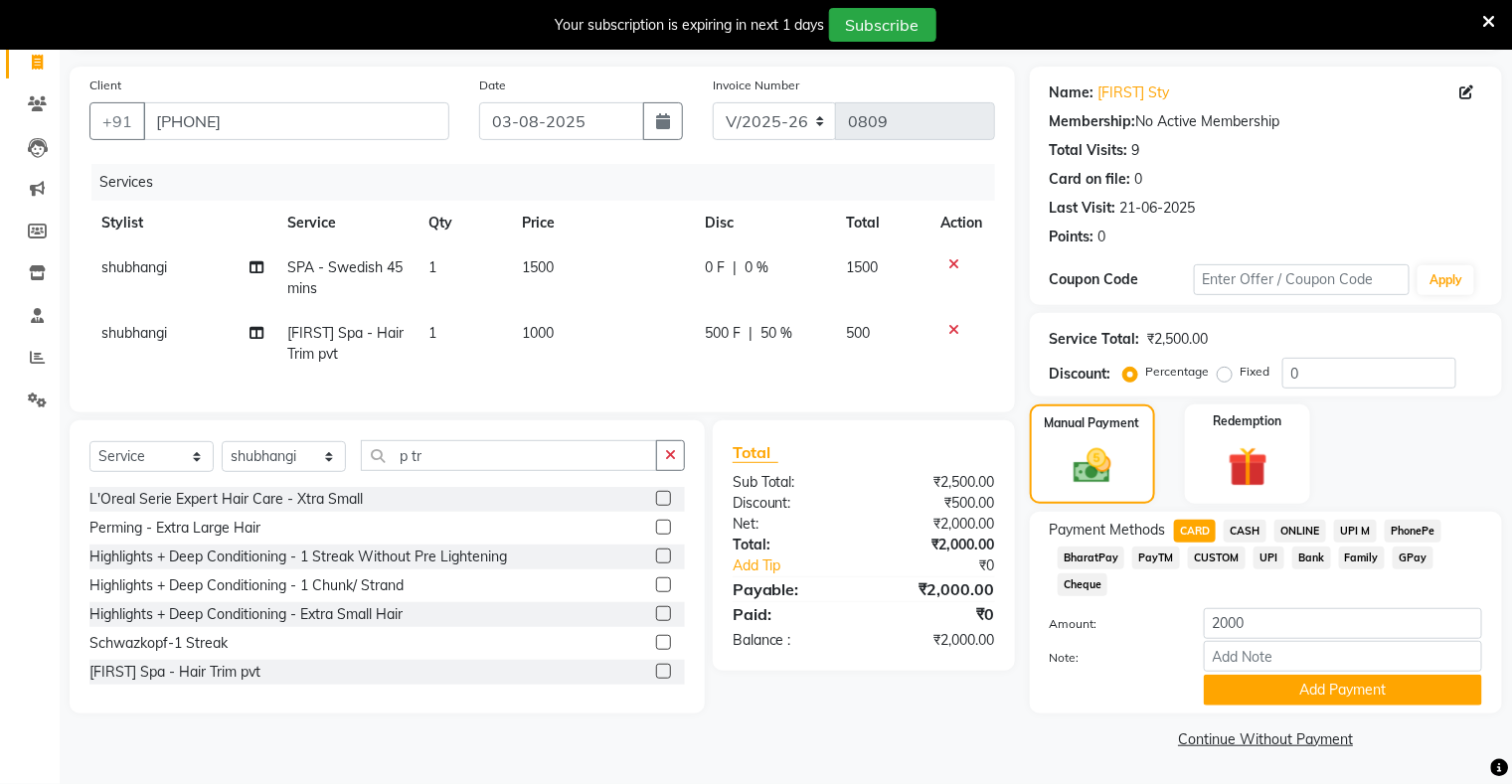 scroll, scrollTop: 133, scrollLeft: 0, axis: vertical 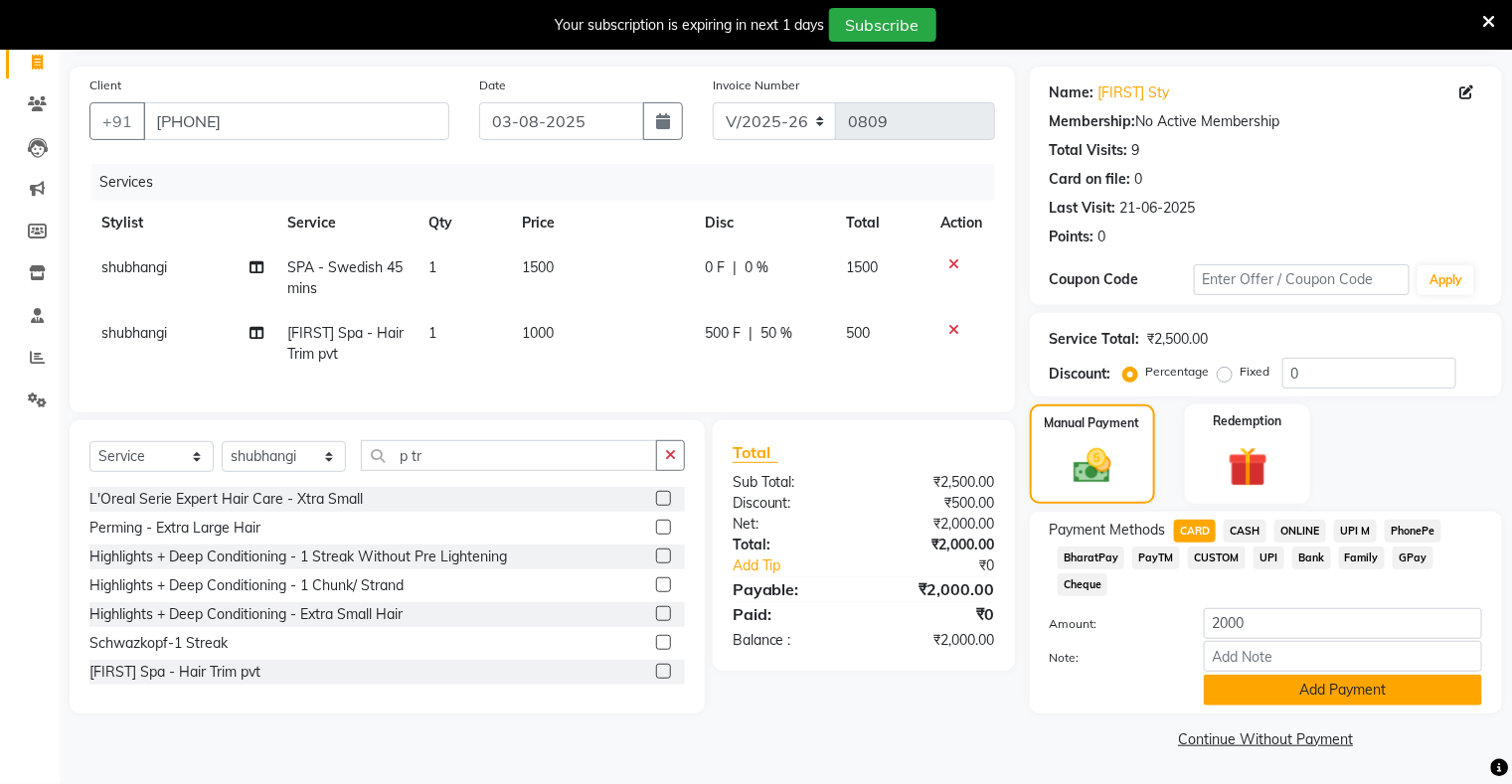 click on "Add Payment" 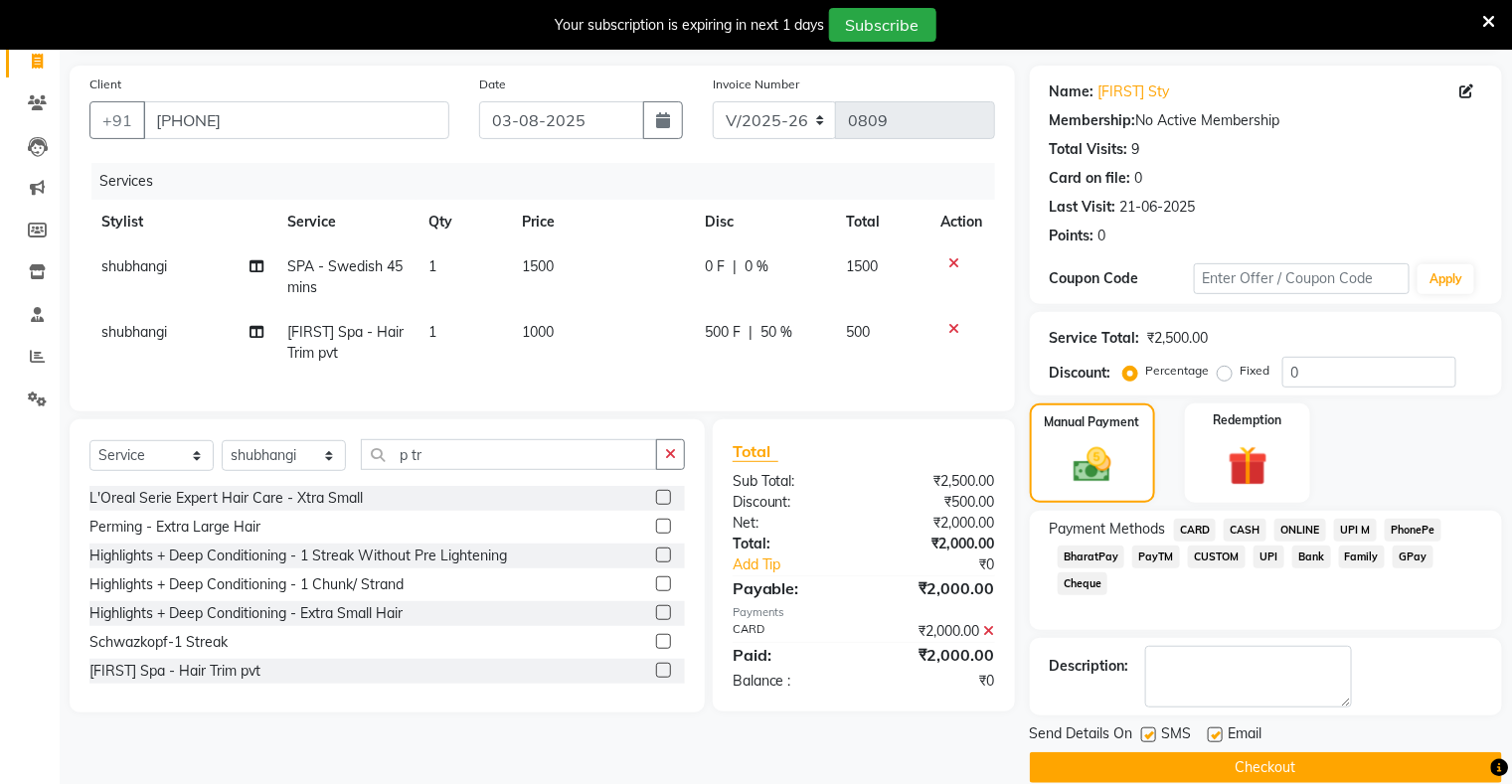 scroll, scrollTop: 159, scrollLeft: 0, axis: vertical 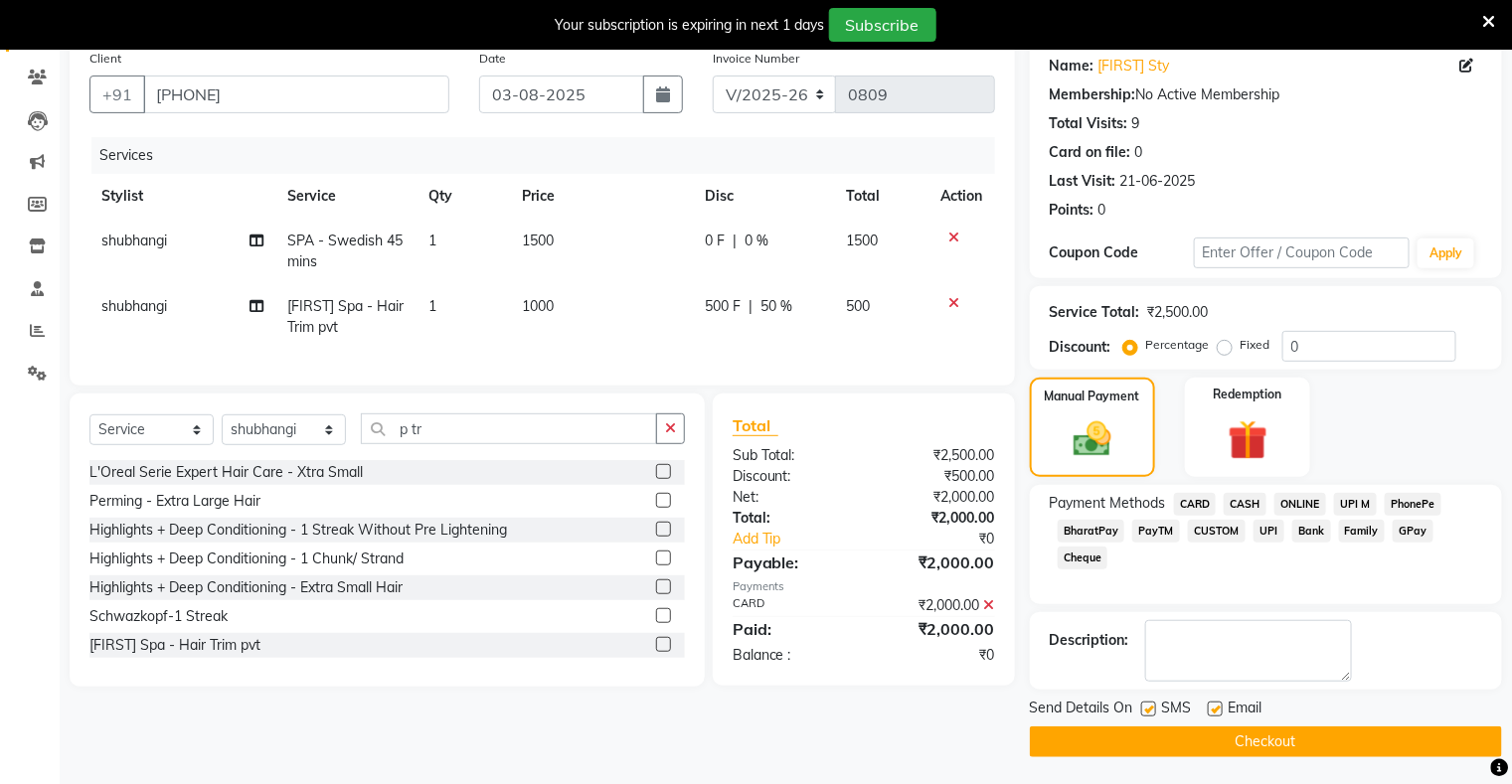 click on "Checkout" 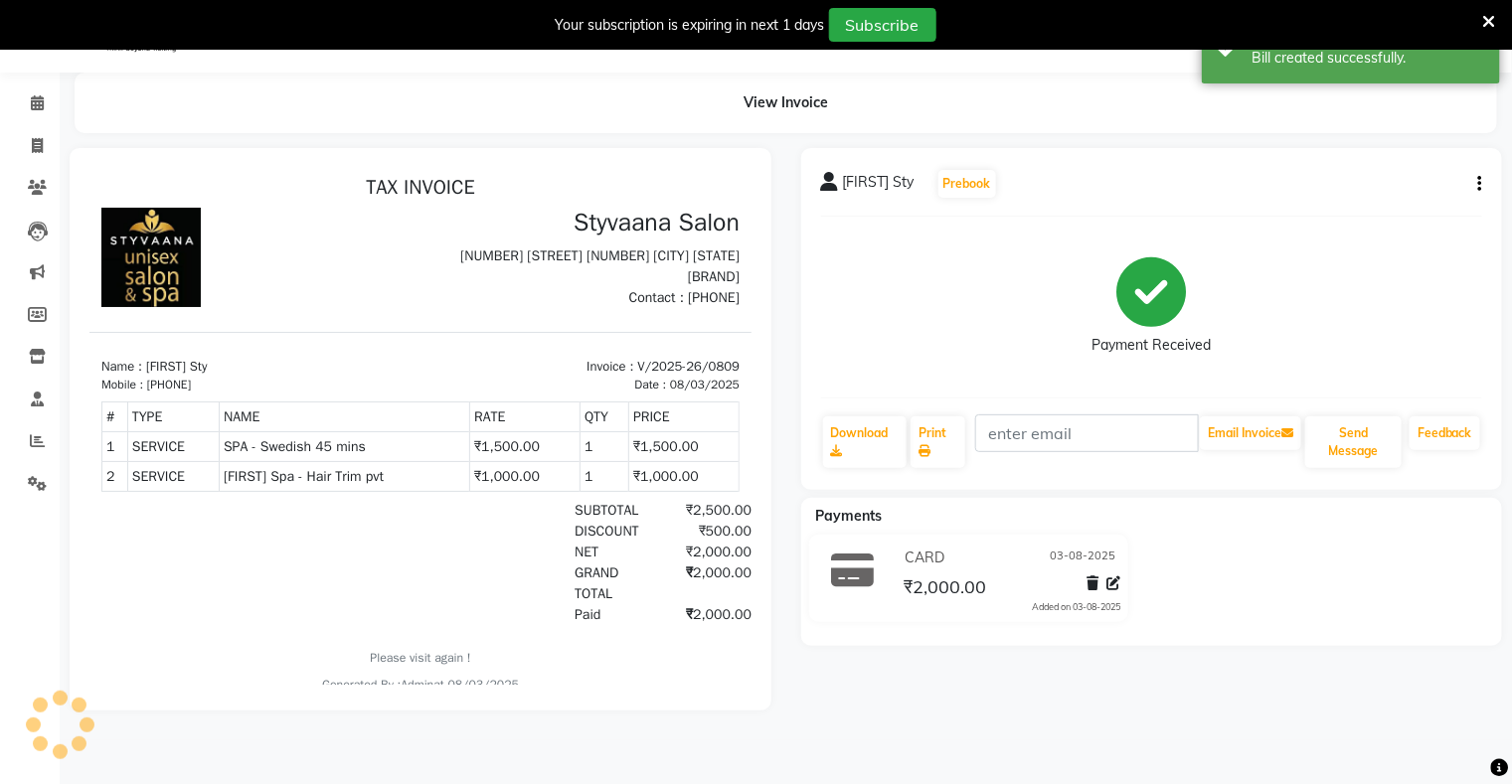 scroll, scrollTop: 0, scrollLeft: 0, axis: both 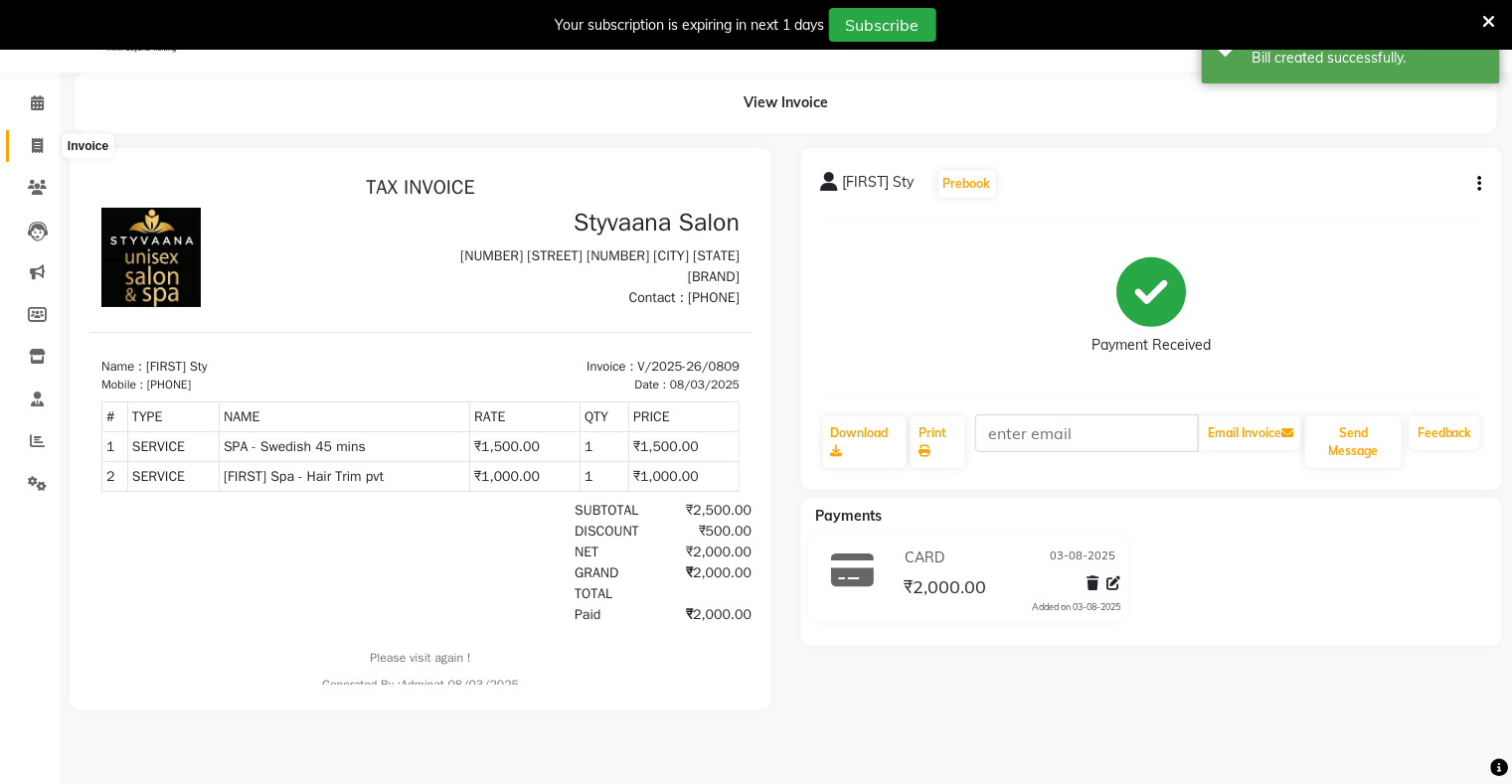 click 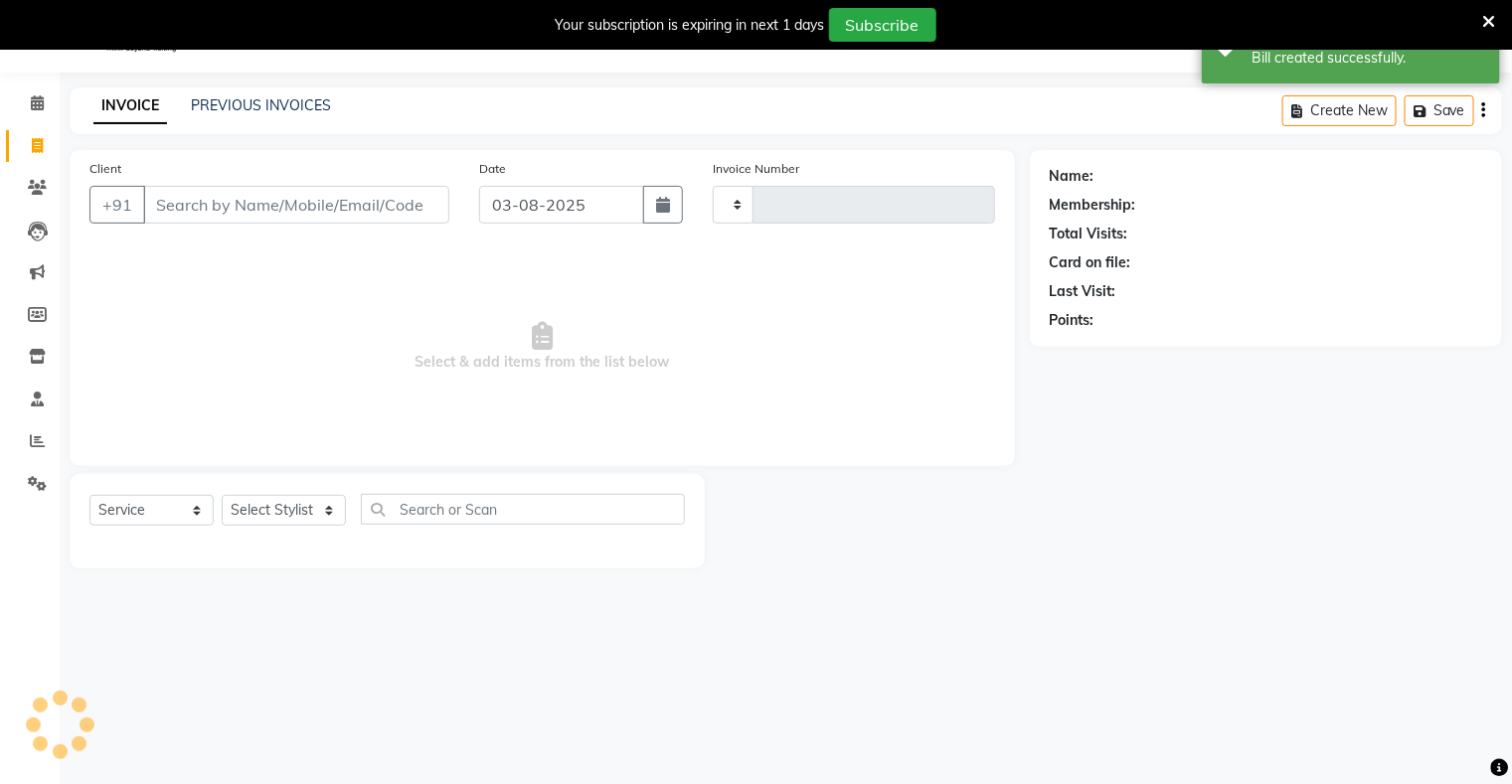 type on "0810" 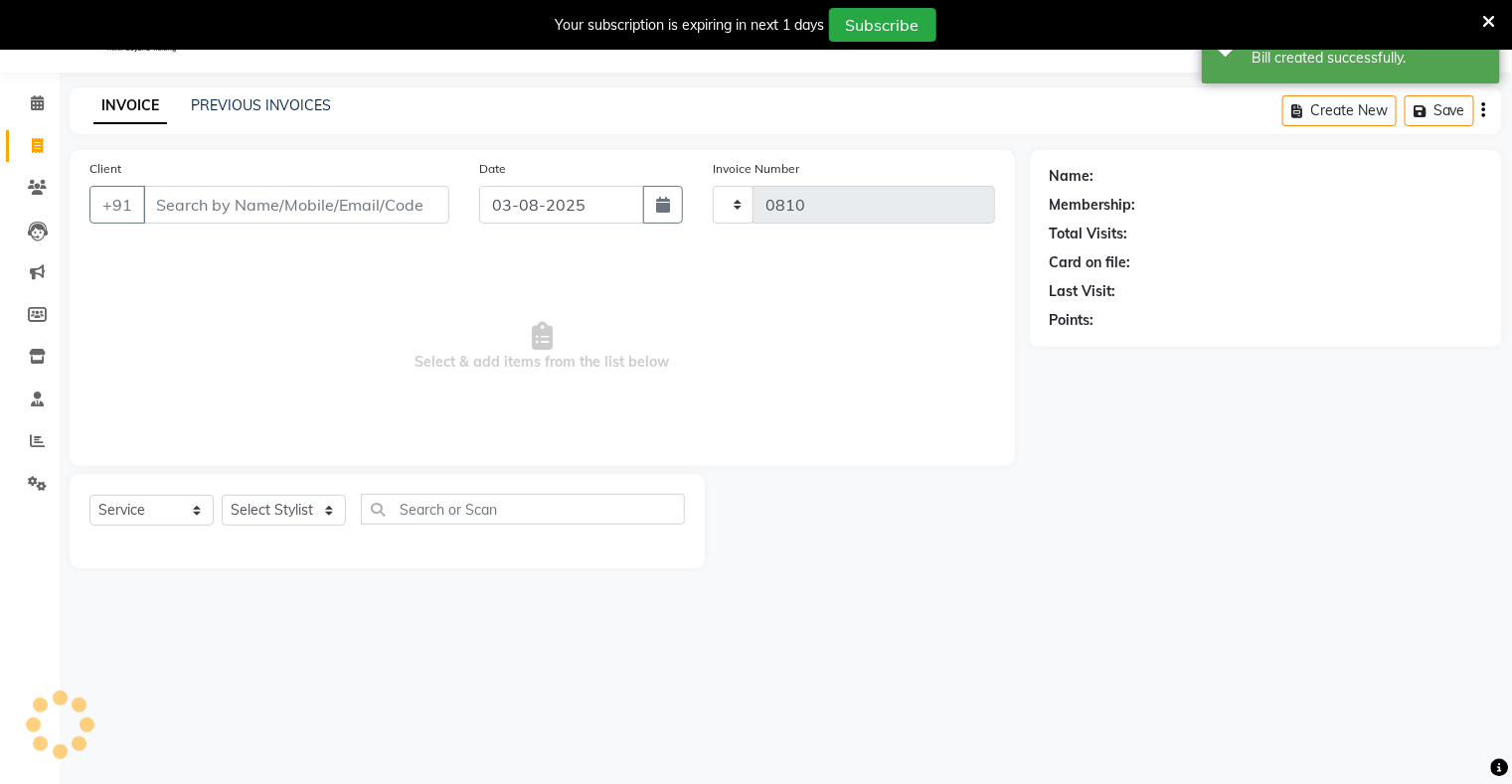 select on "280" 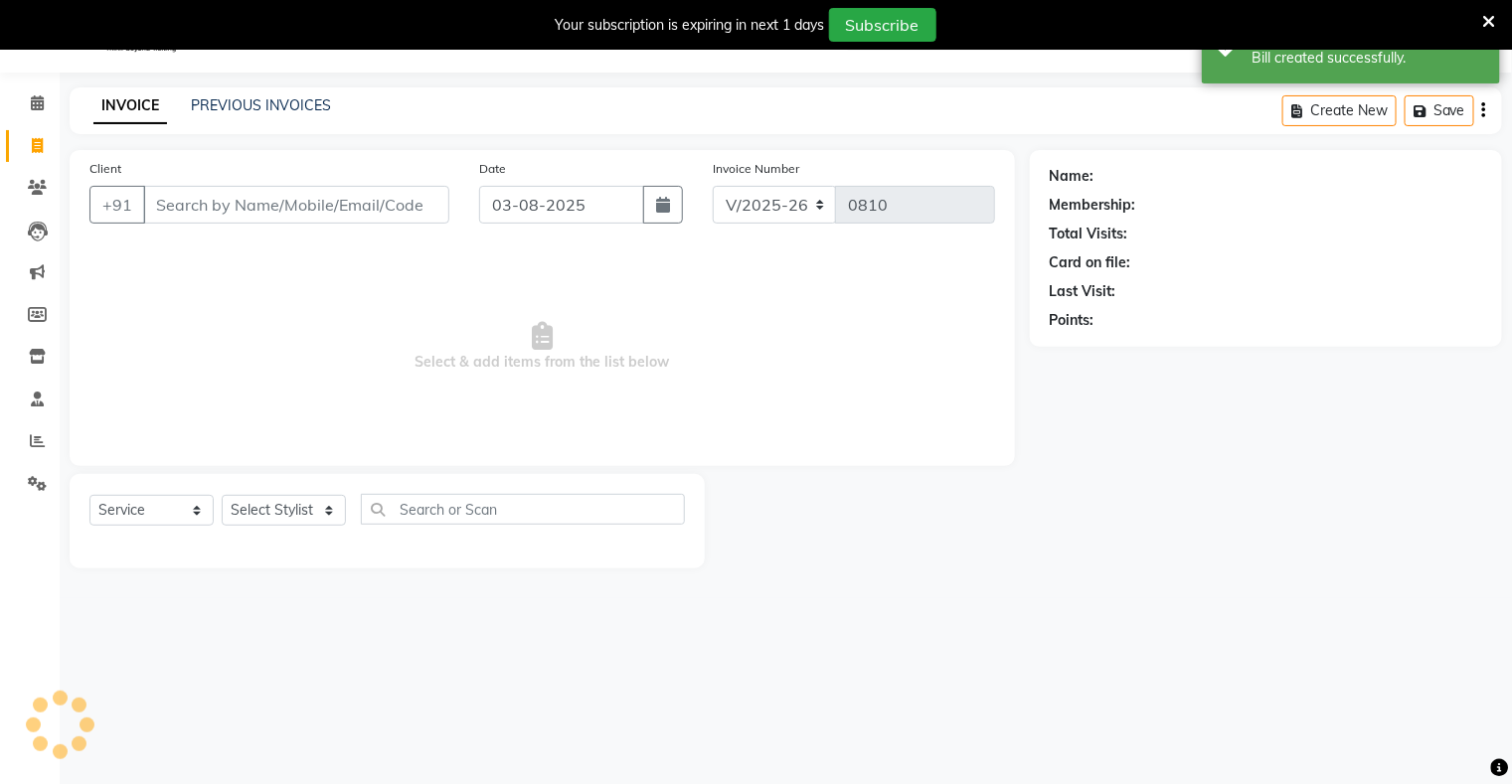 click on "Client" at bounding box center [296, 205] 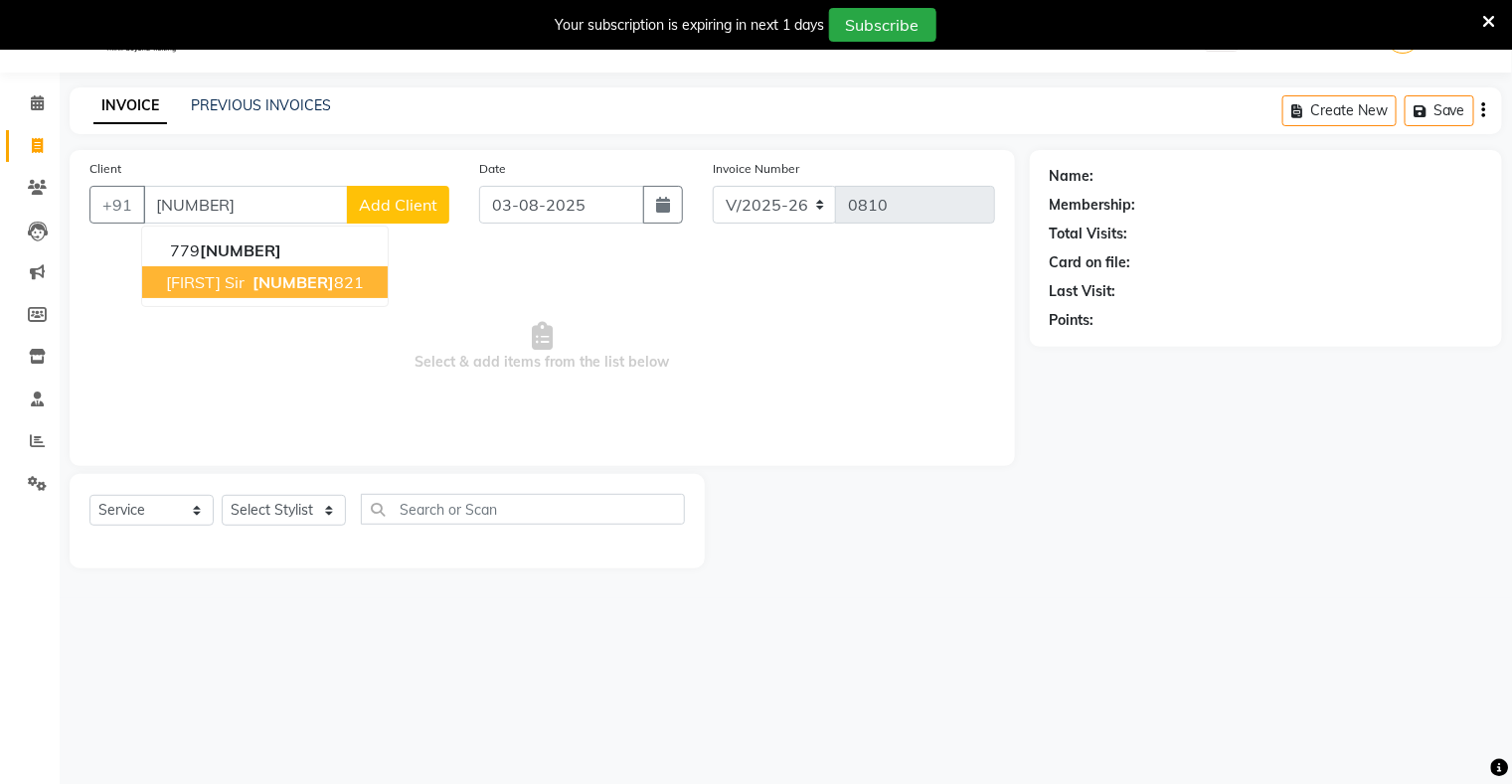 click on "[FIRST] sir" at bounding box center (205, 282) 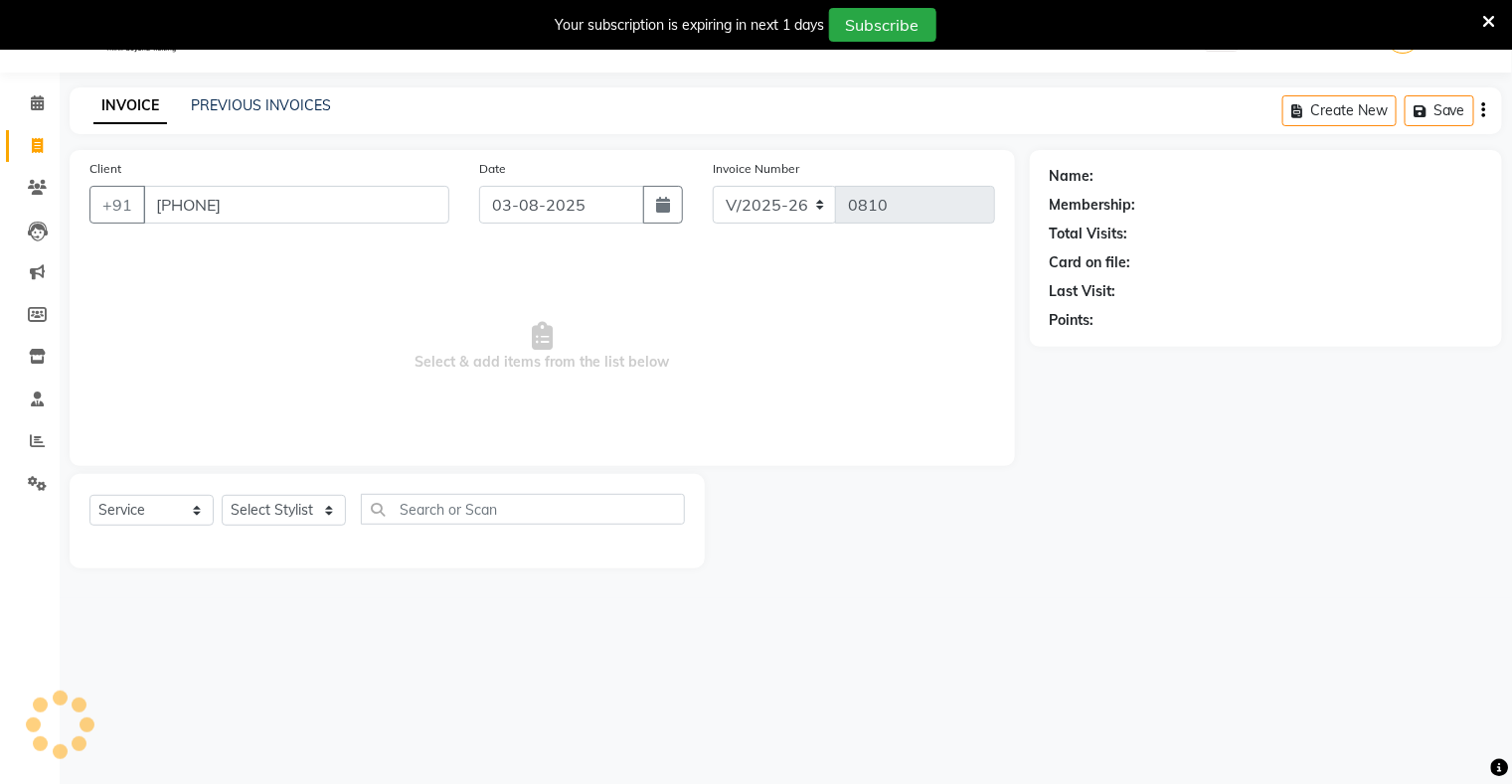 type on "[PHONE]" 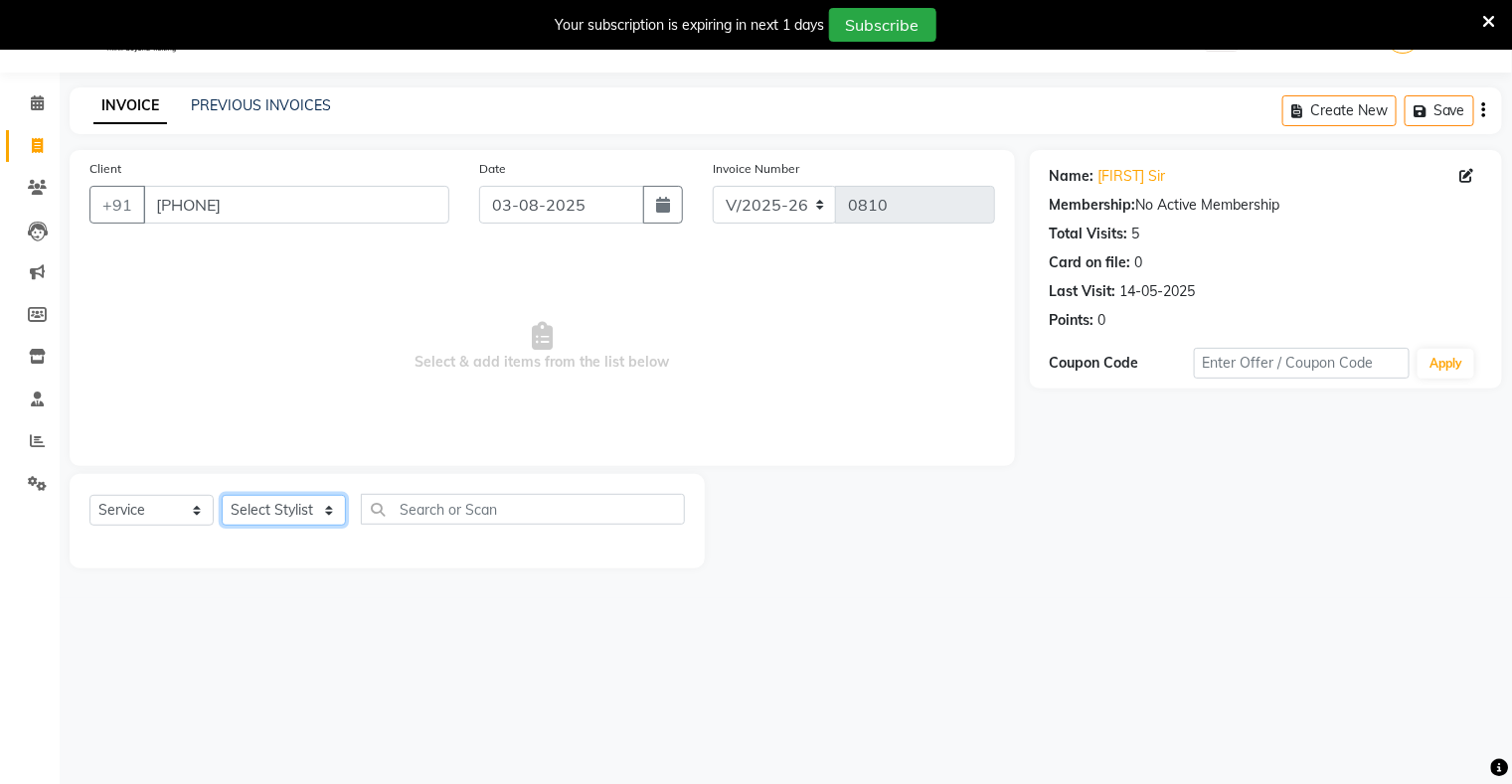 click on "Select Stylist nisha priti Sharukh  shubhangi" 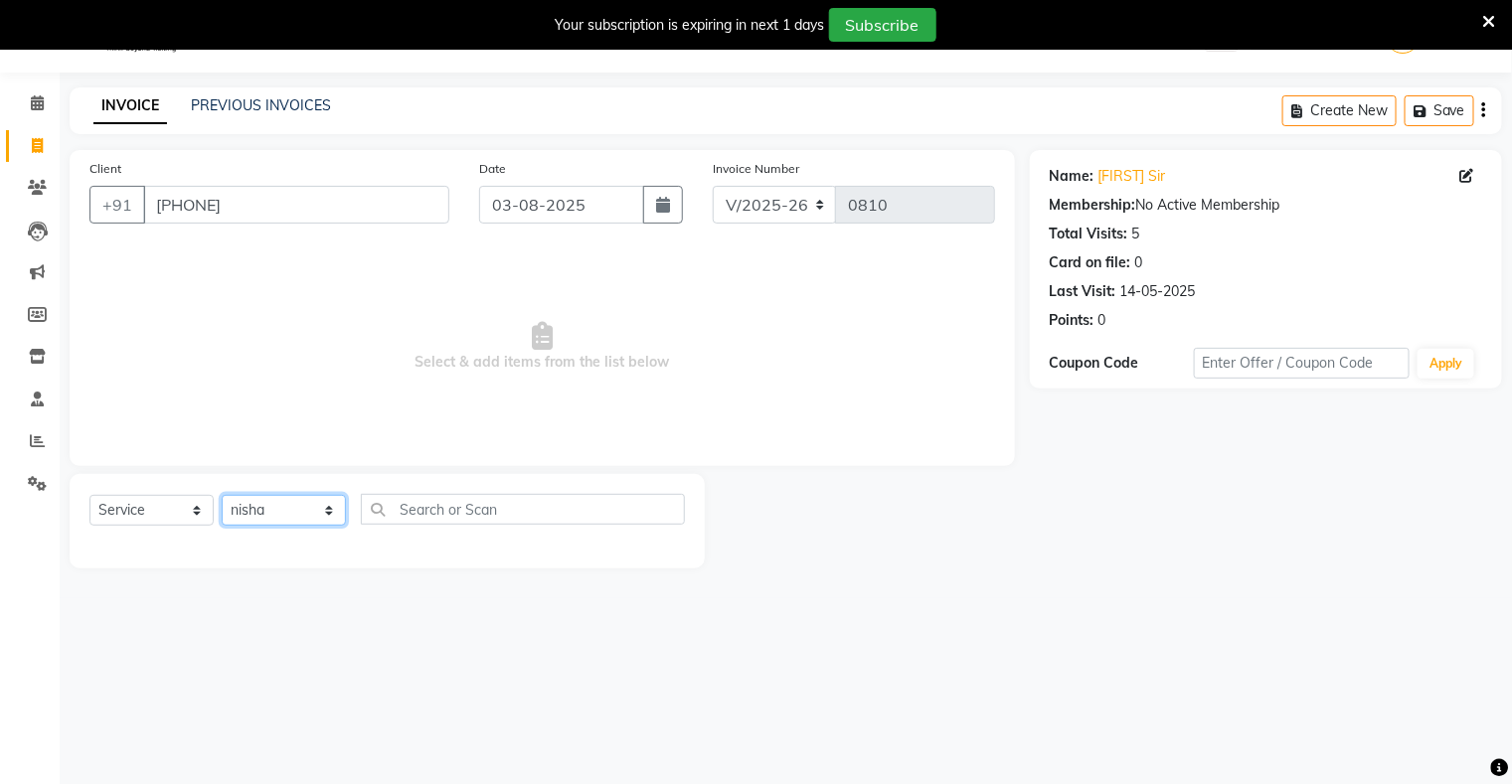 click on "Select Stylist nisha priti Sharukh  shubhangi" 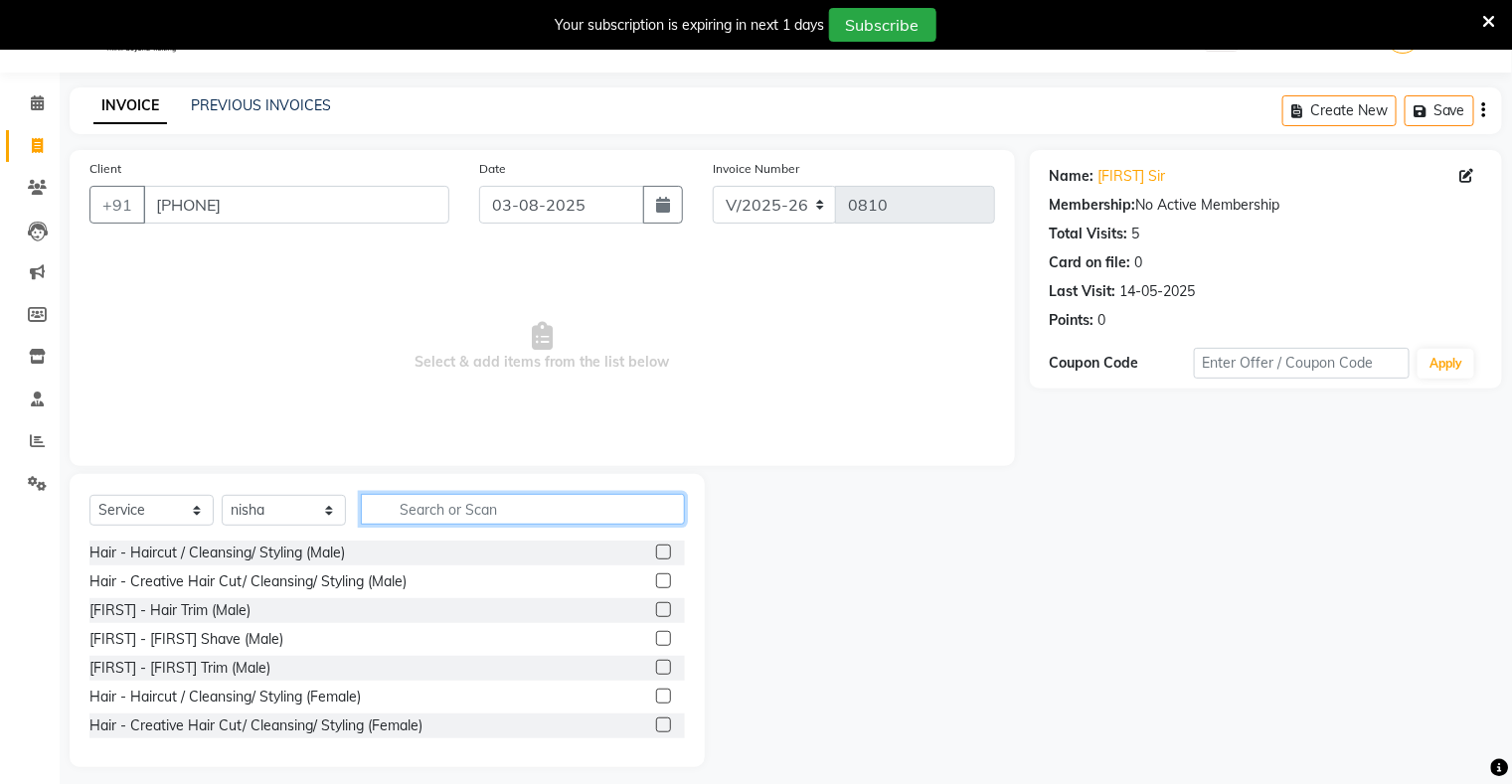 click 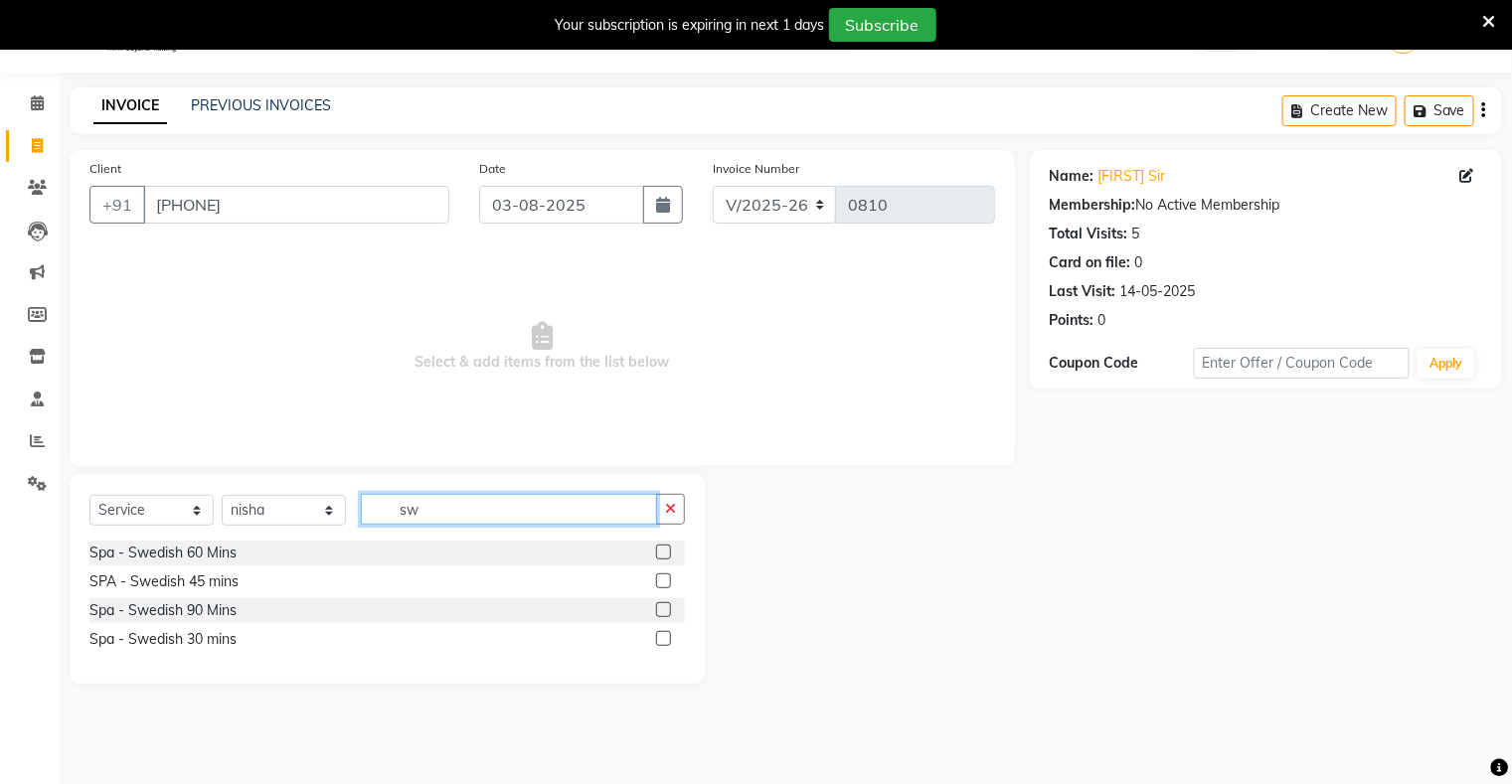 type on "sw" 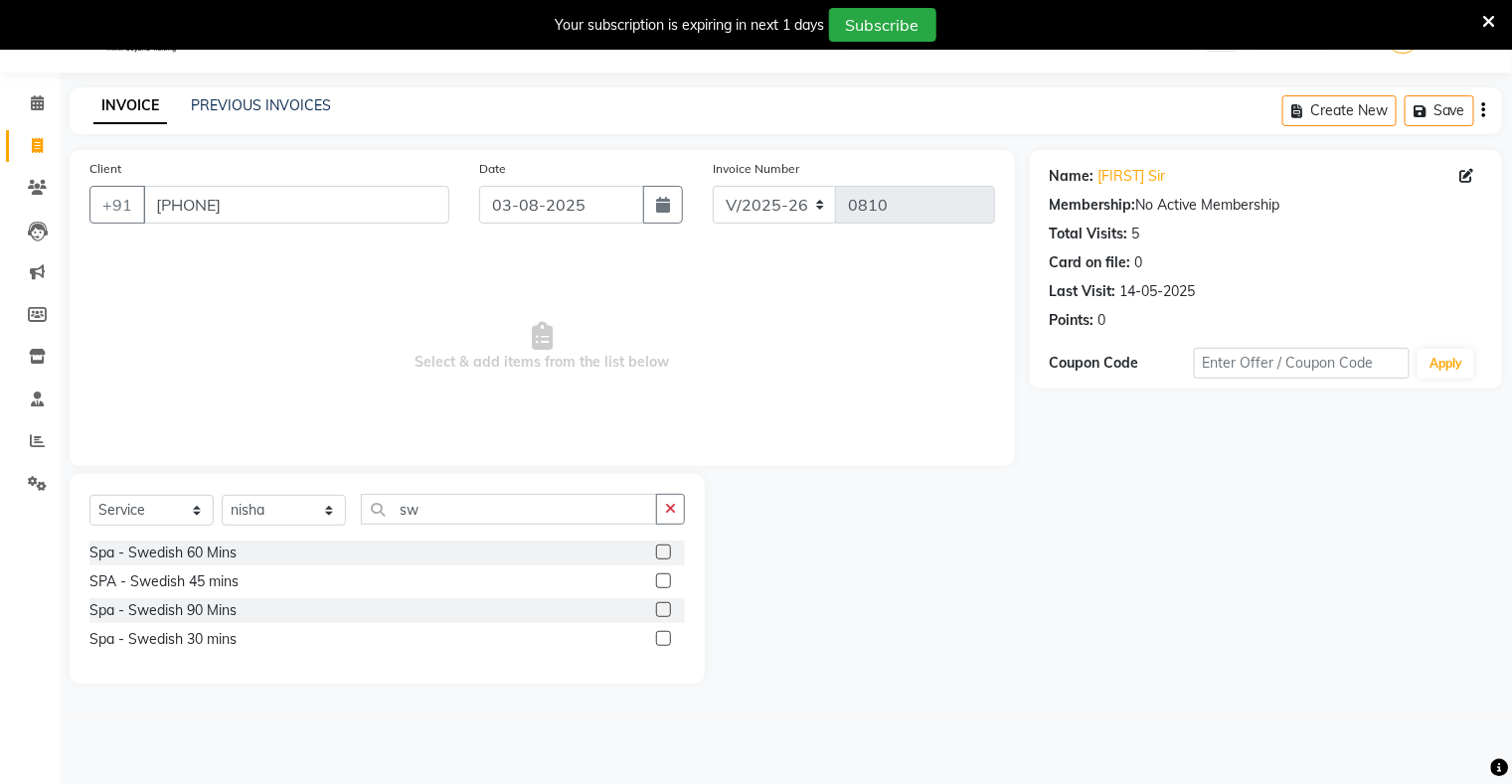 click 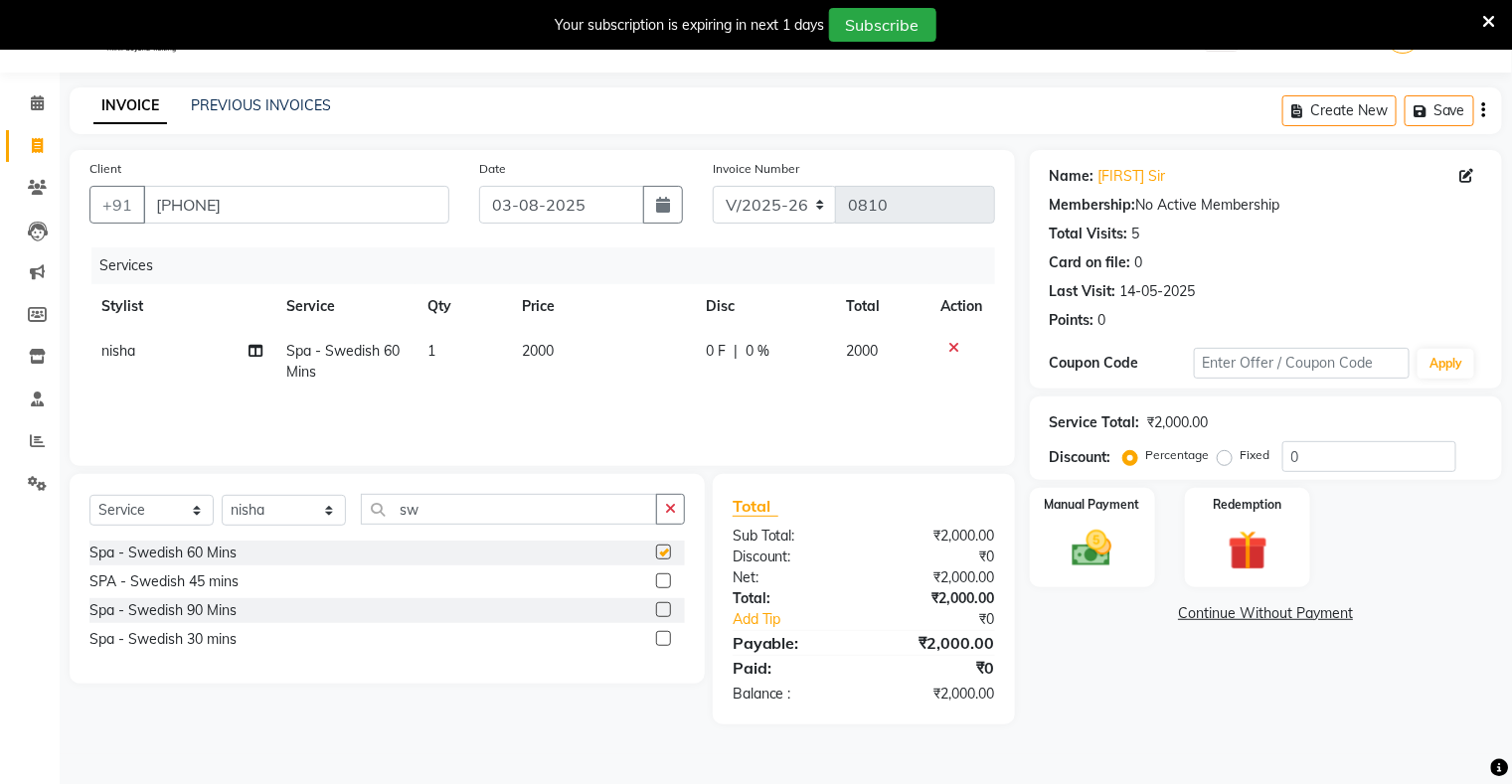 checkbox on "false" 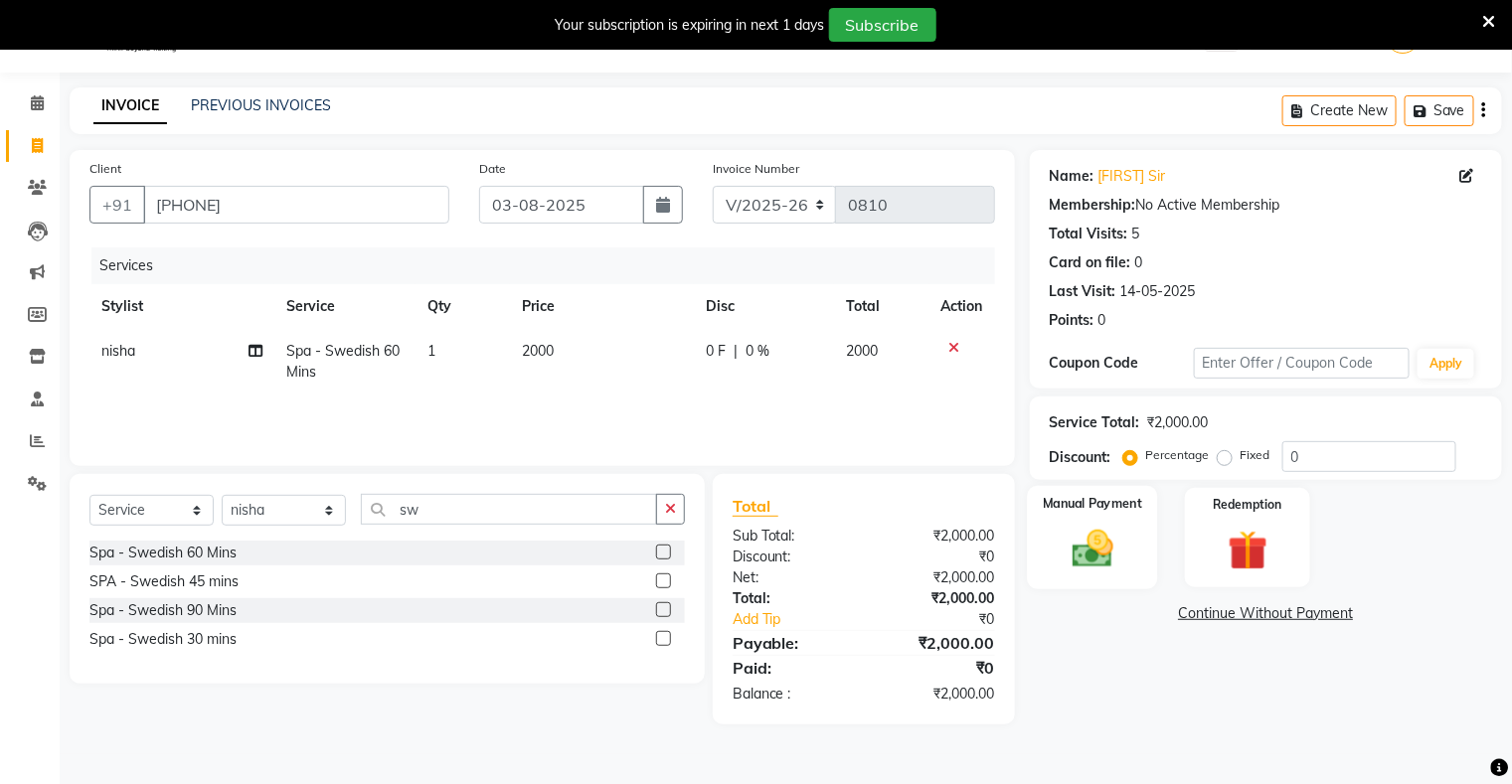 click 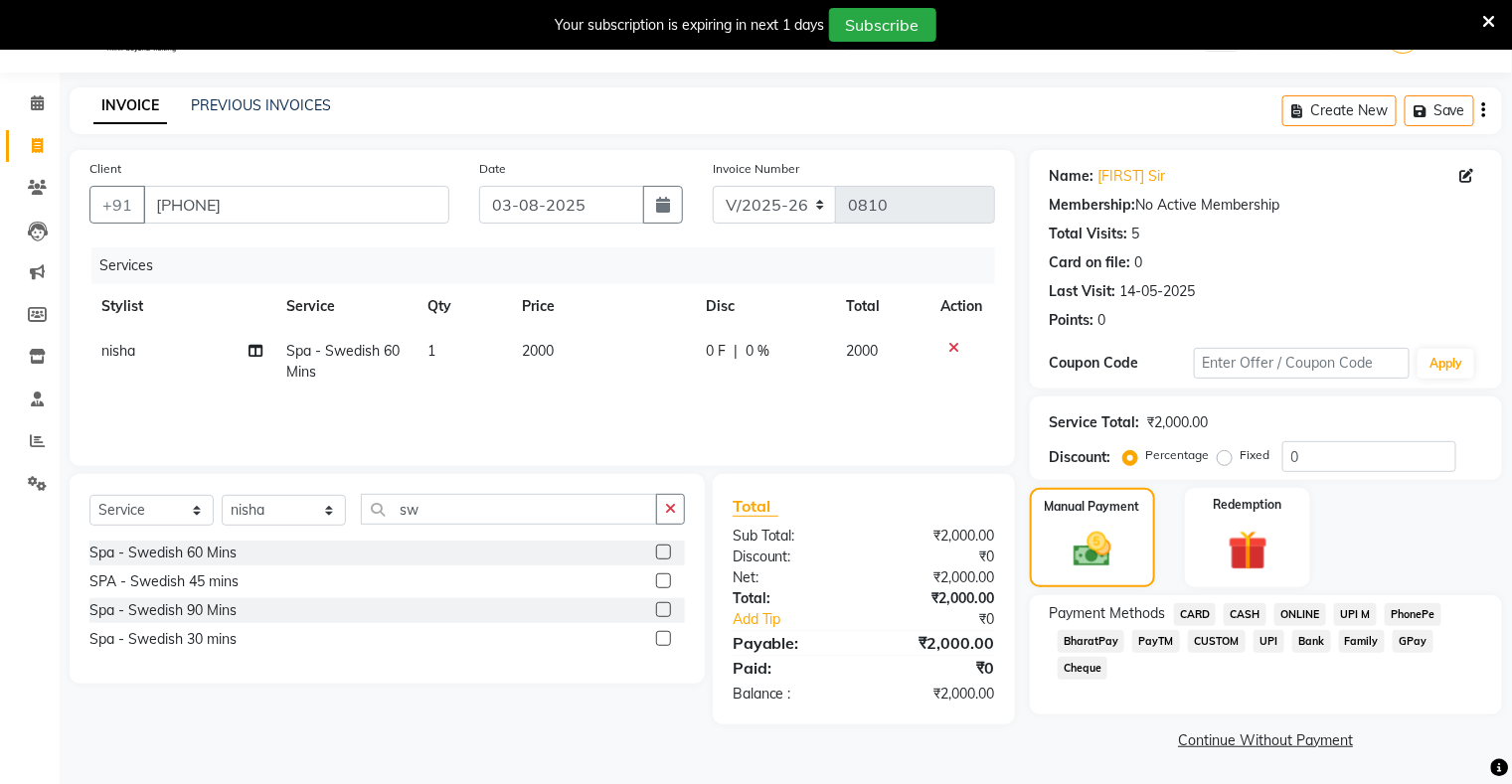 click on "GPay" 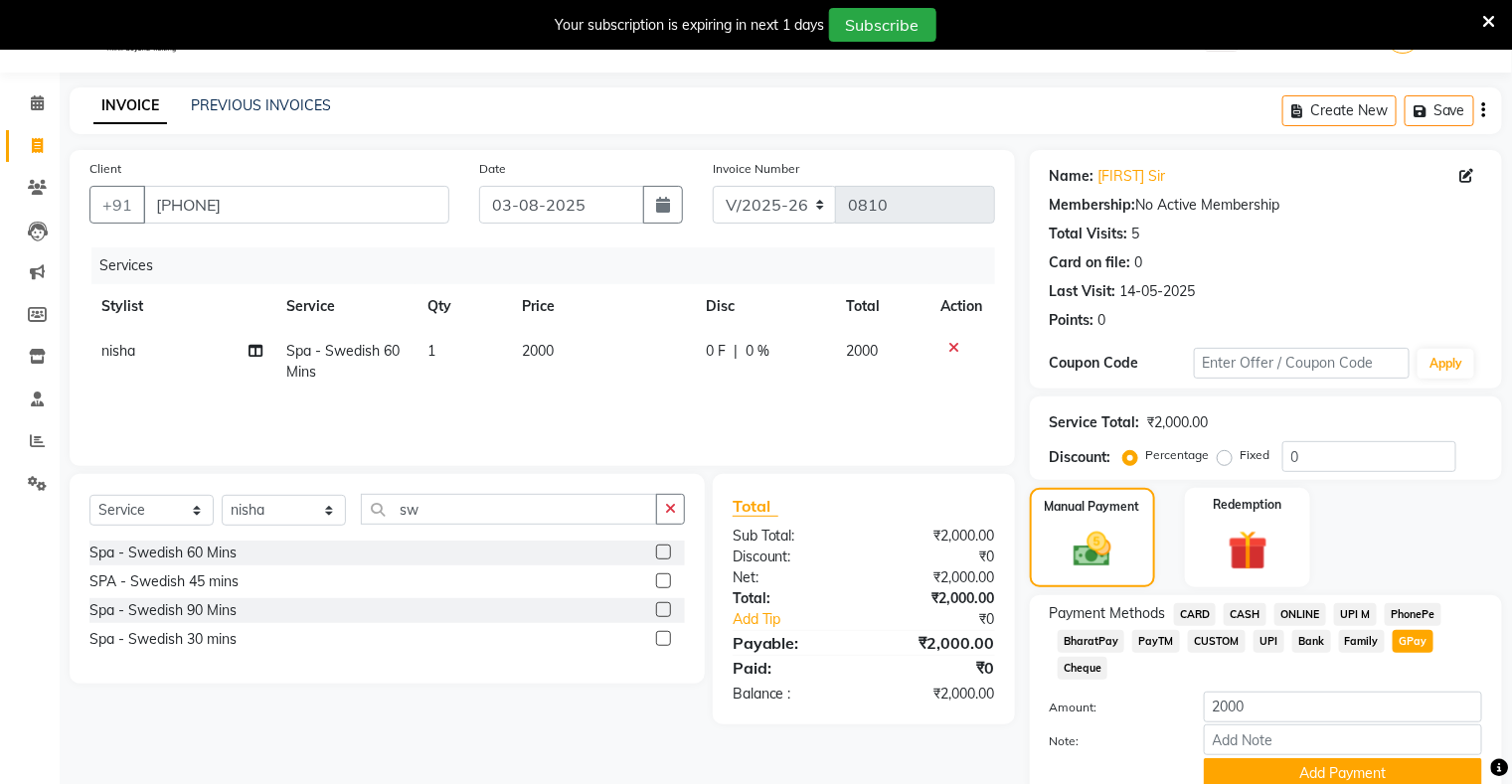 scroll, scrollTop: 134, scrollLeft: 0, axis: vertical 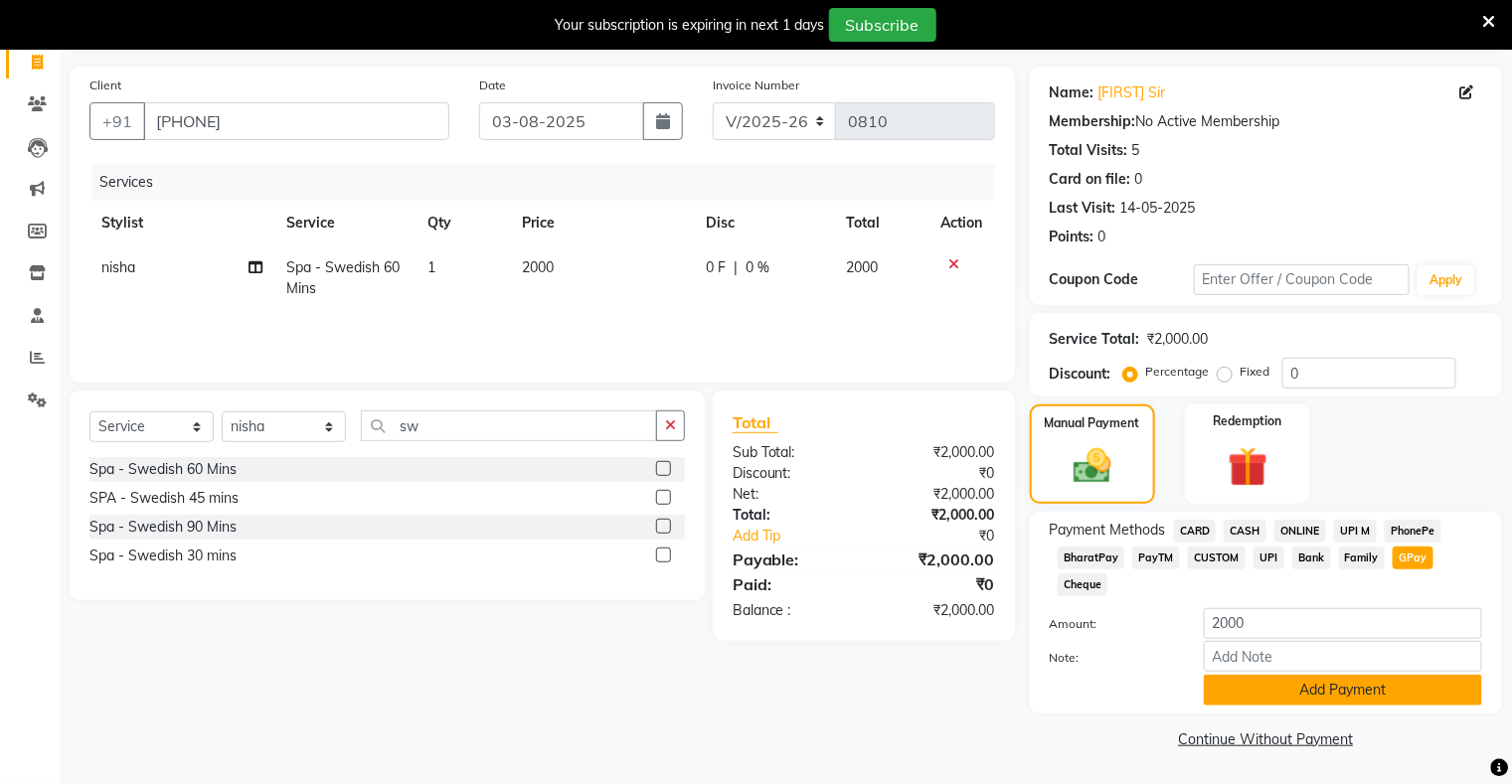 click on "Add Payment" 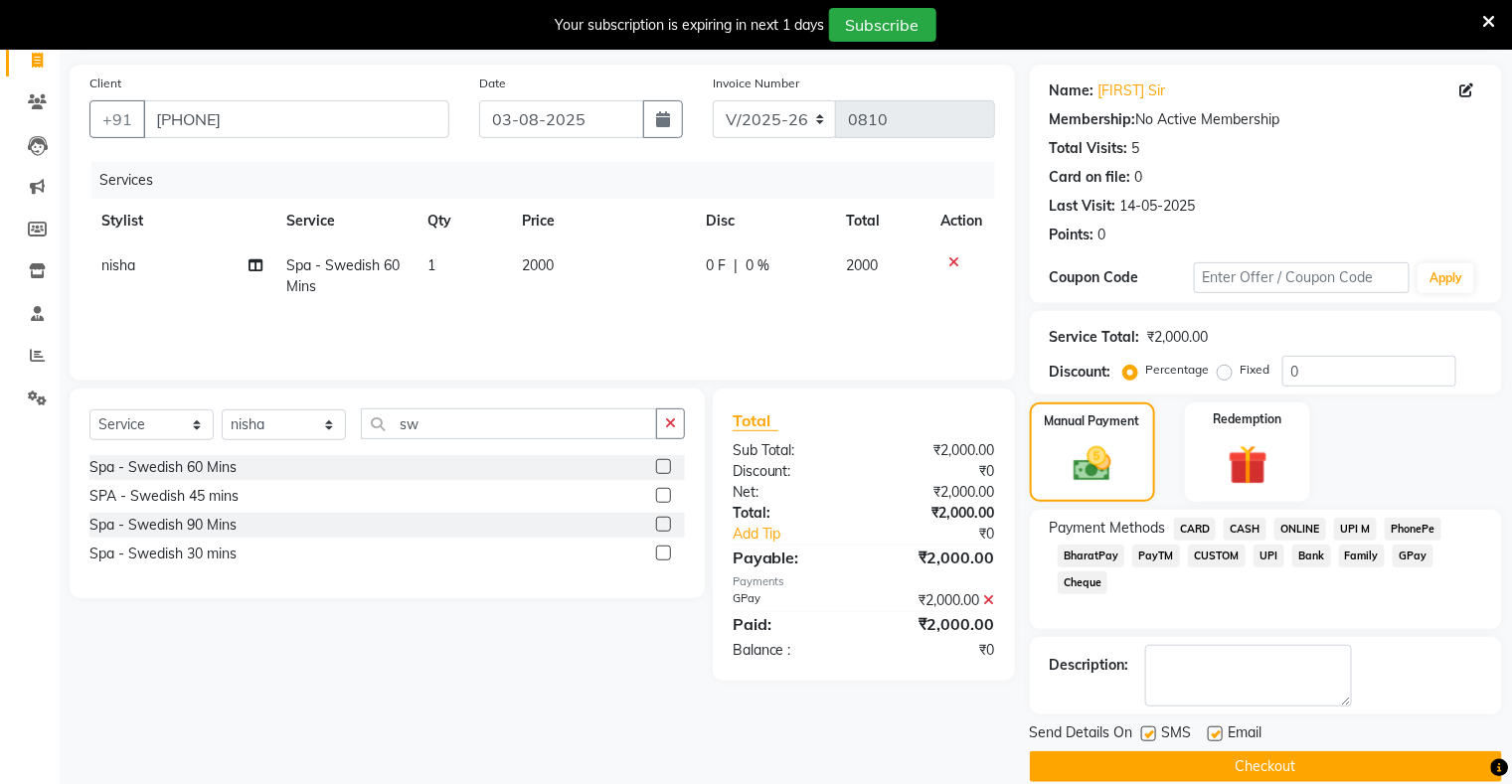 scroll, scrollTop: 159, scrollLeft: 0, axis: vertical 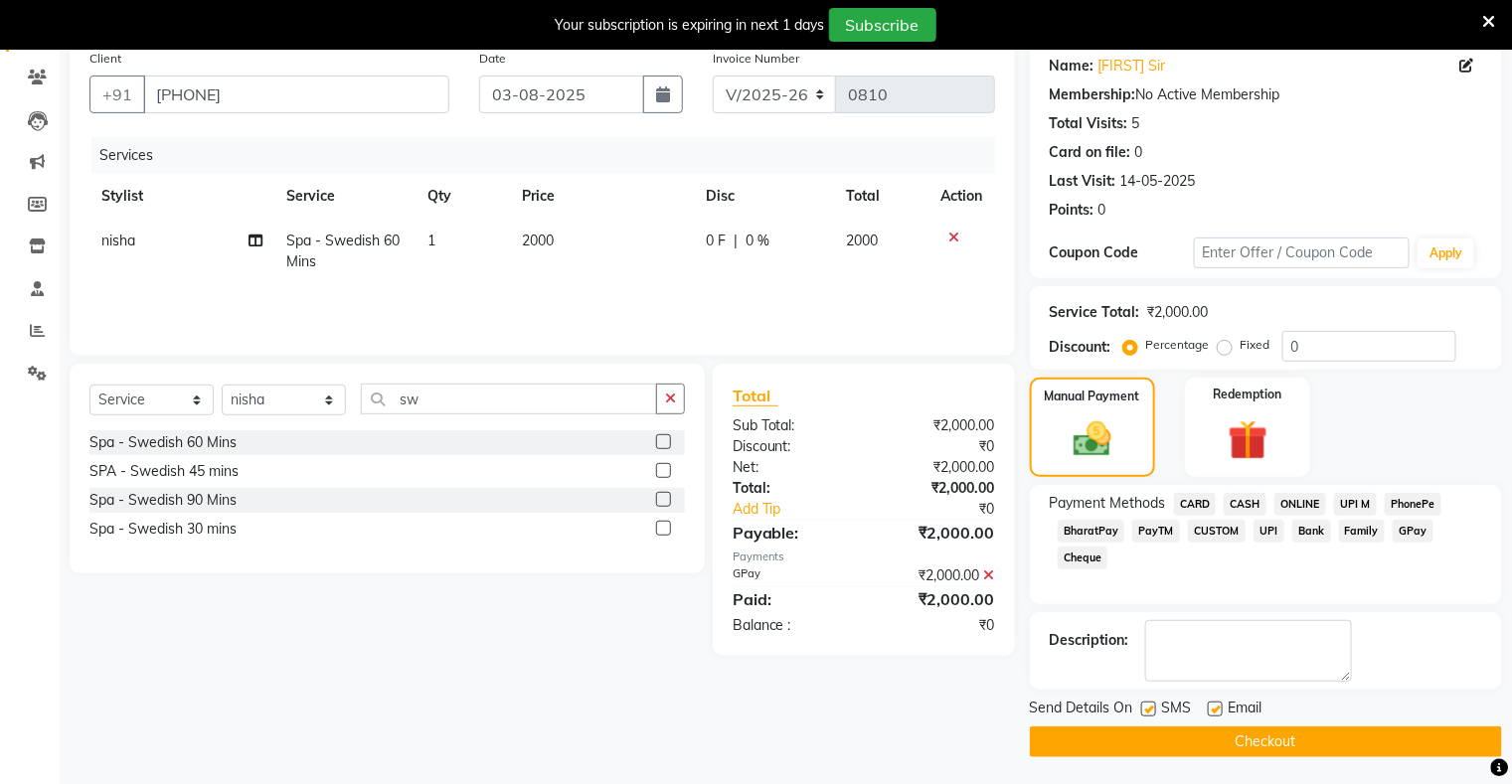click on "Checkout" 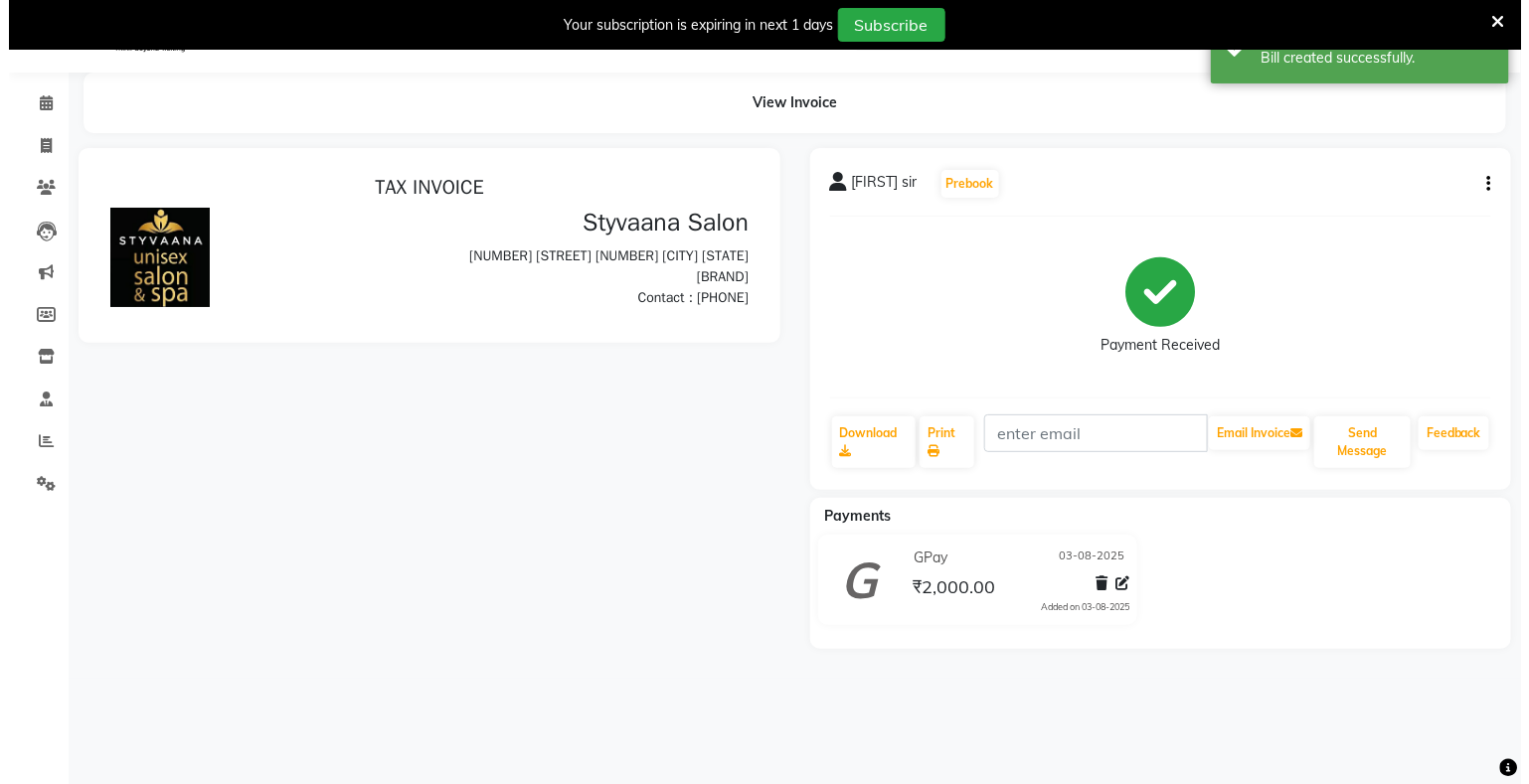 scroll, scrollTop: 0, scrollLeft: 0, axis: both 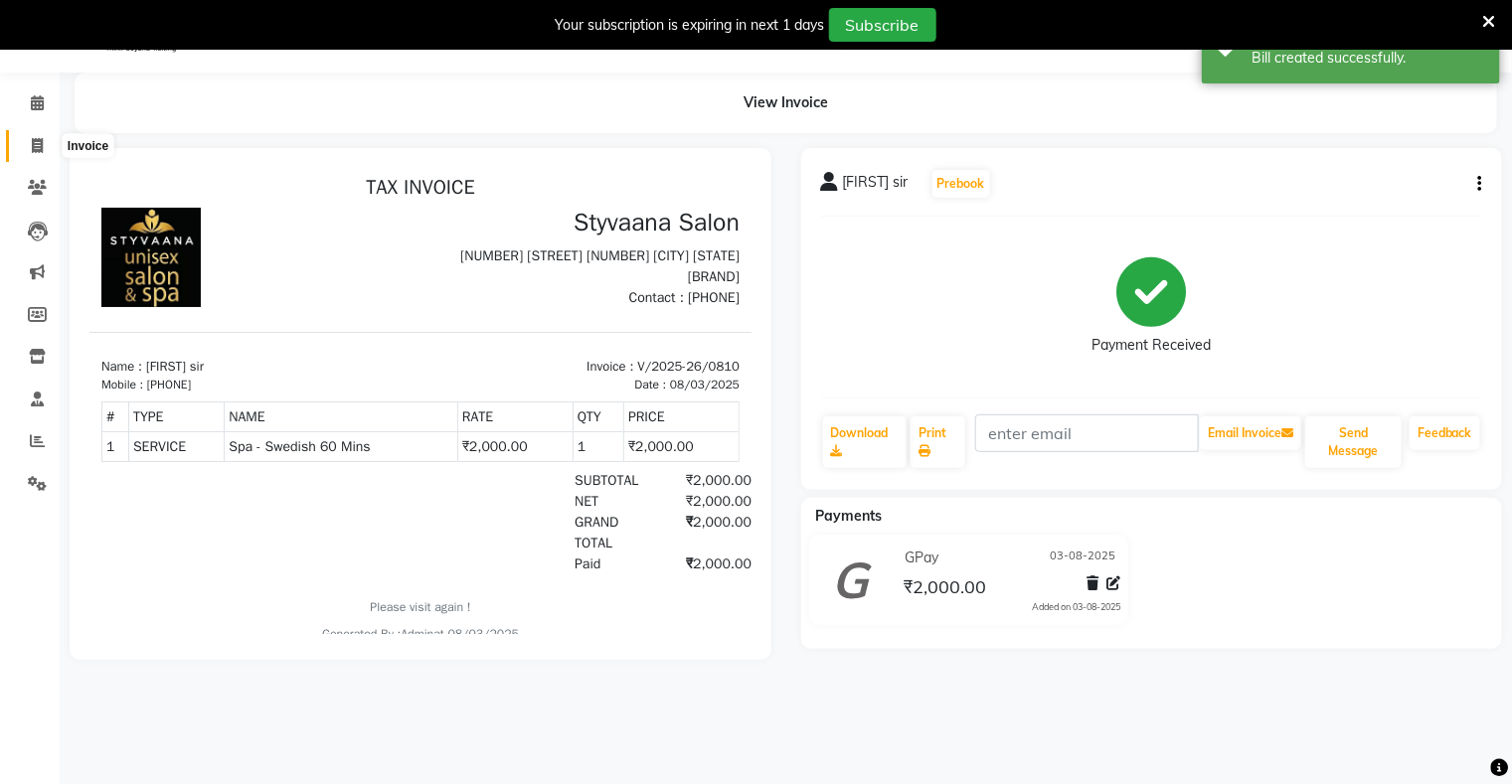 click 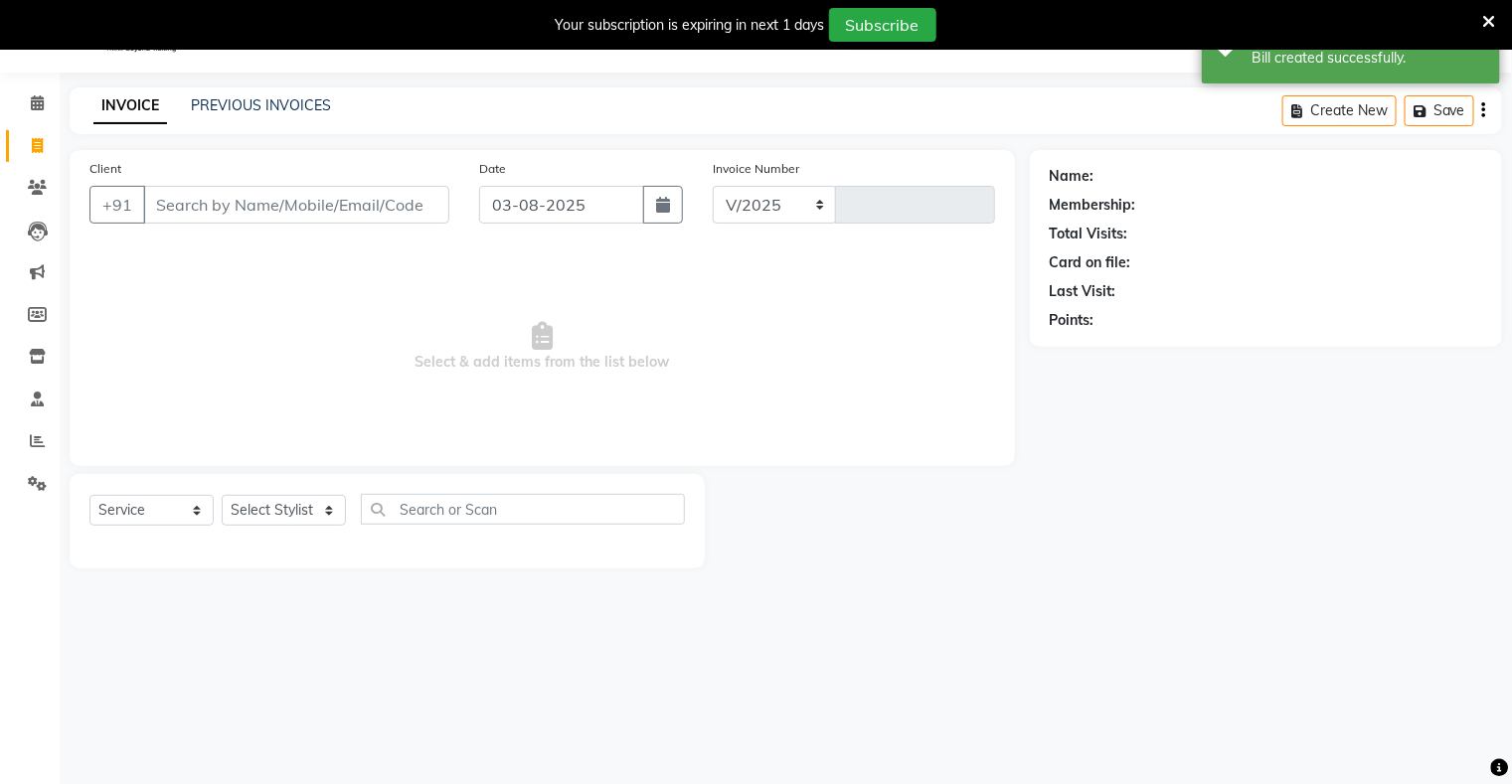 select on "280" 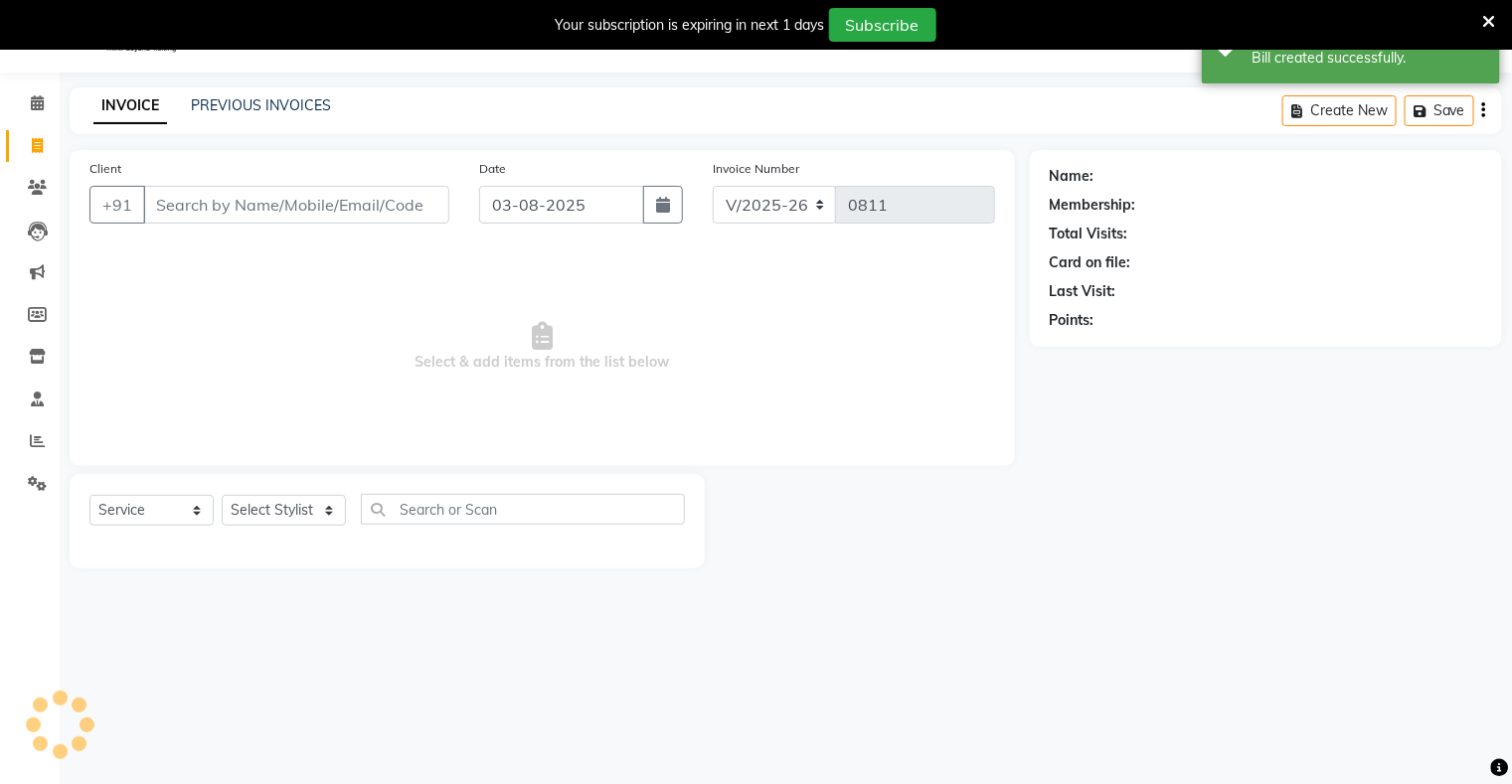 click on "Client" at bounding box center (296, 205) 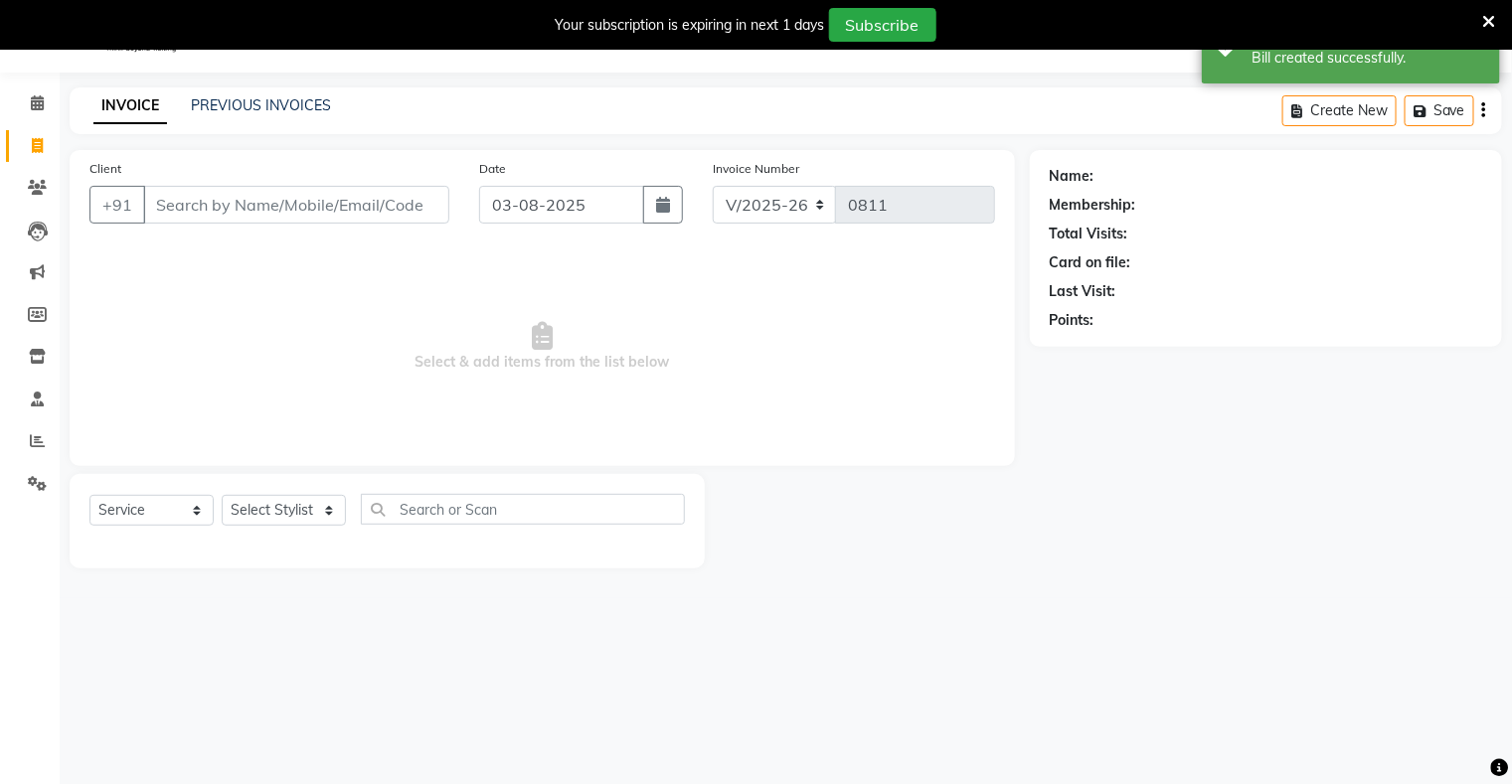 click on "Client" at bounding box center (296, 205) 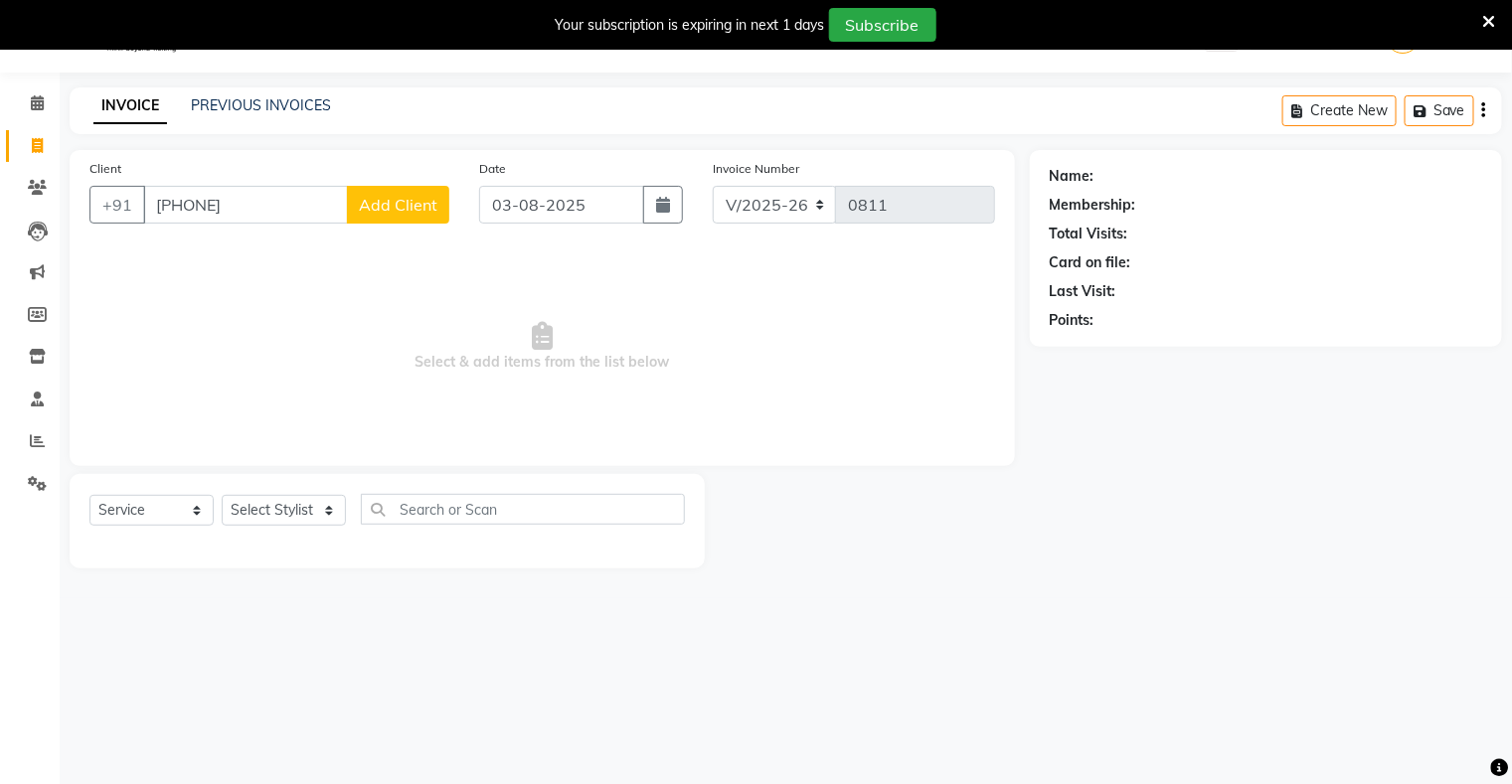 click on "[PHONE]" at bounding box center (246, 205) 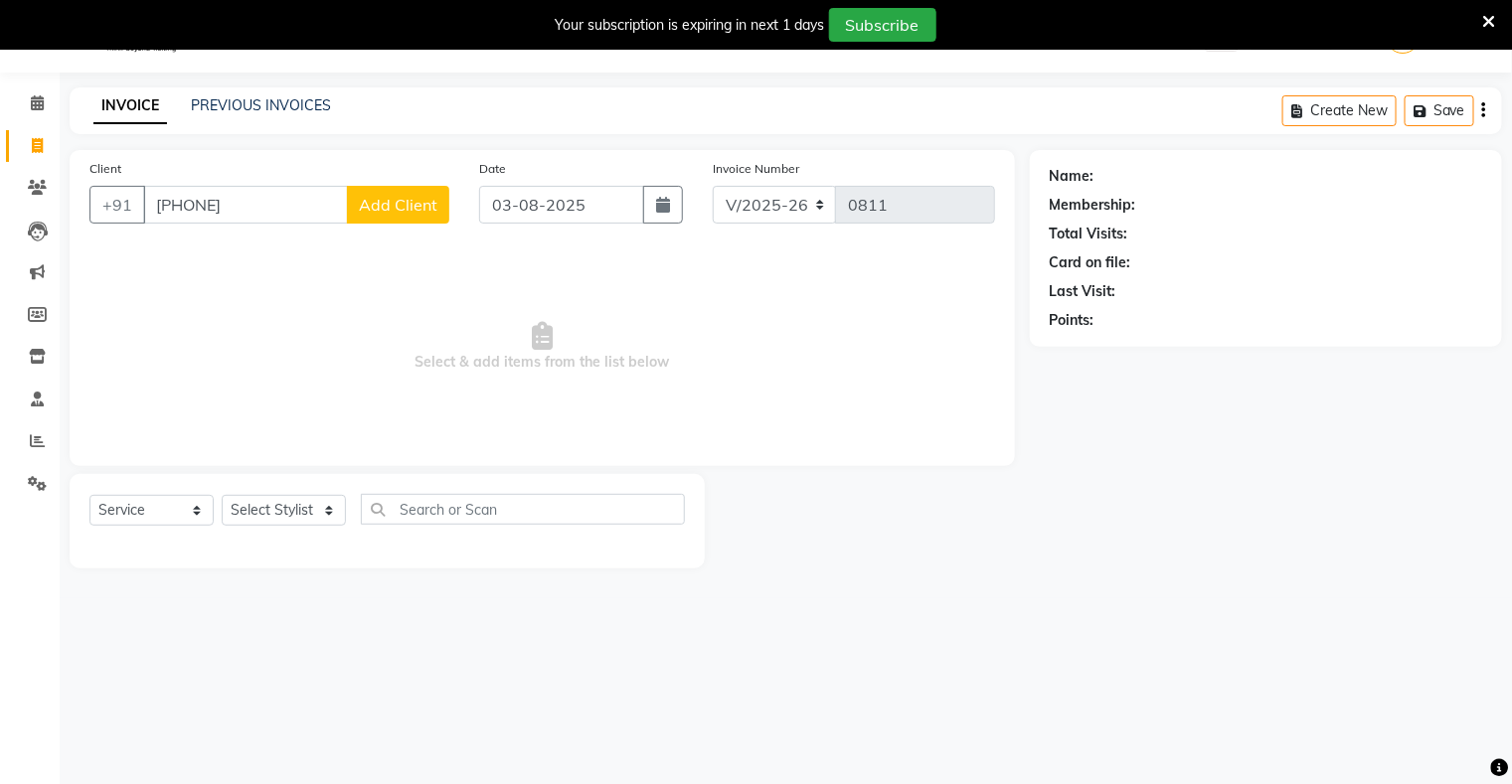 click on "Add Client" 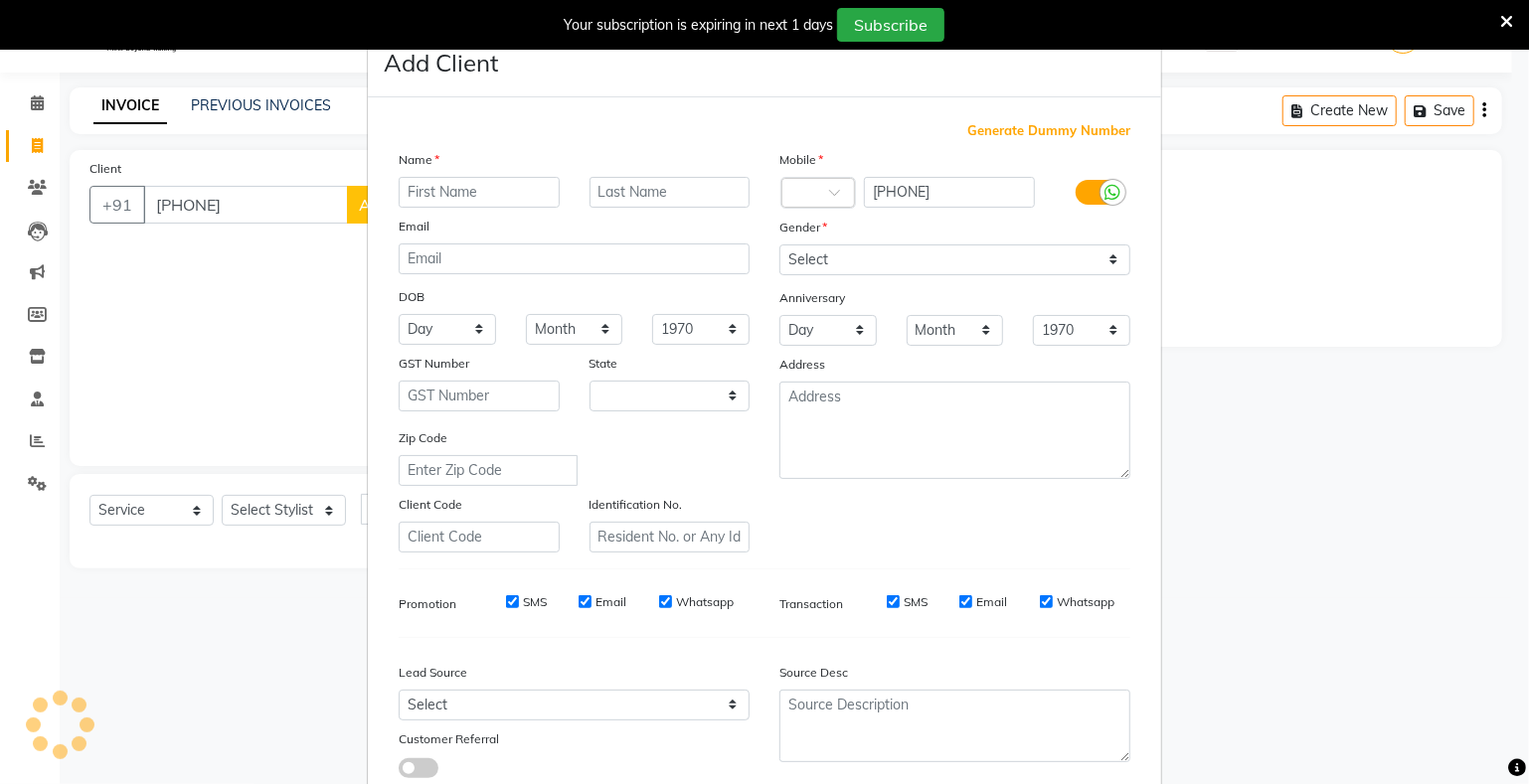 select on "22" 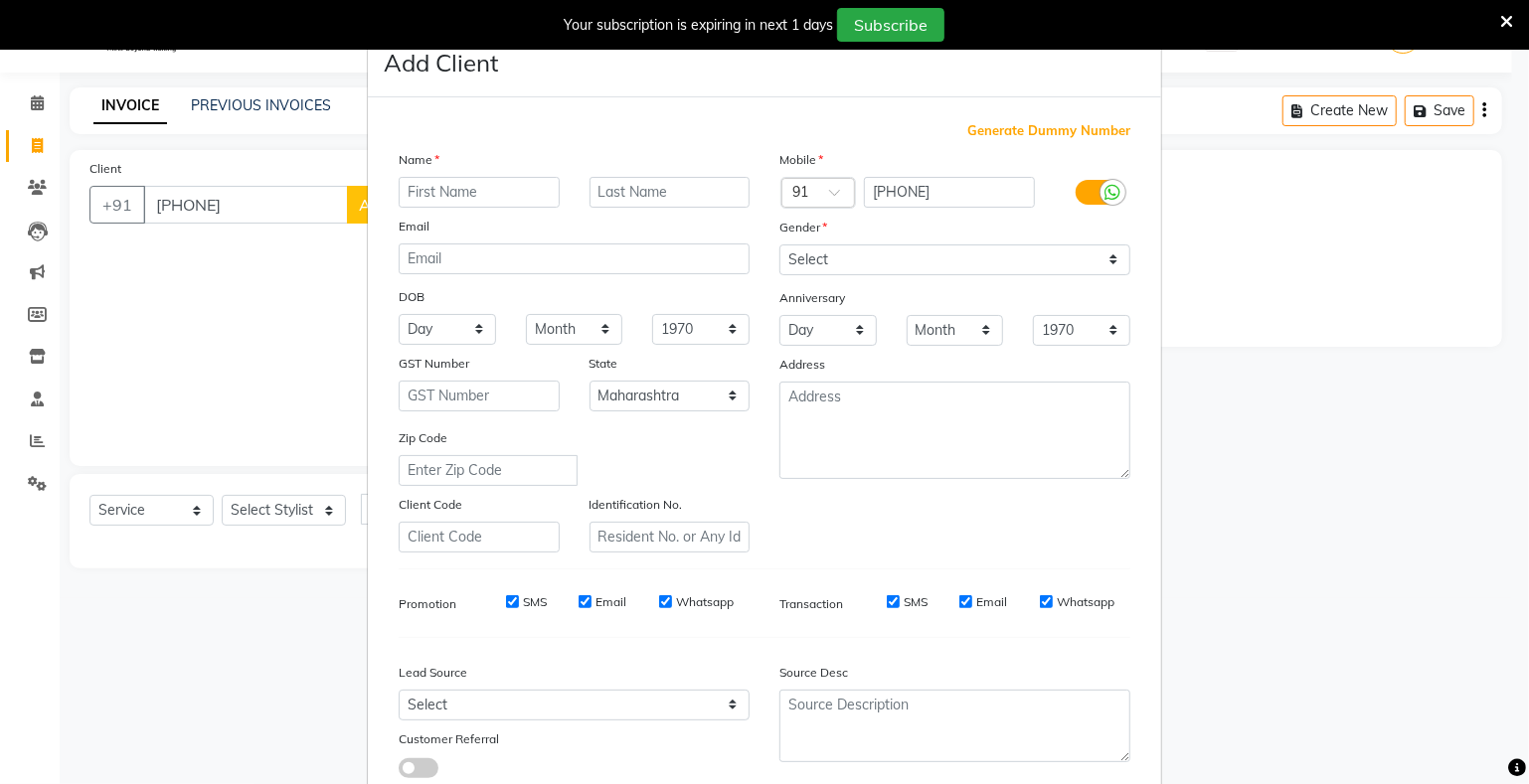 click at bounding box center (479, 192) 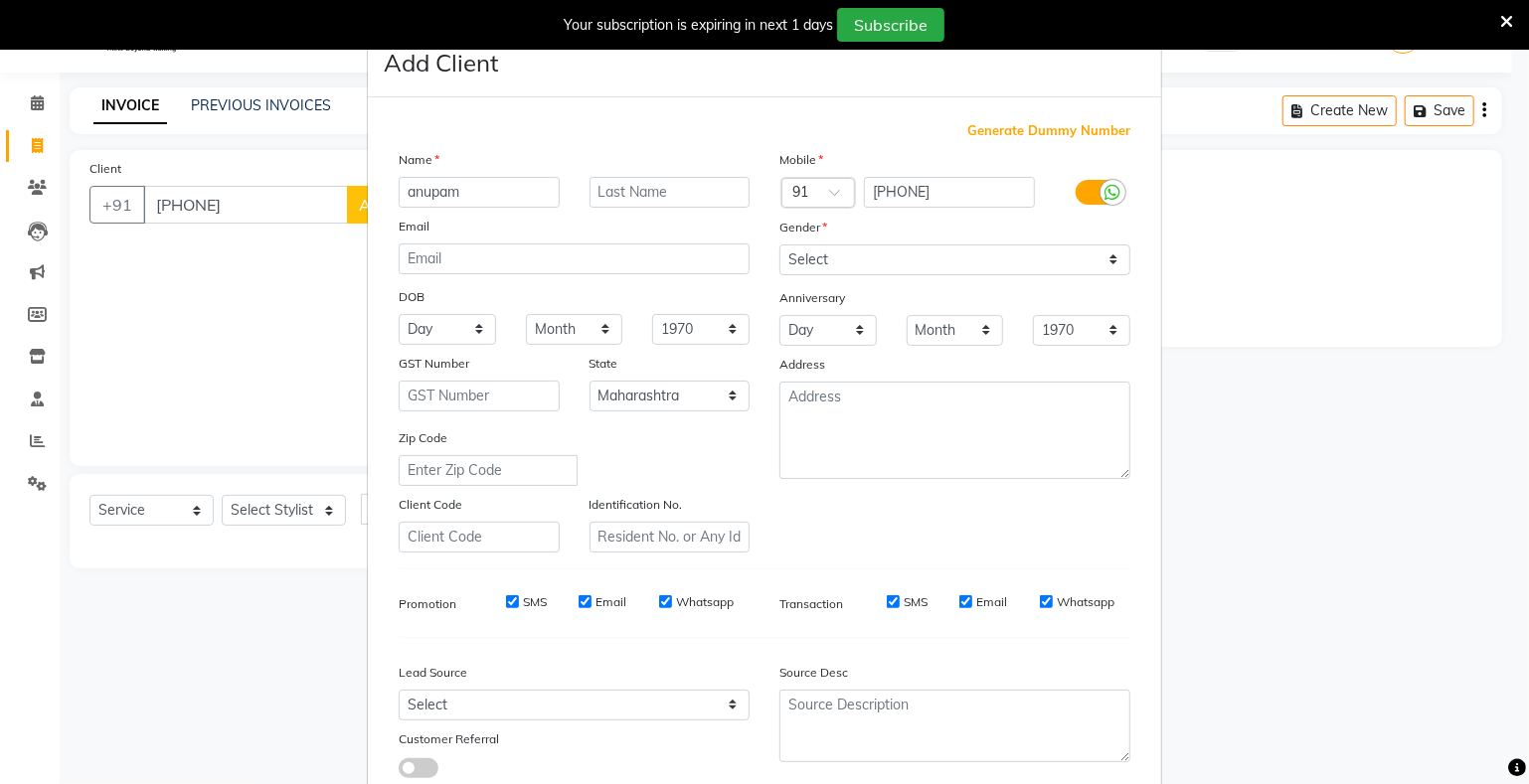 type on "anupam" 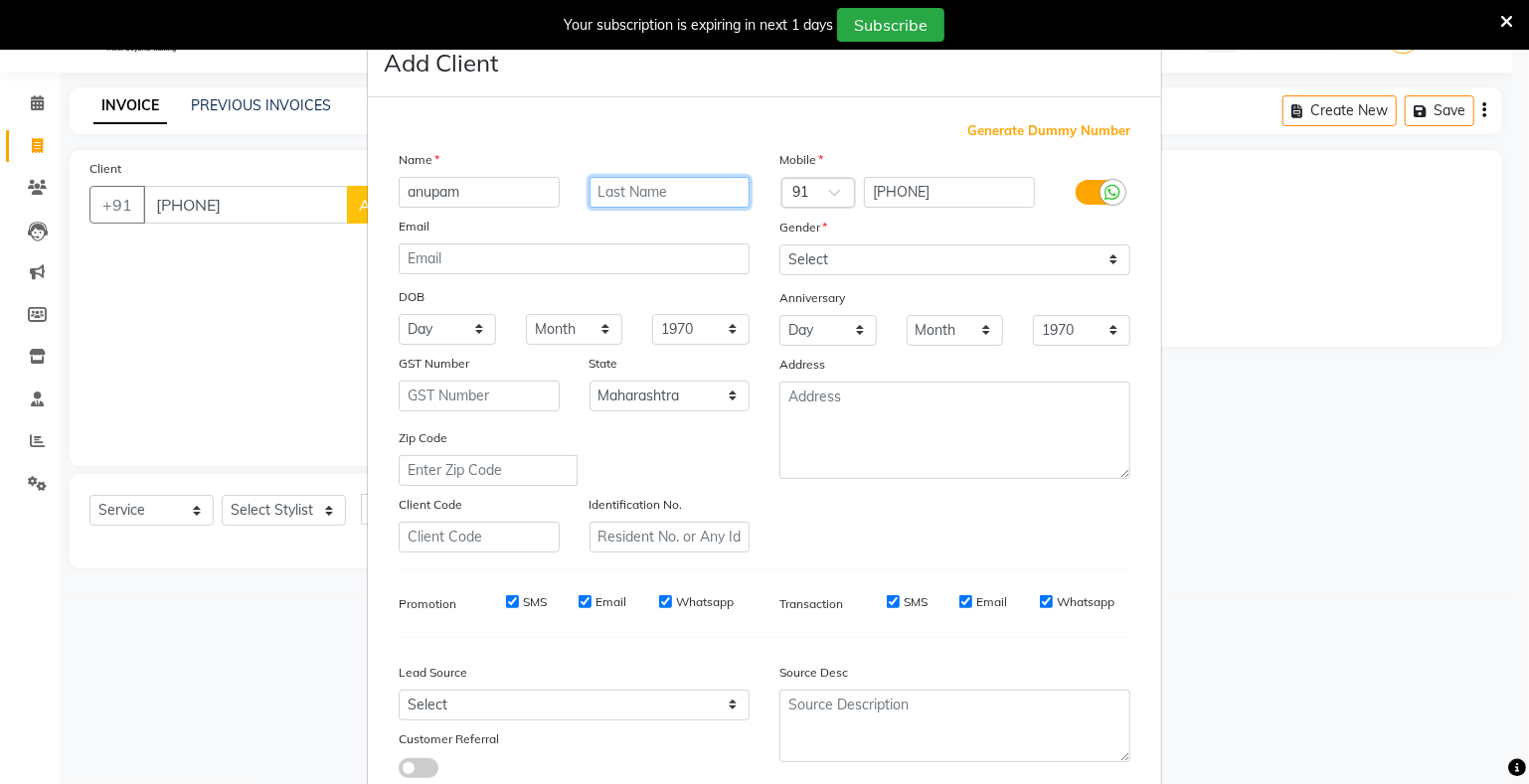 click at bounding box center (670, 192) 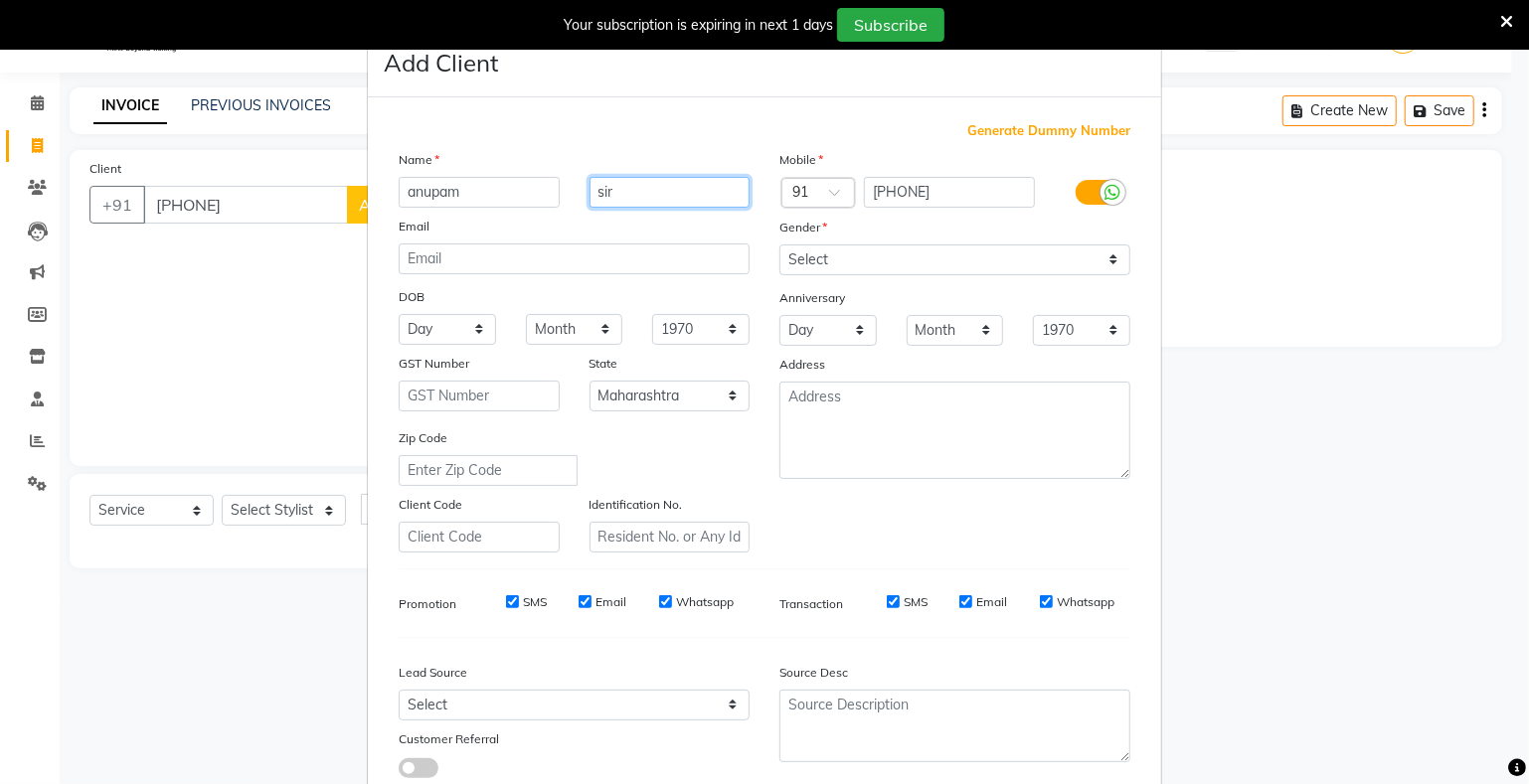 type on "sir" 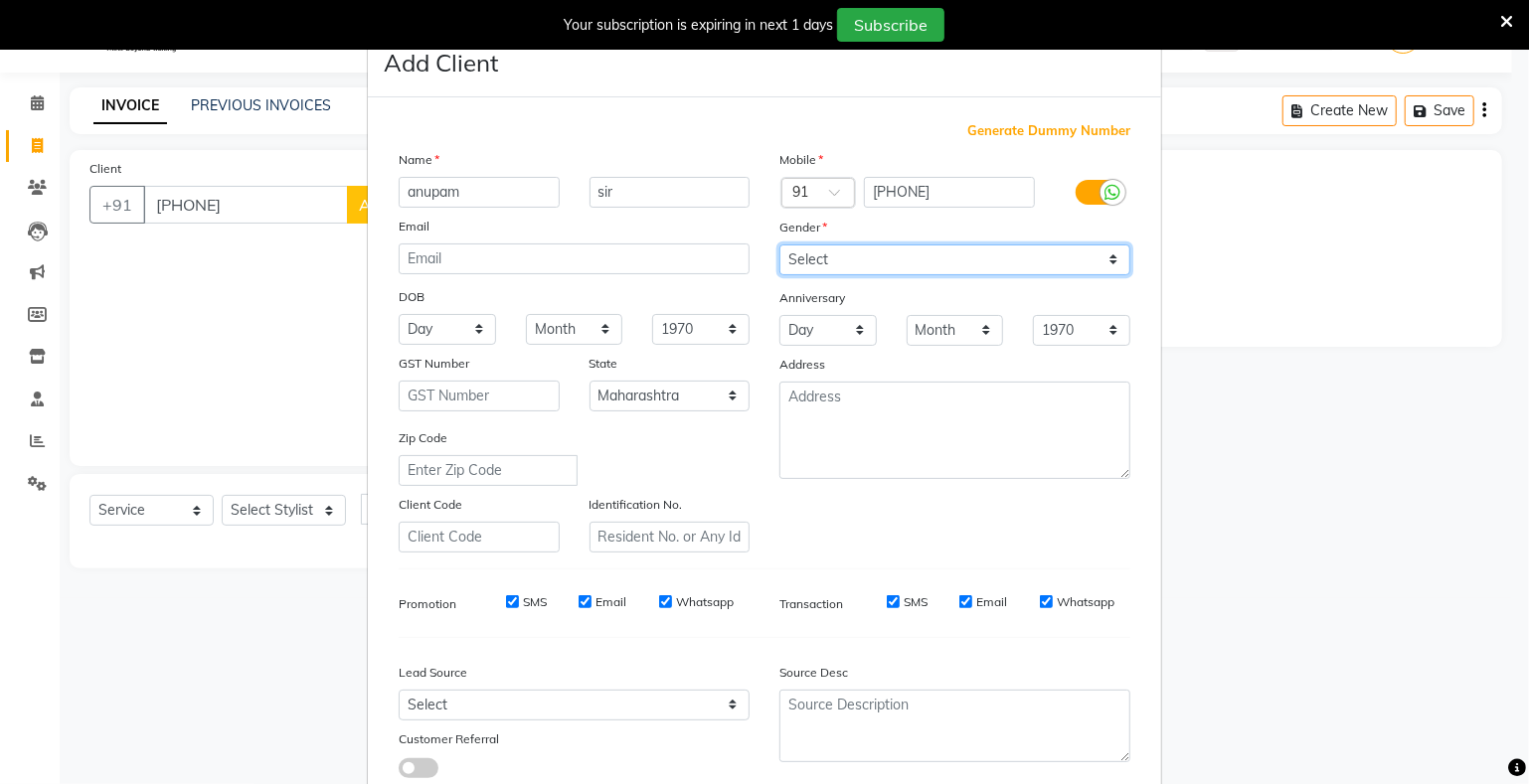 click on "Select Male Female Other Prefer Not To Say" at bounding box center (954, 259) 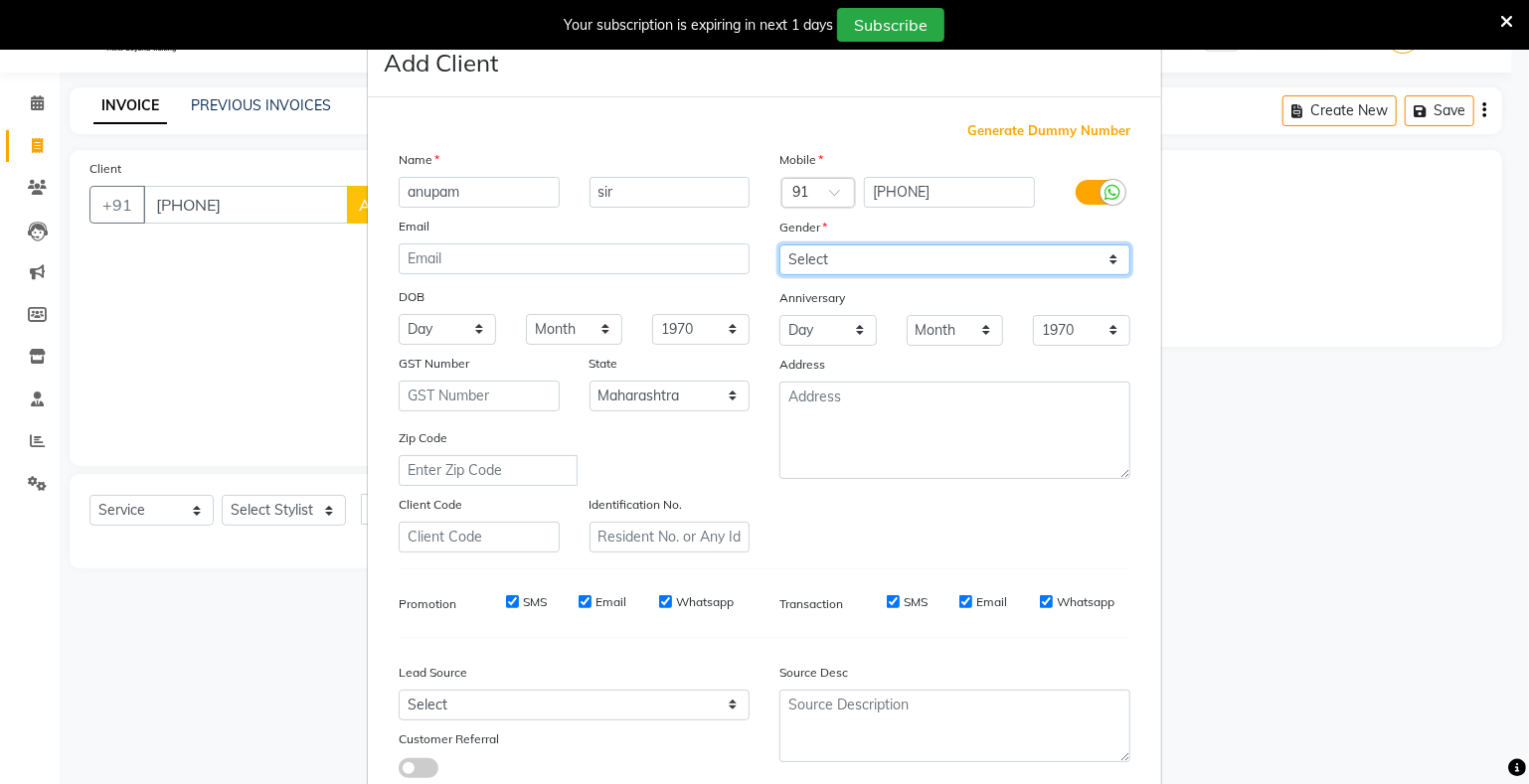 select on "male" 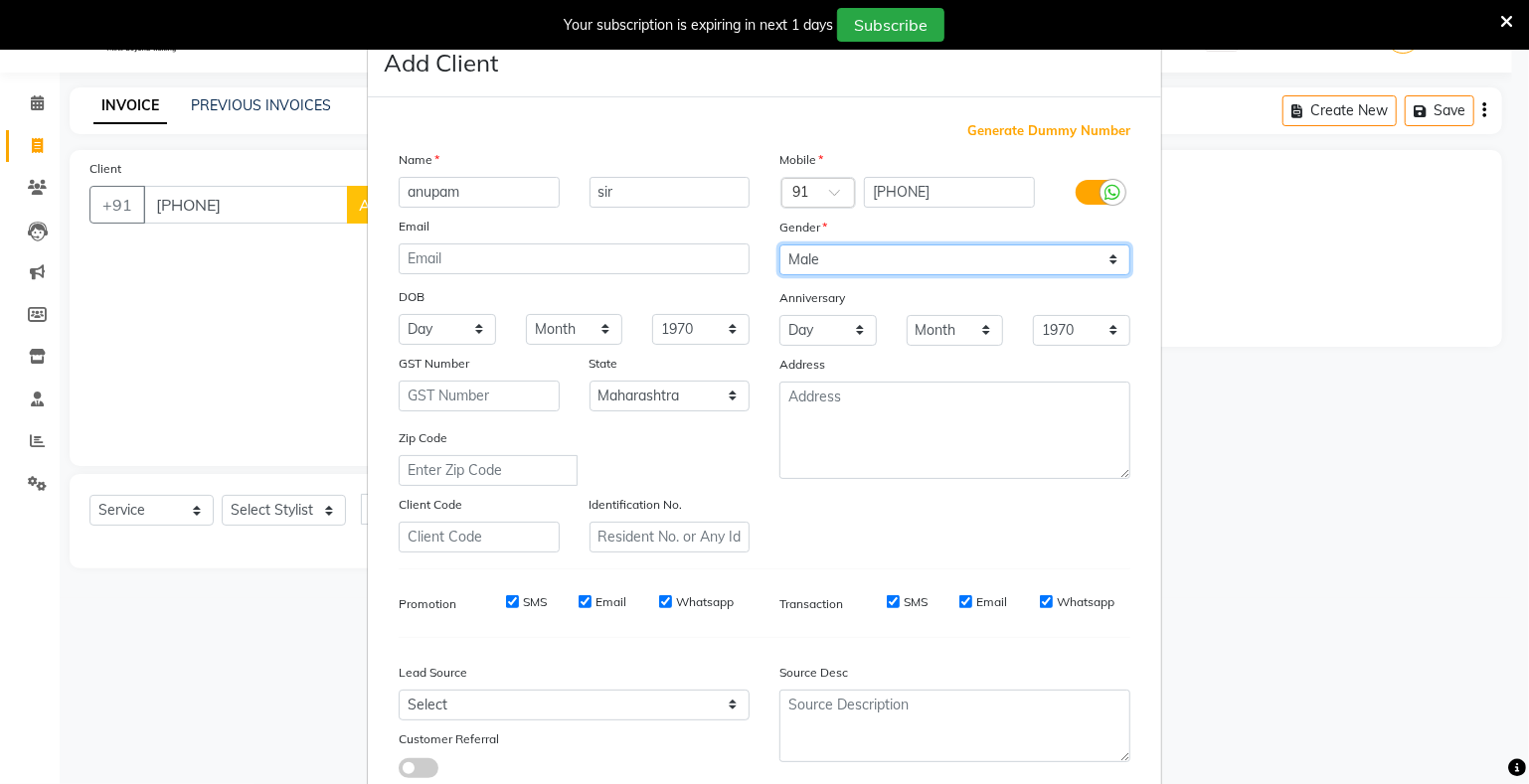 click on "Select Male Female Other Prefer Not To Say" at bounding box center [954, 259] 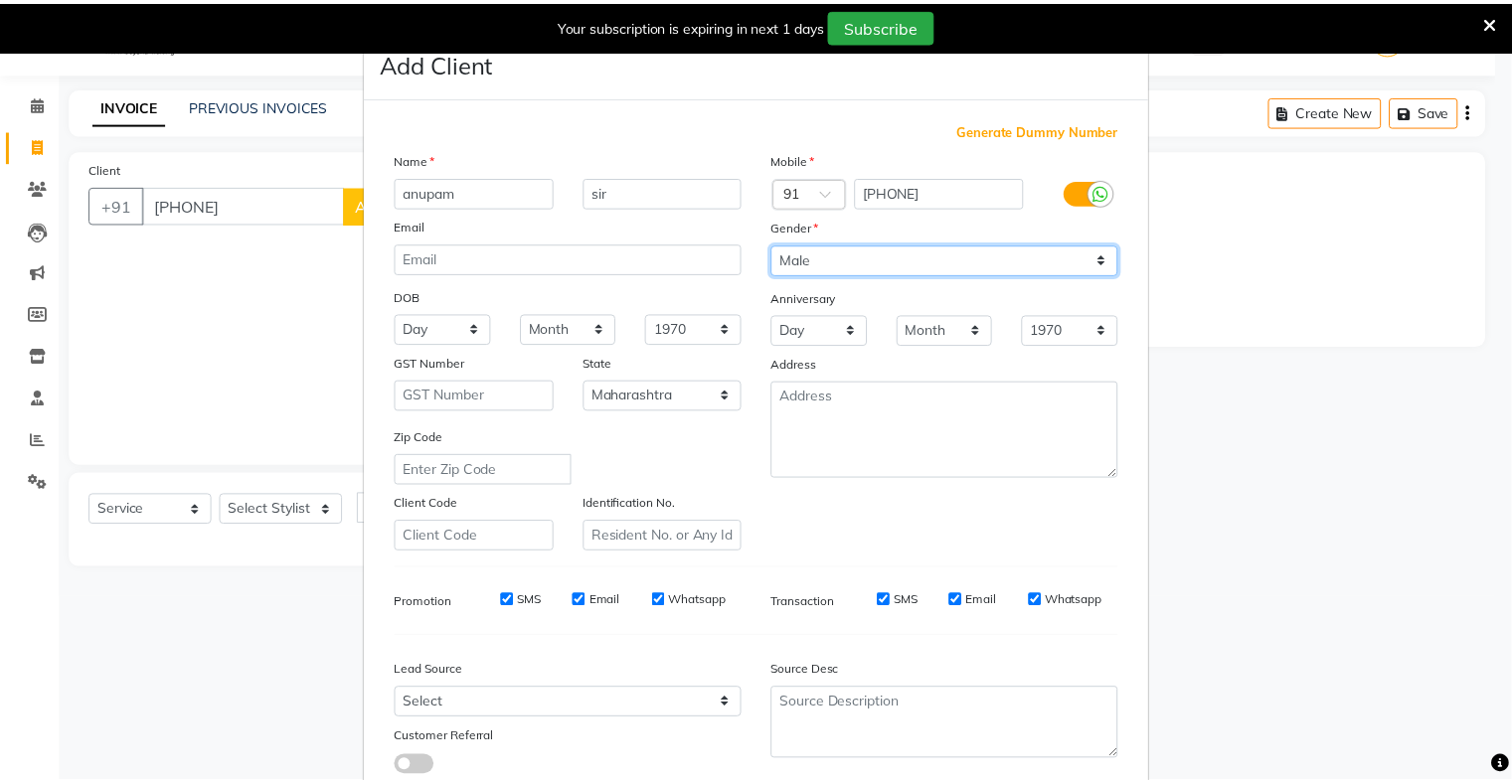 scroll, scrollTop: 142, scrollLeft: 0, axis: vertical 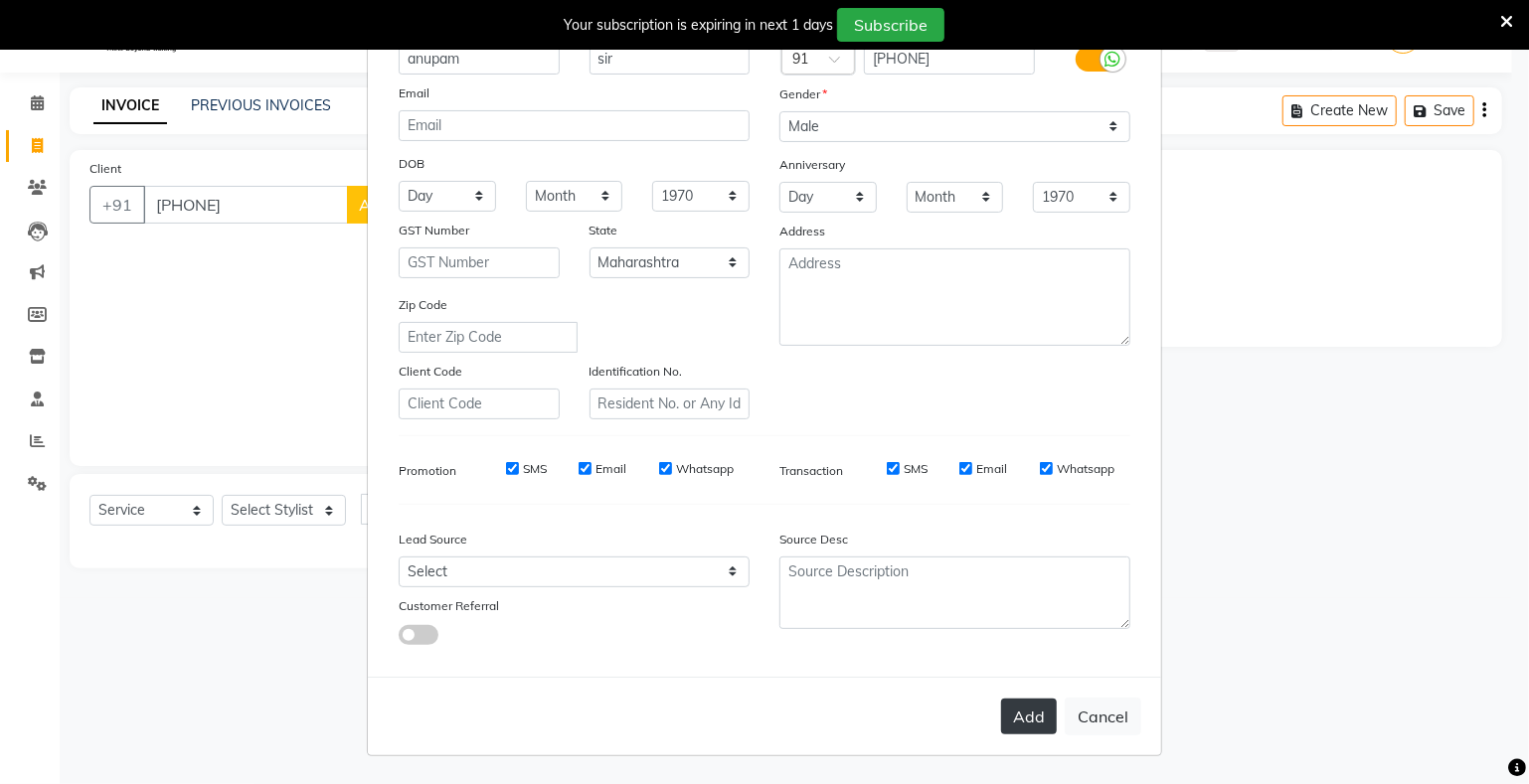 click on "Add" at bounding box center [1029, 716] 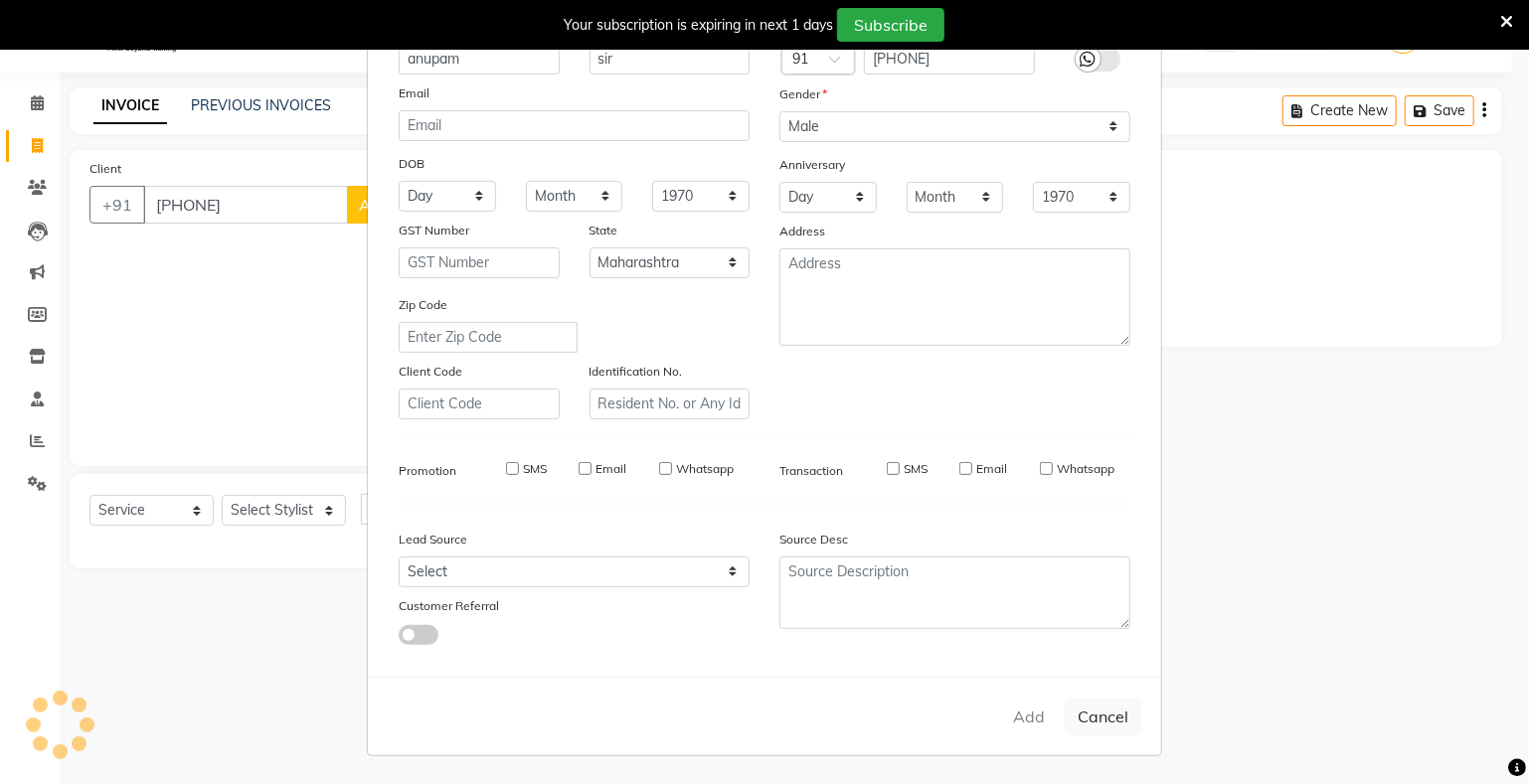 type 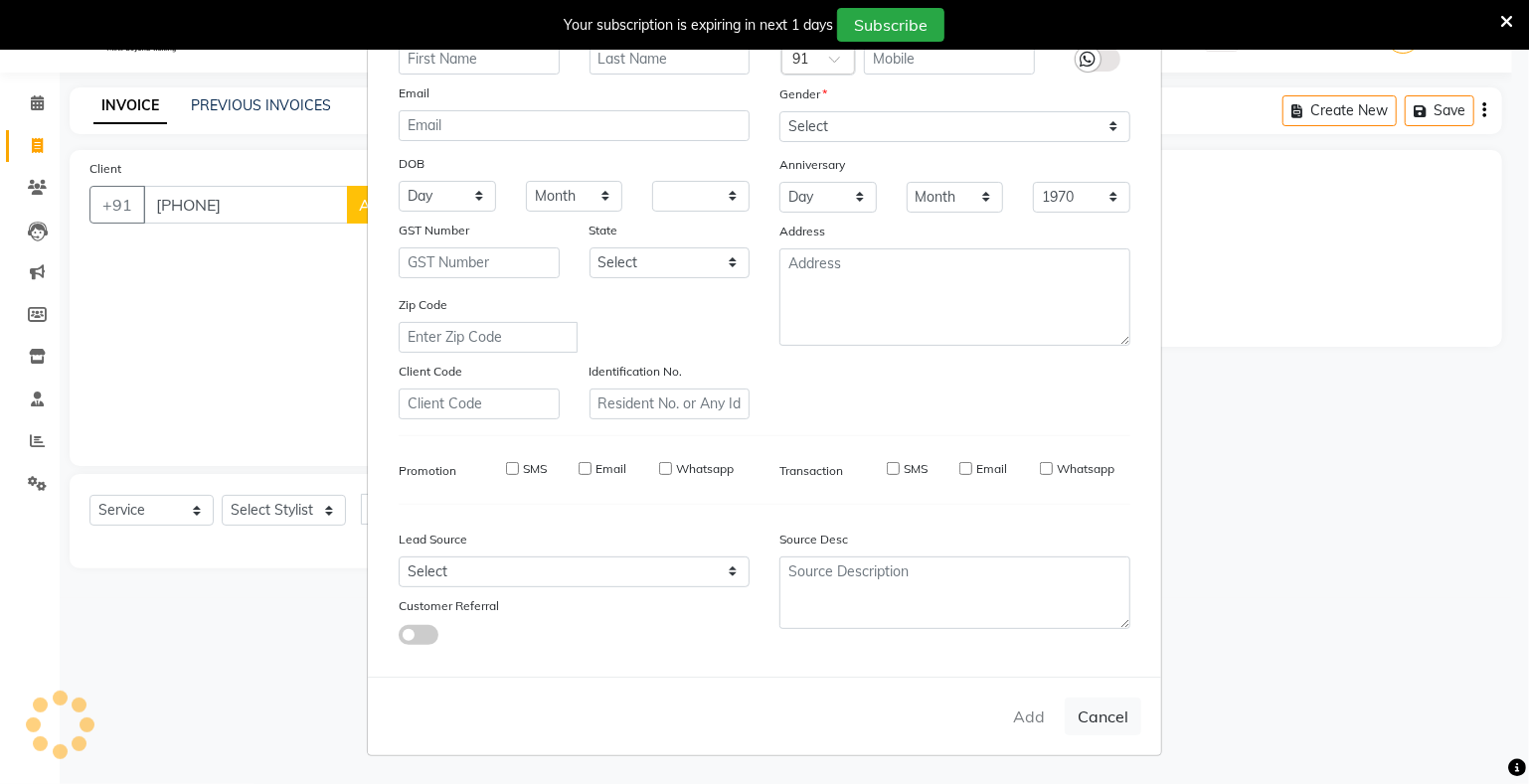 select 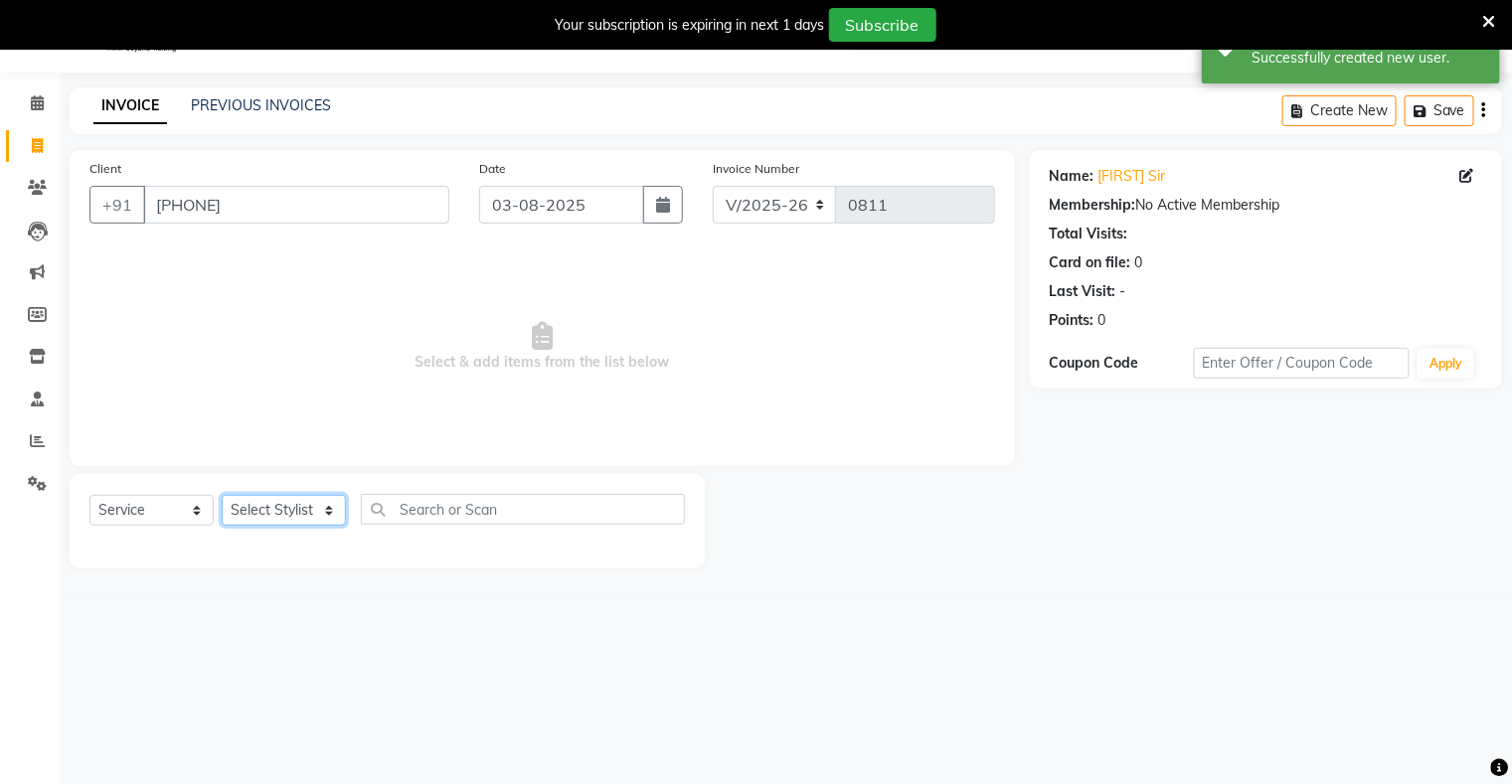 click on "Select Stylist nisha priti Sharukh  shubhangi" 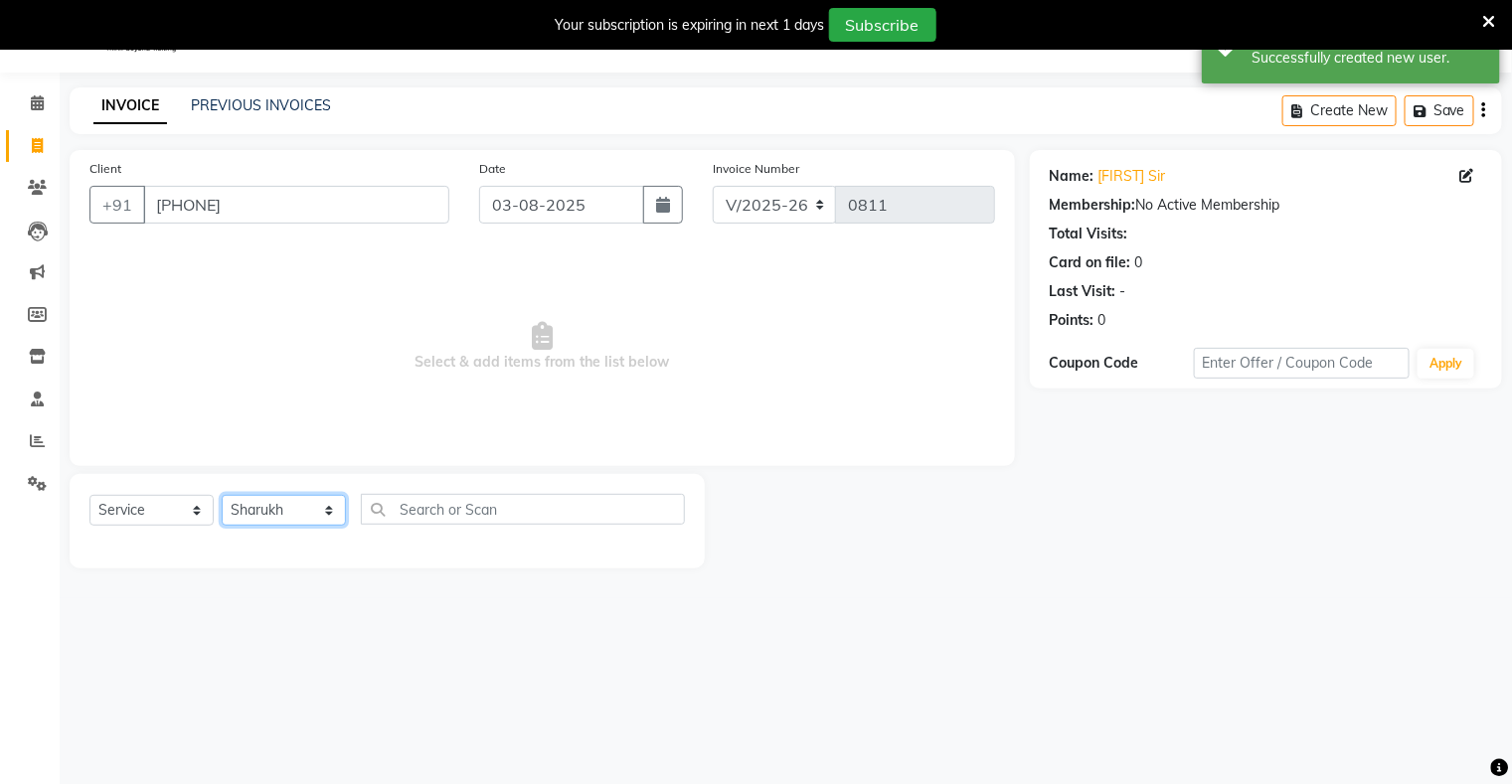 click on "Select Stylist nisha priti Sharukh  shubhangi" 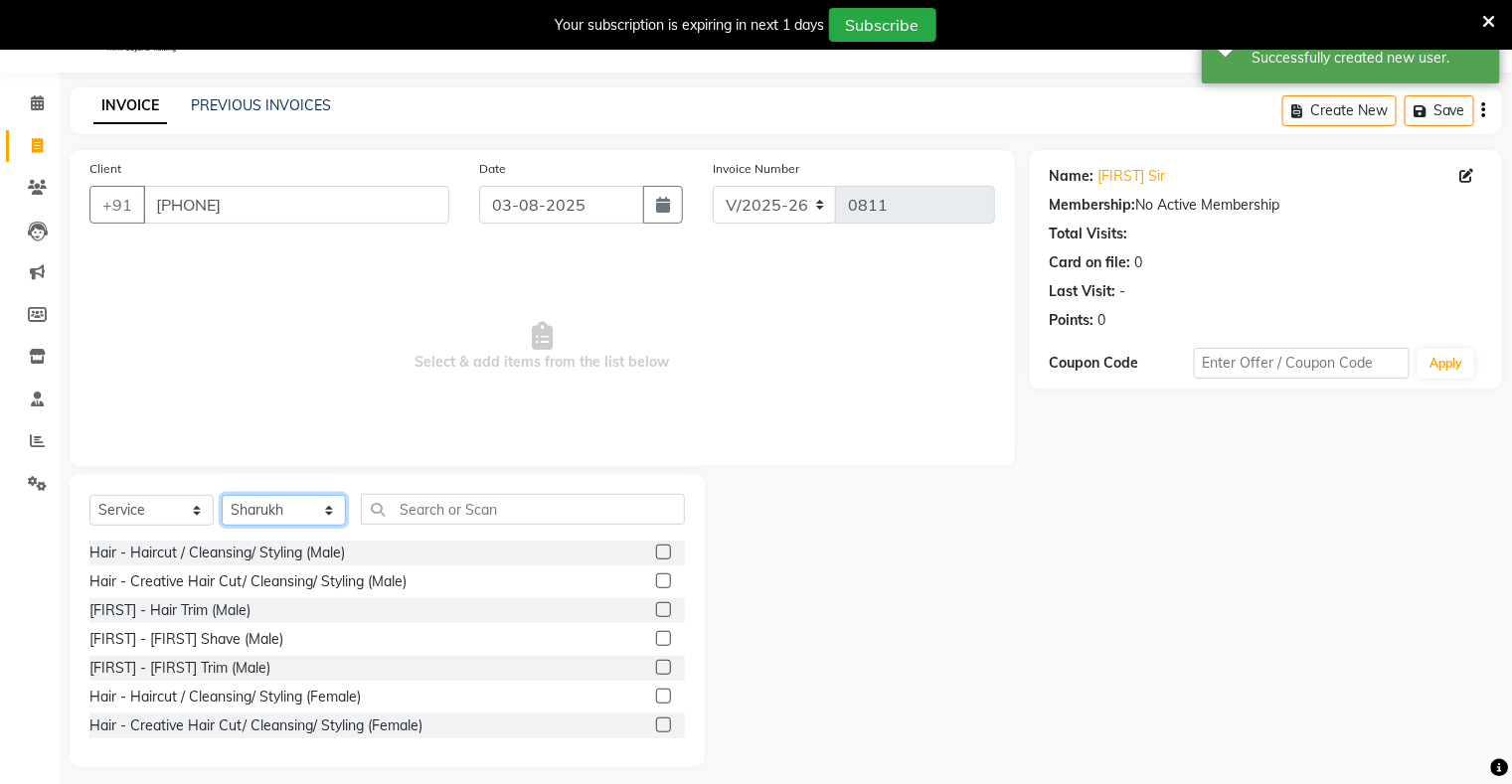 click on "Select Stylist nisha priti Sharukh  shubhangi" 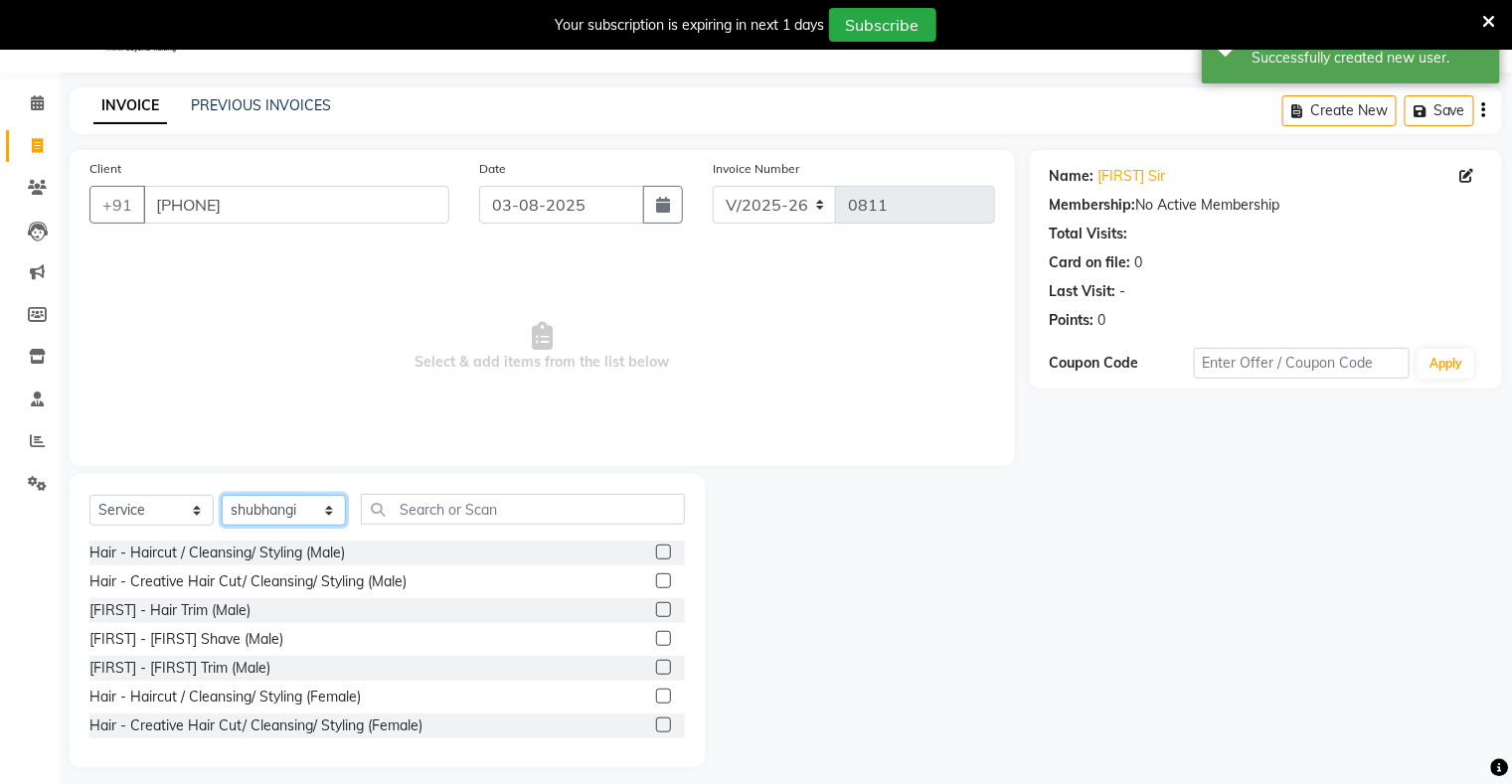 click on "Select Stylist nisha priti Sharukh  shubhangi" 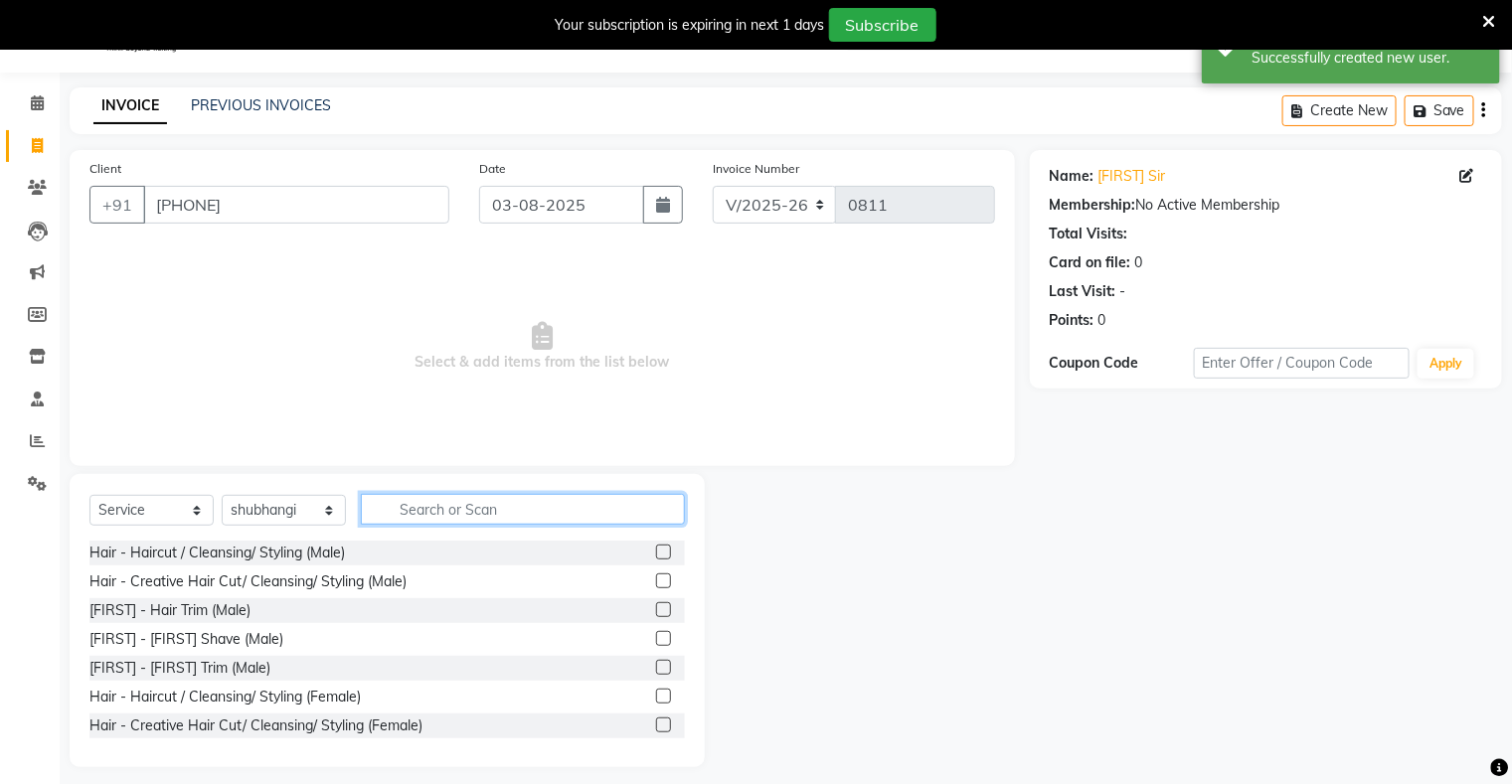 click 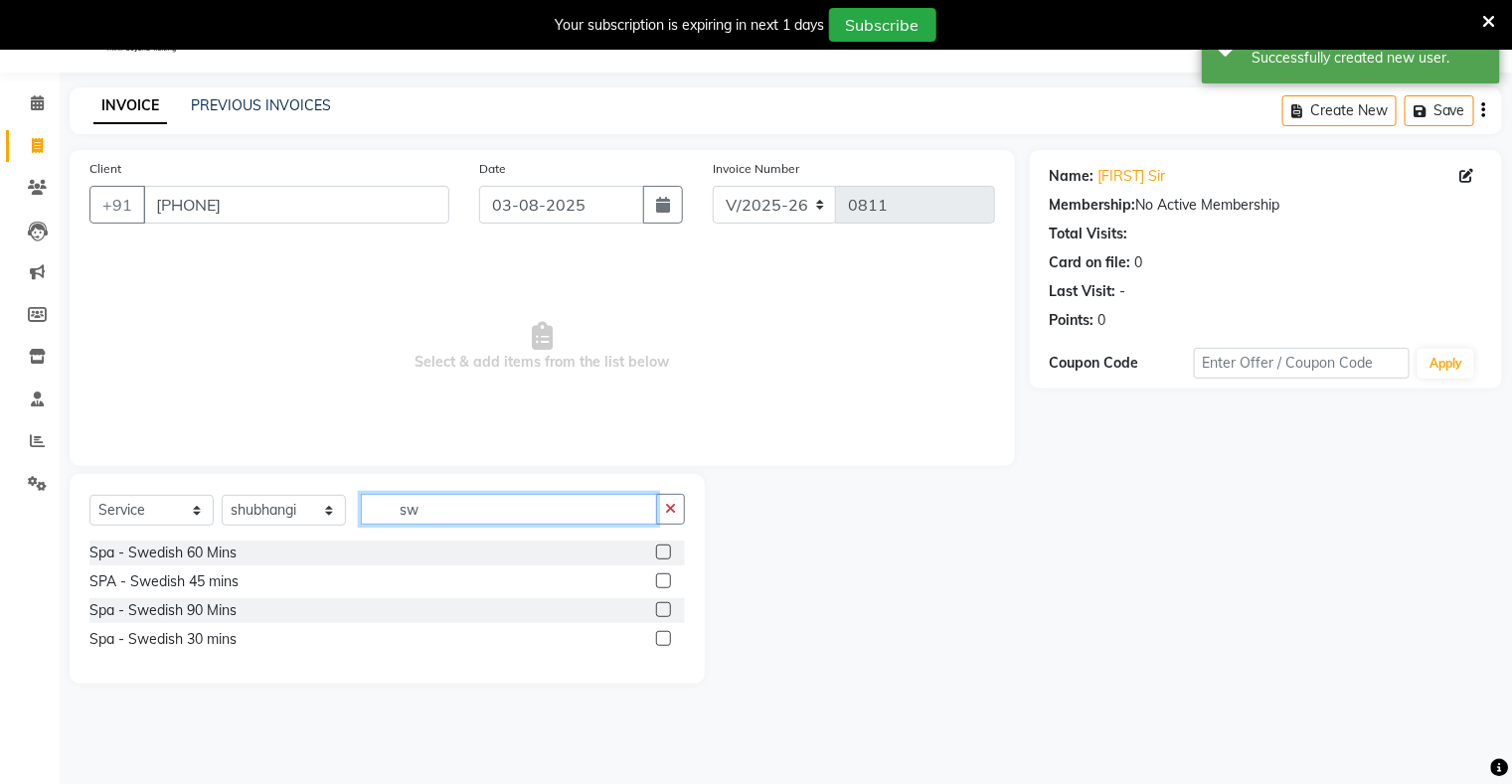 type on "sw" 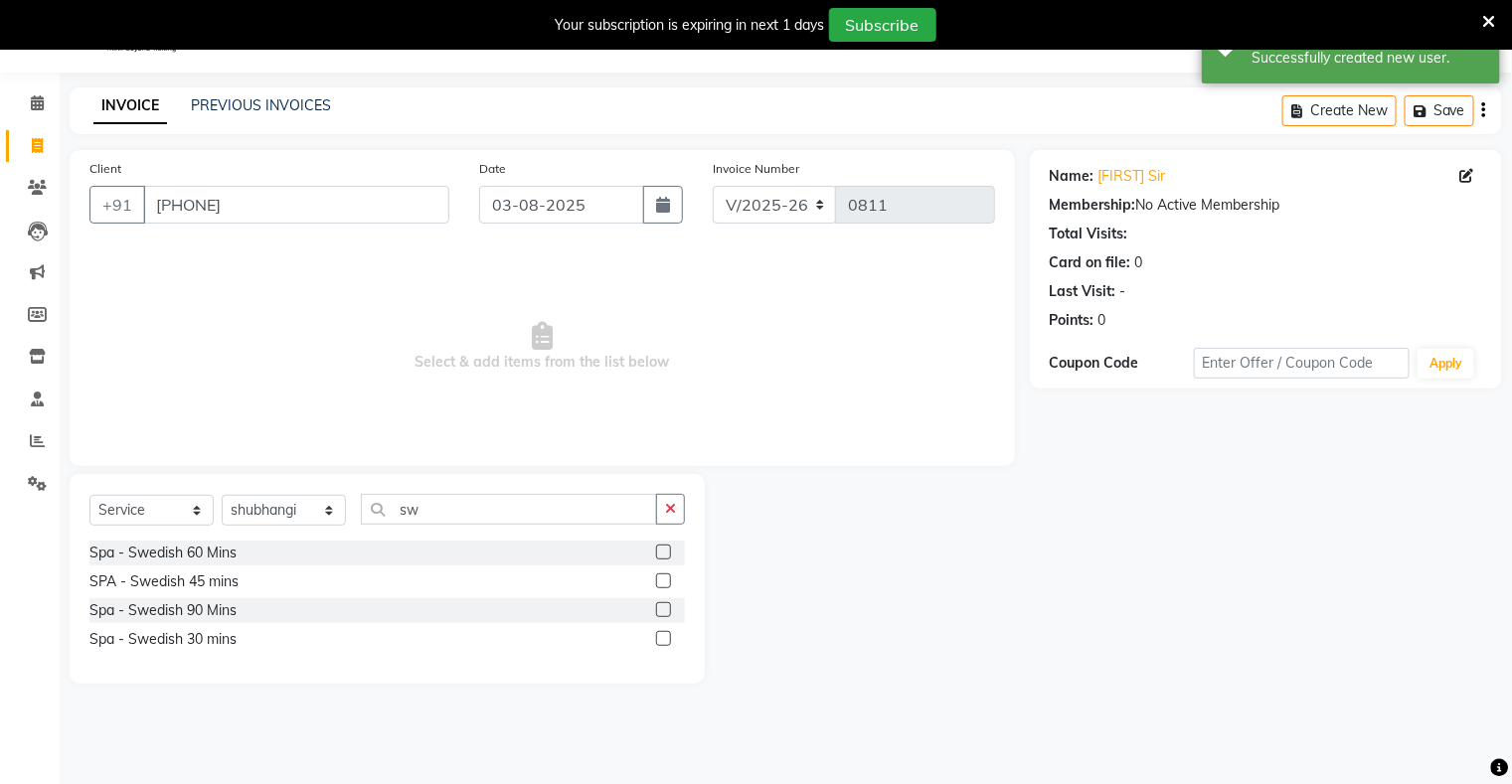 click 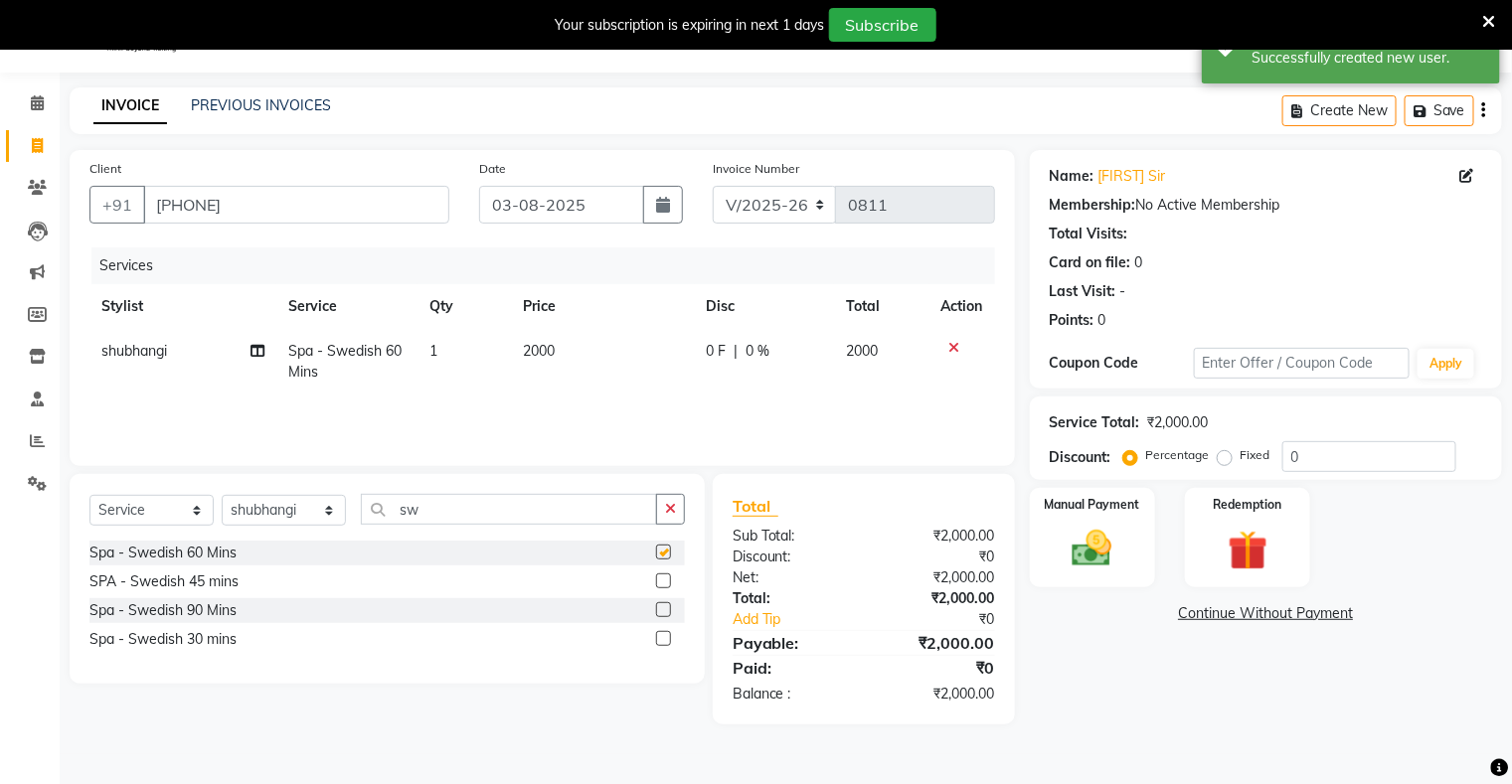 checkbox on "false" 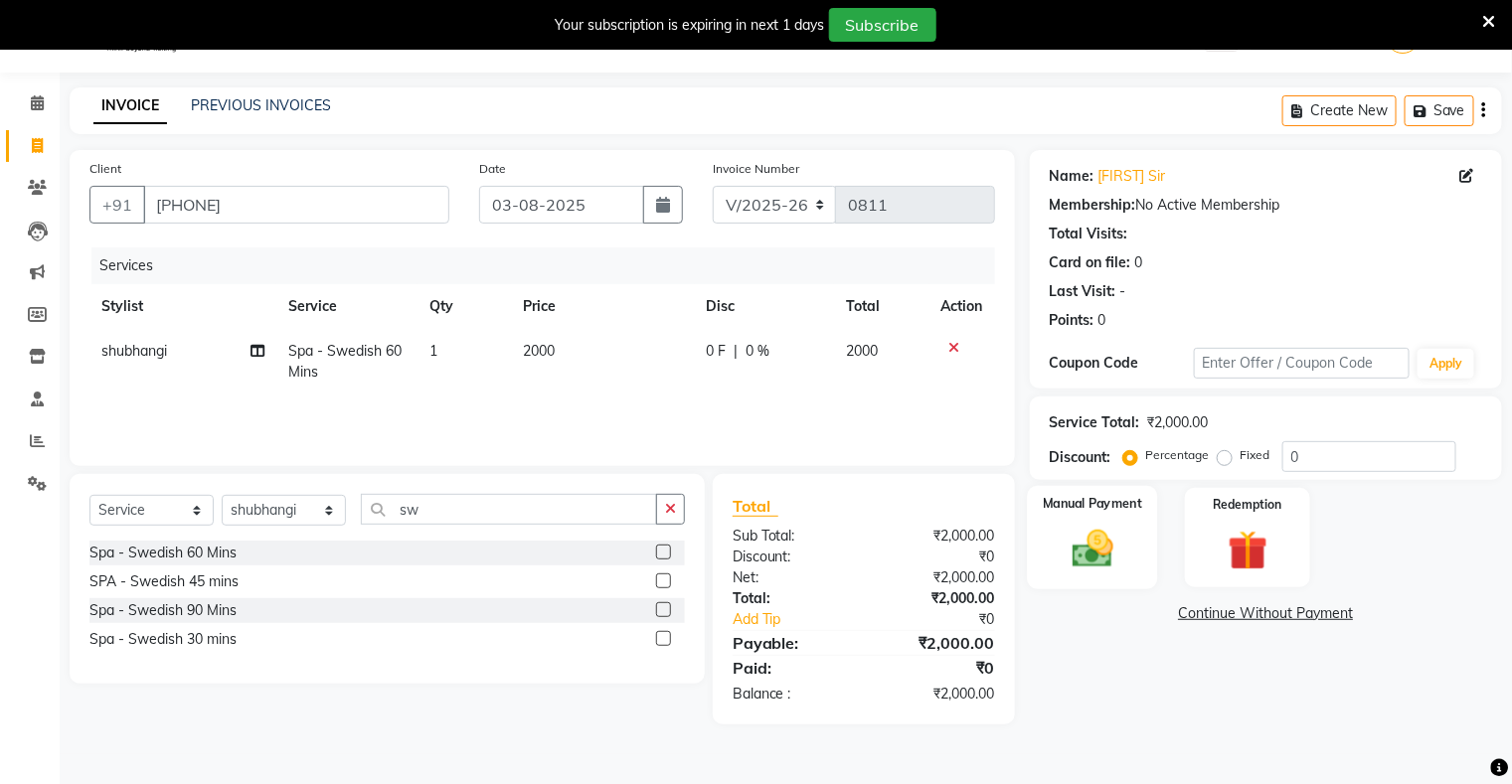 click 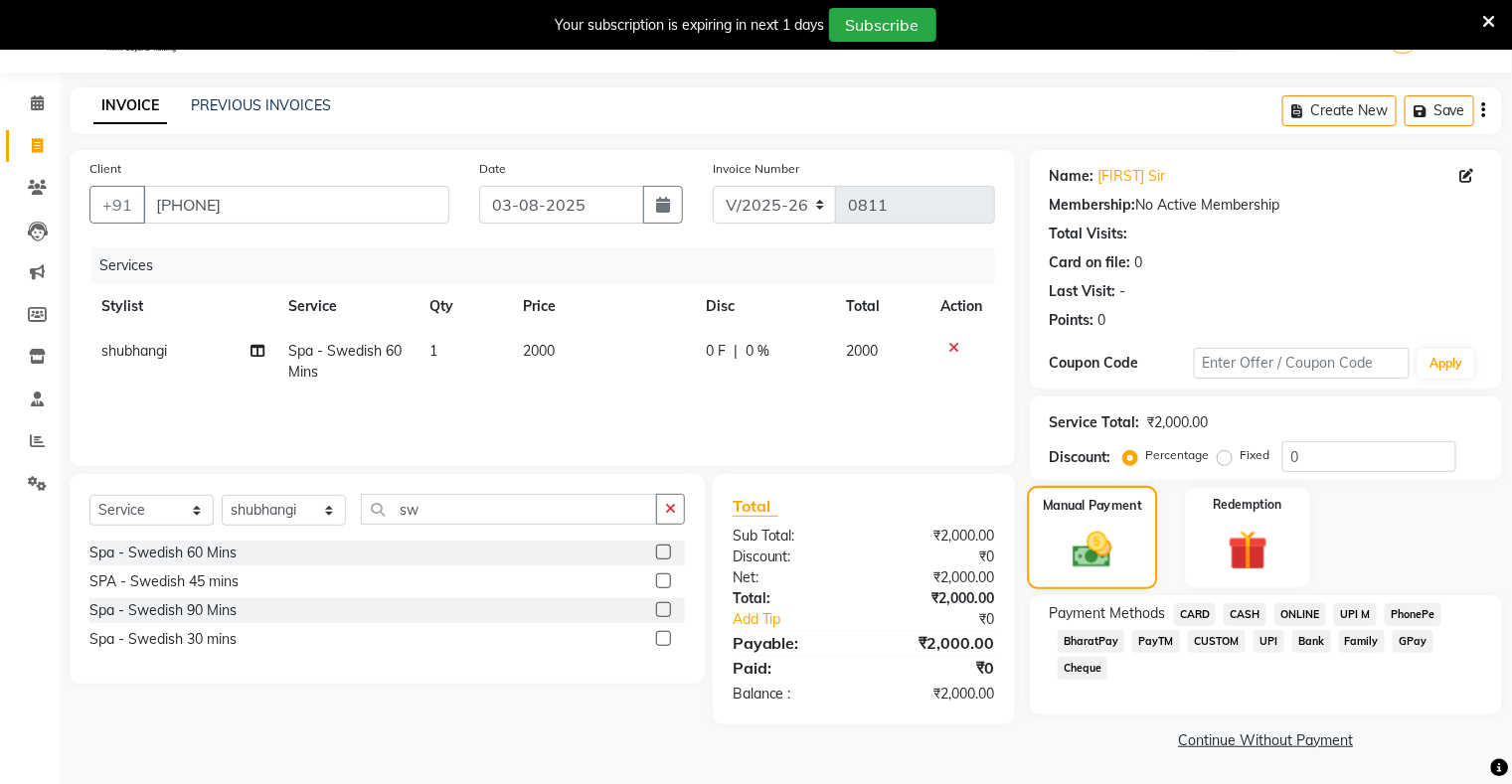 click 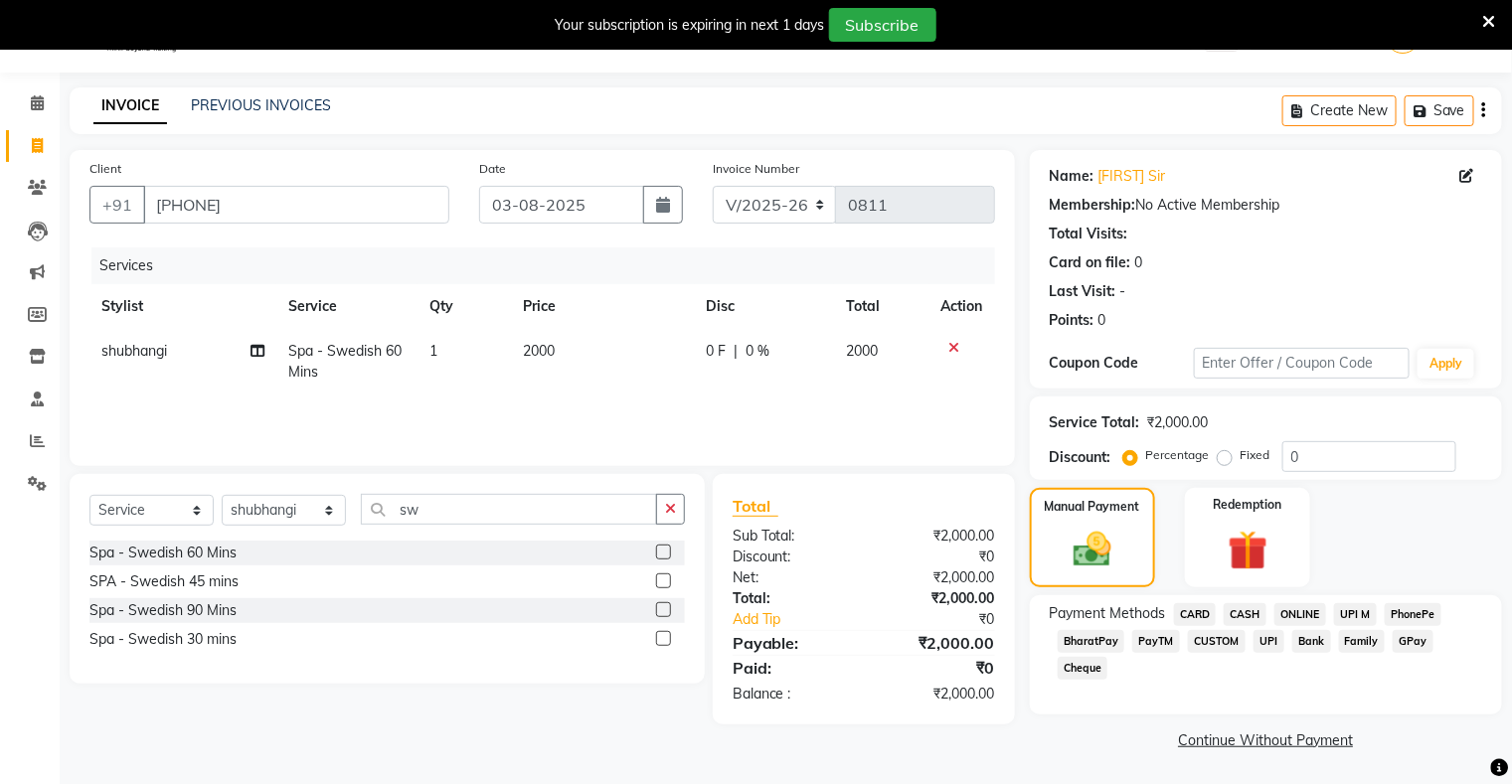 click on "GPay" 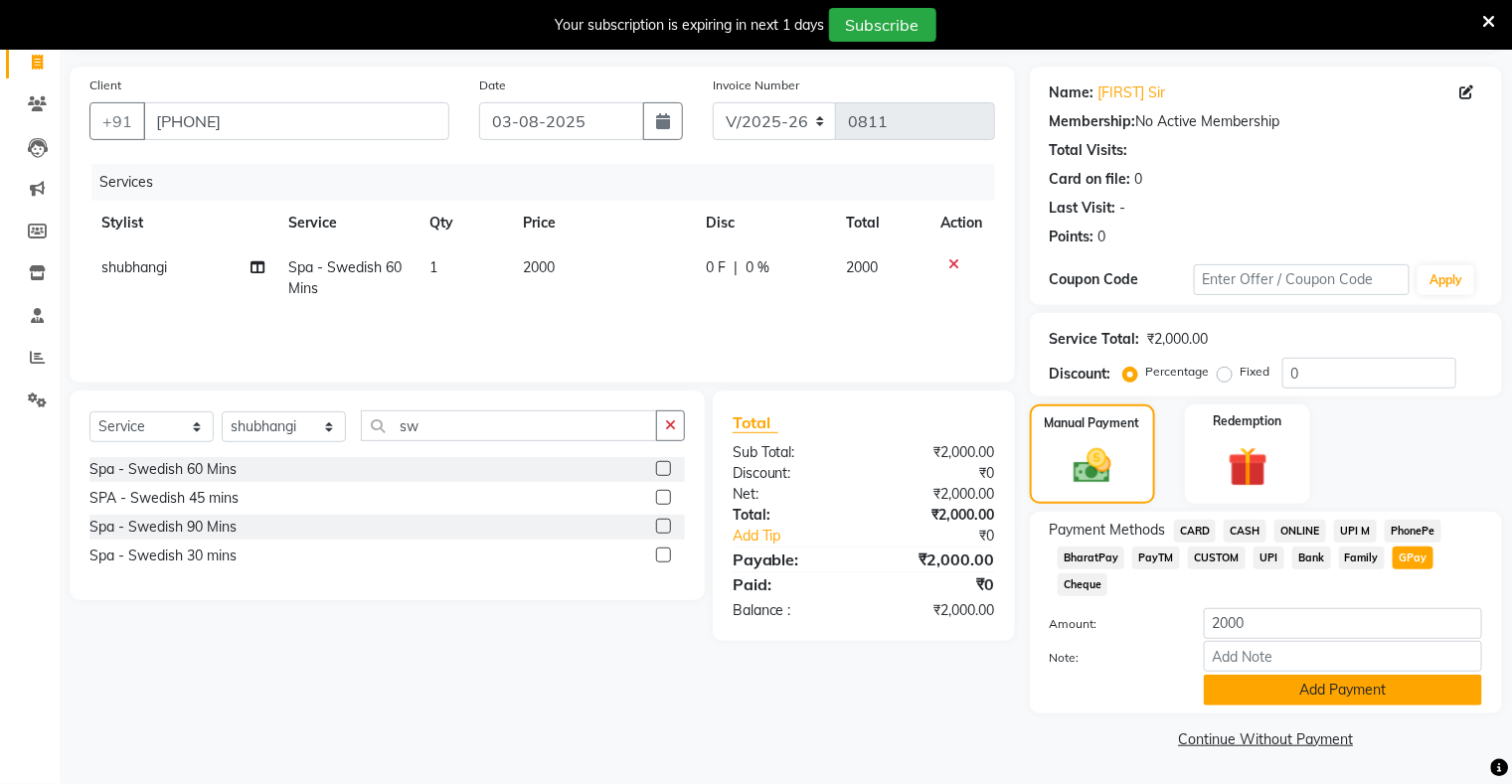 click on "Add Payment" 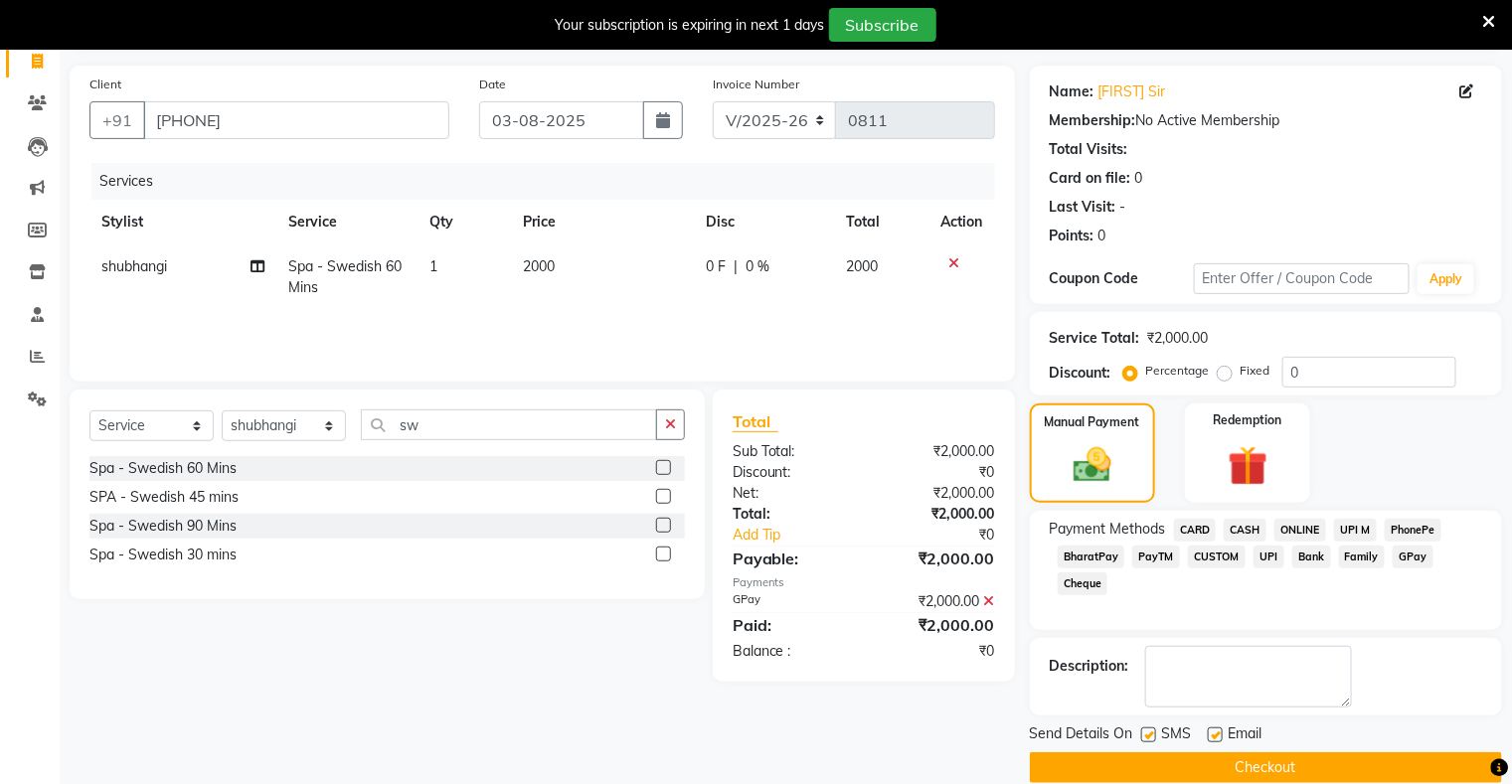 scroll, scrollTop: 159, scrollLeft: 0, axis: vertical 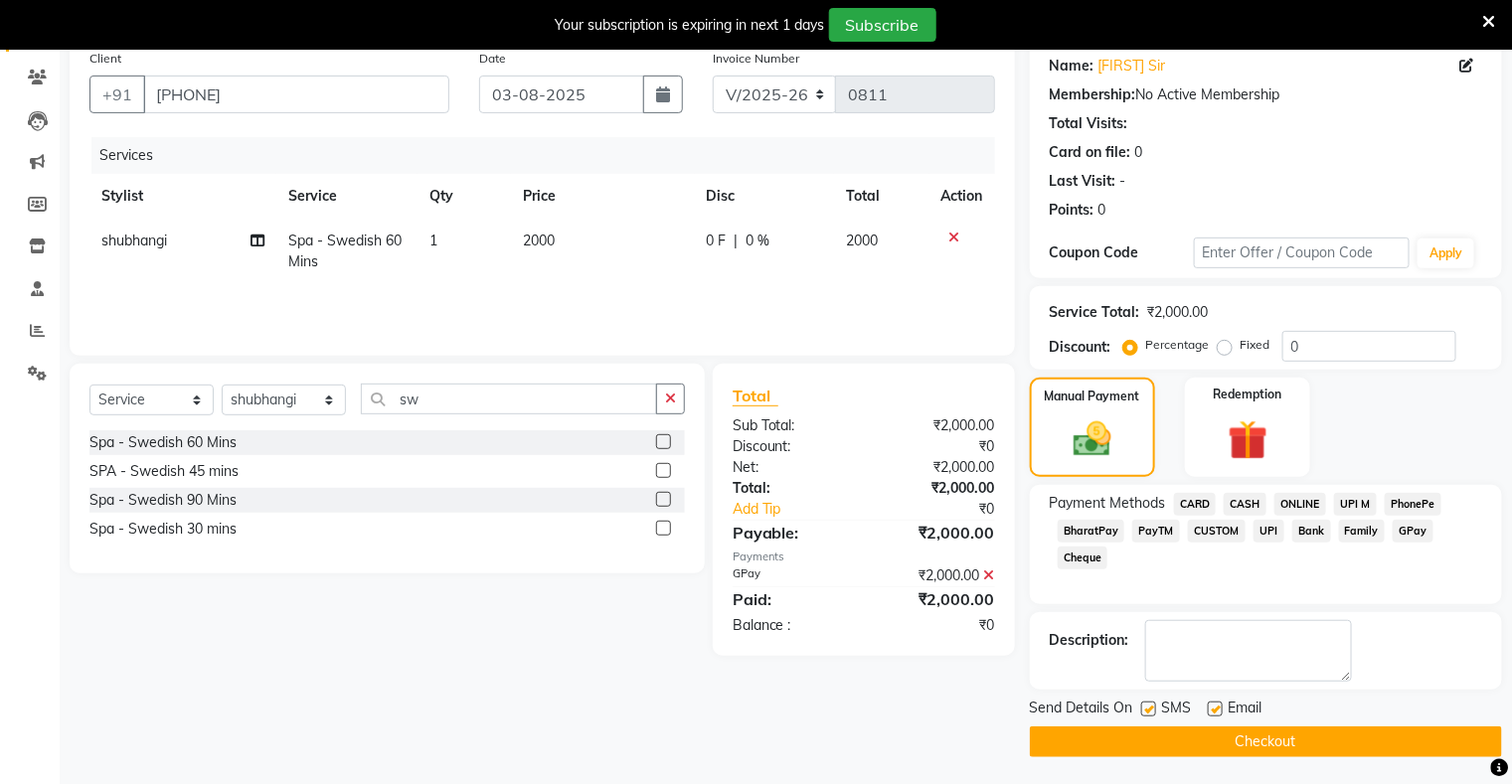 click on "Checkout" 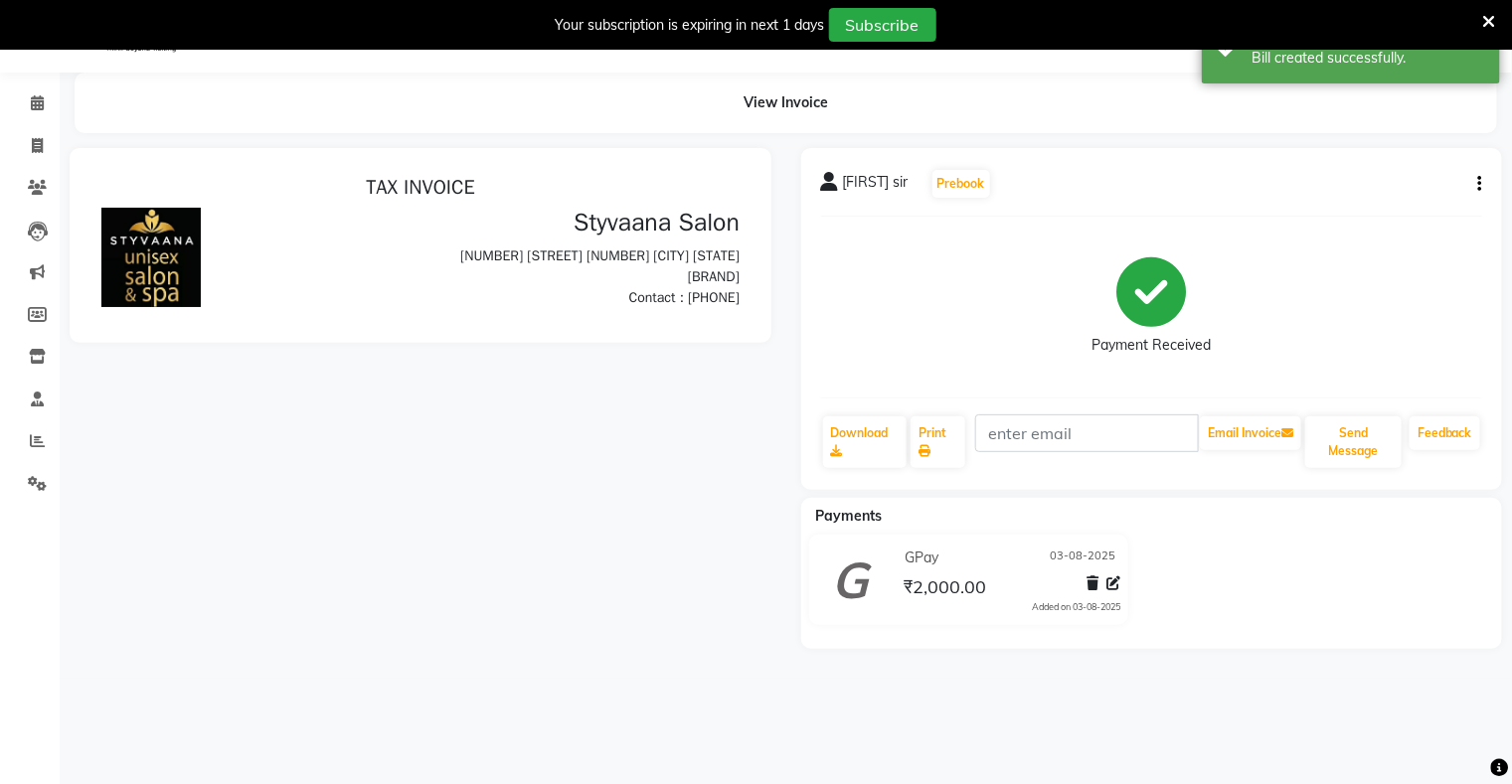 scroll, scrollTop: 0, scrollLeft: 0, axis: both 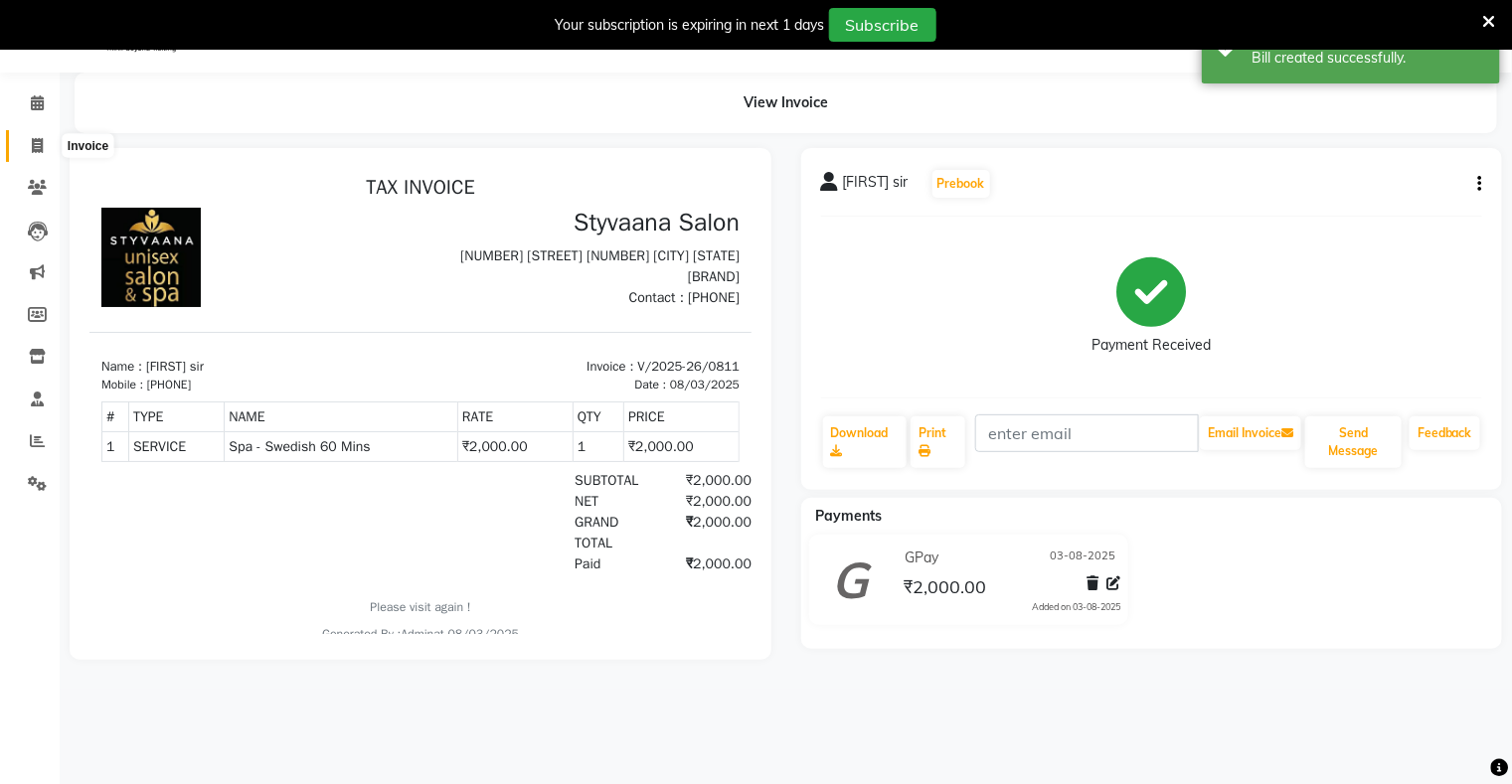 click 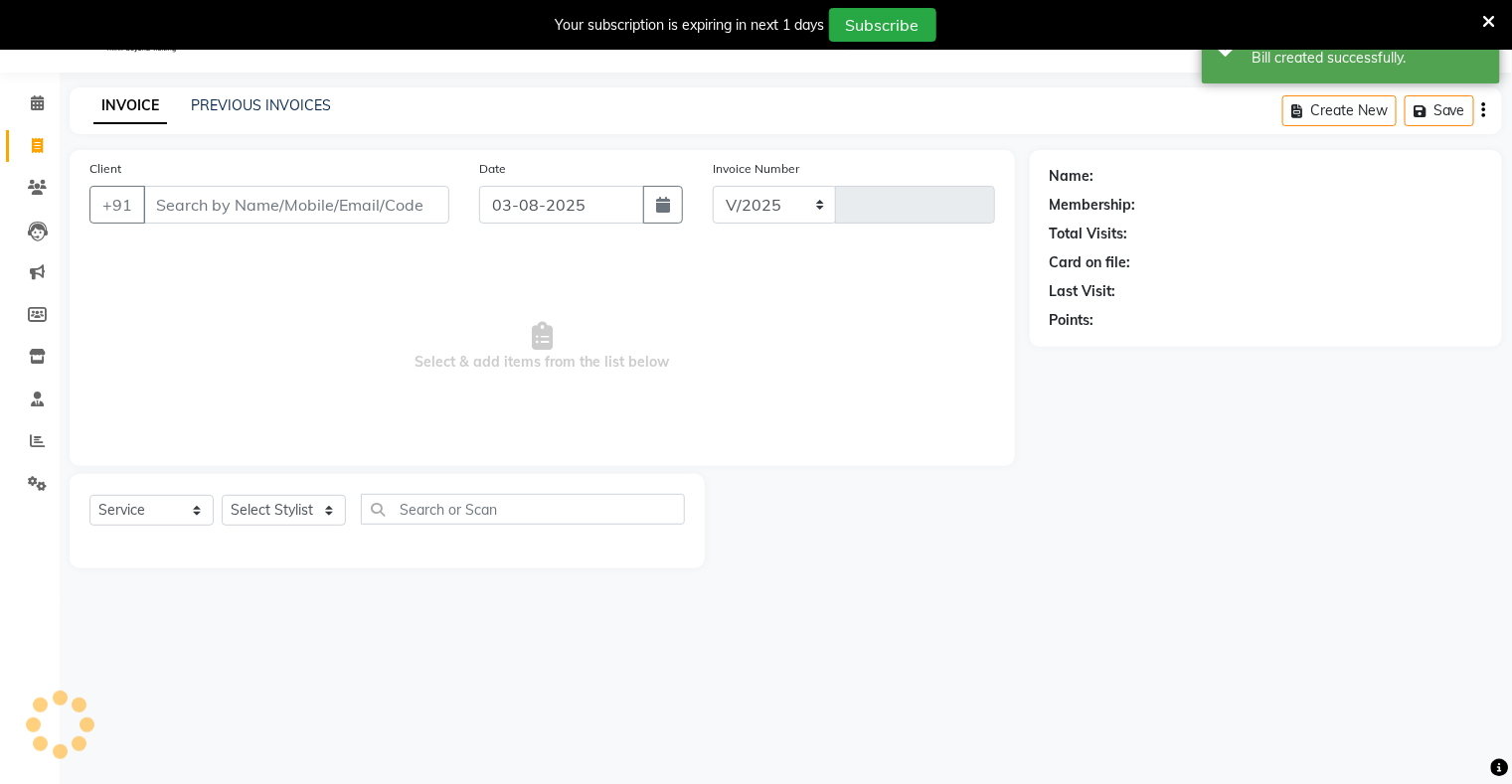 select on "280" 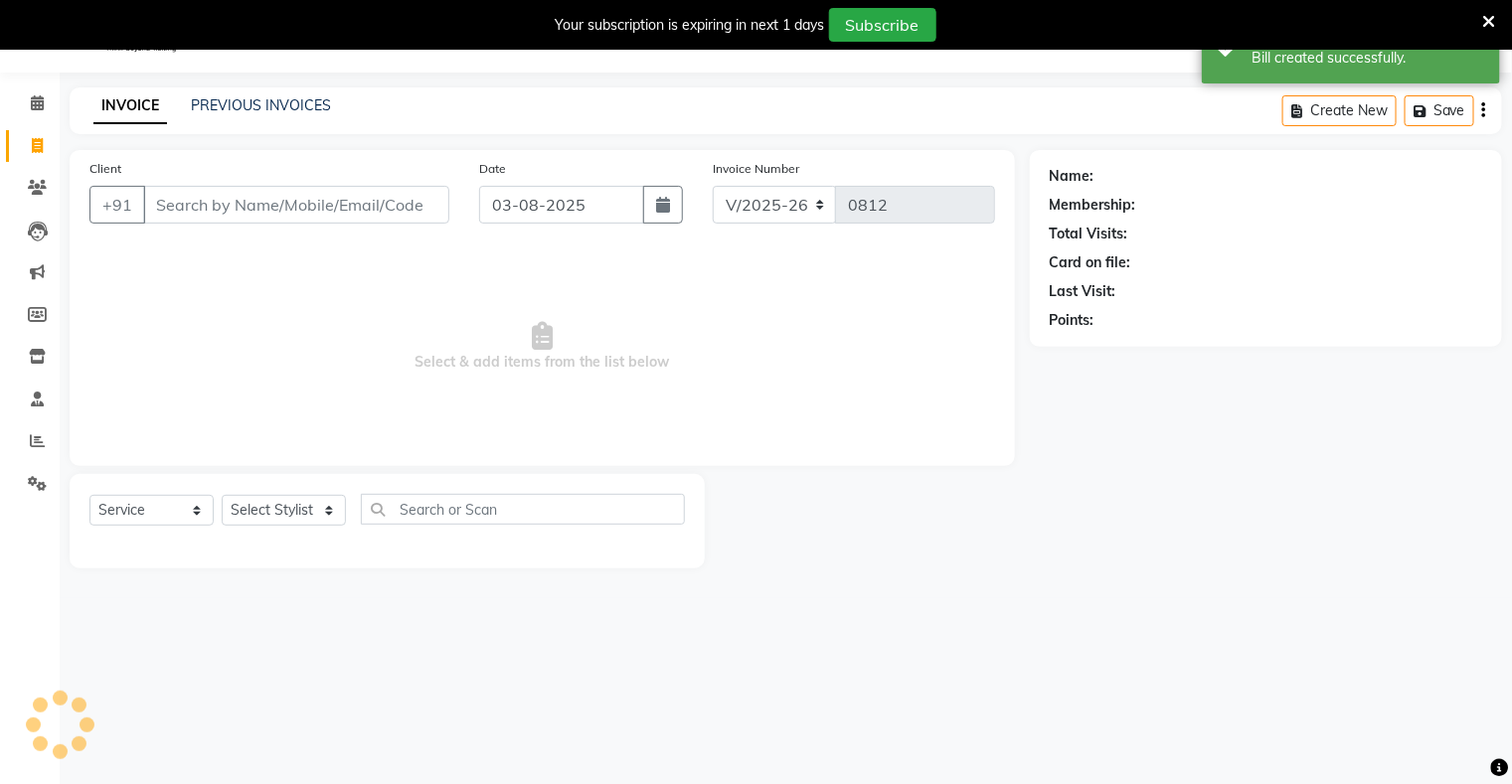 click on "Client" at bounding box center (296, 205) 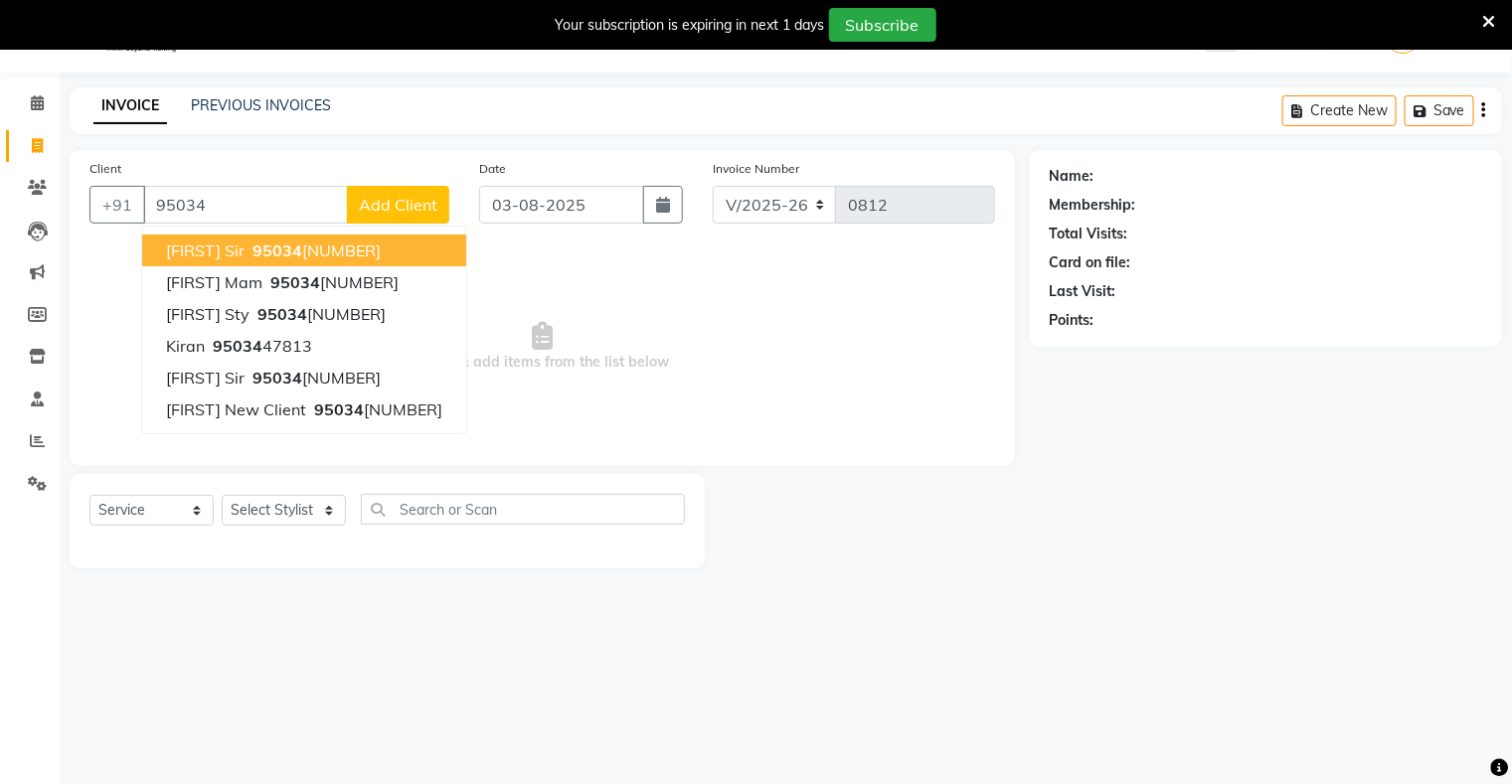 click on "[FIRST] sir" at bounding box center (205, 250) 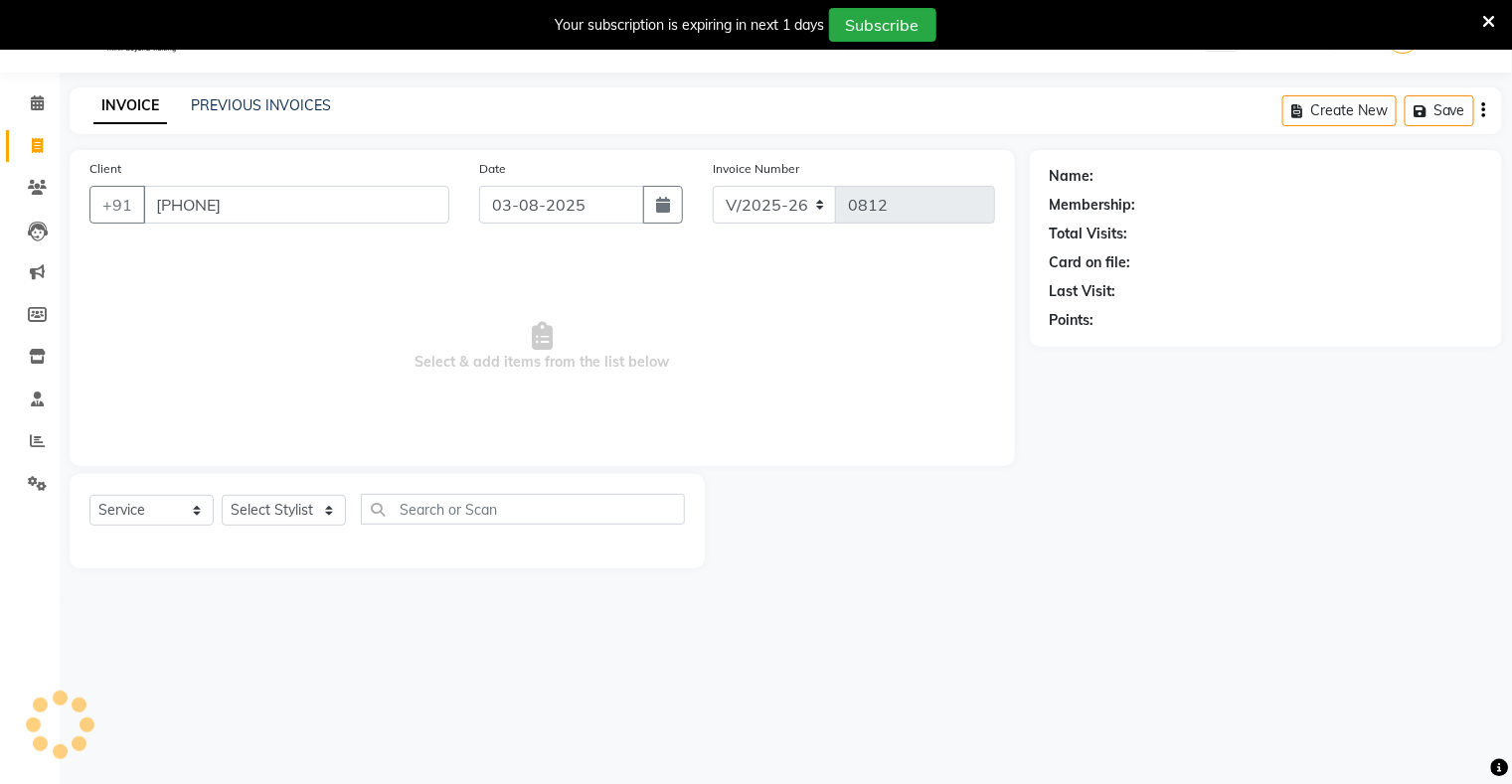 type on "[PHONE]" 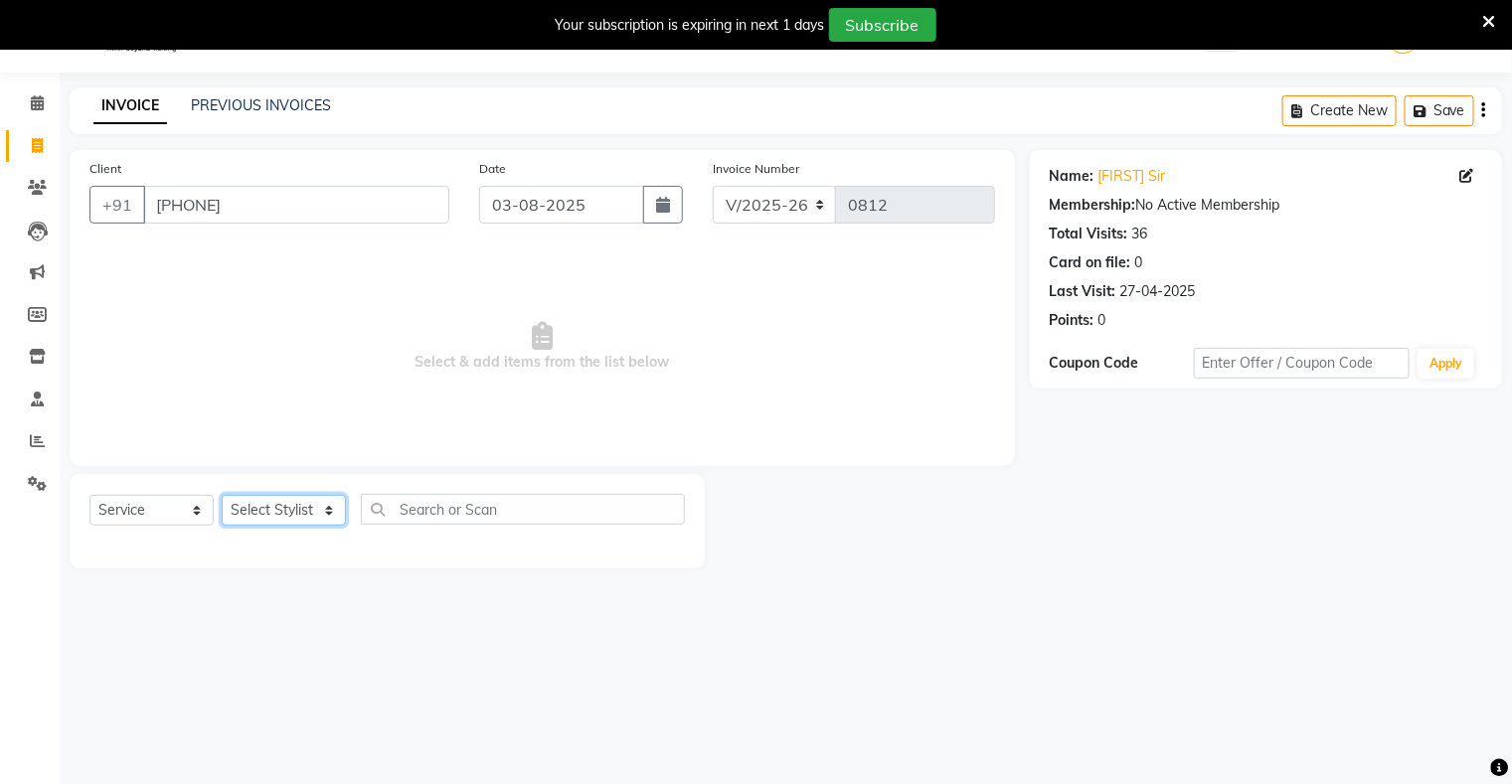 click on "Select Stylist nisha priti Sharukh  shubhangi" 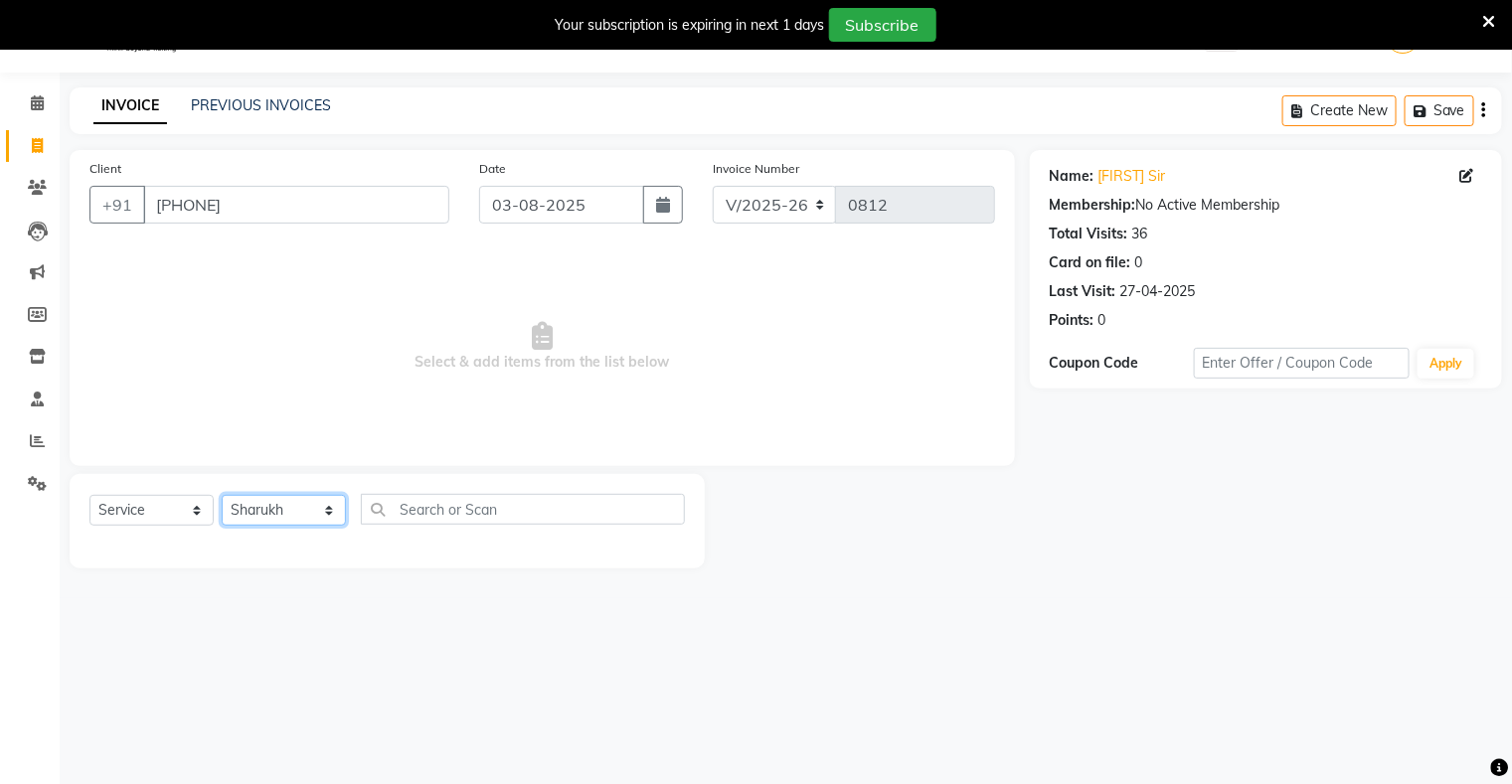 click on "Select Stylist nisha priti Sharukh  shubhangi" 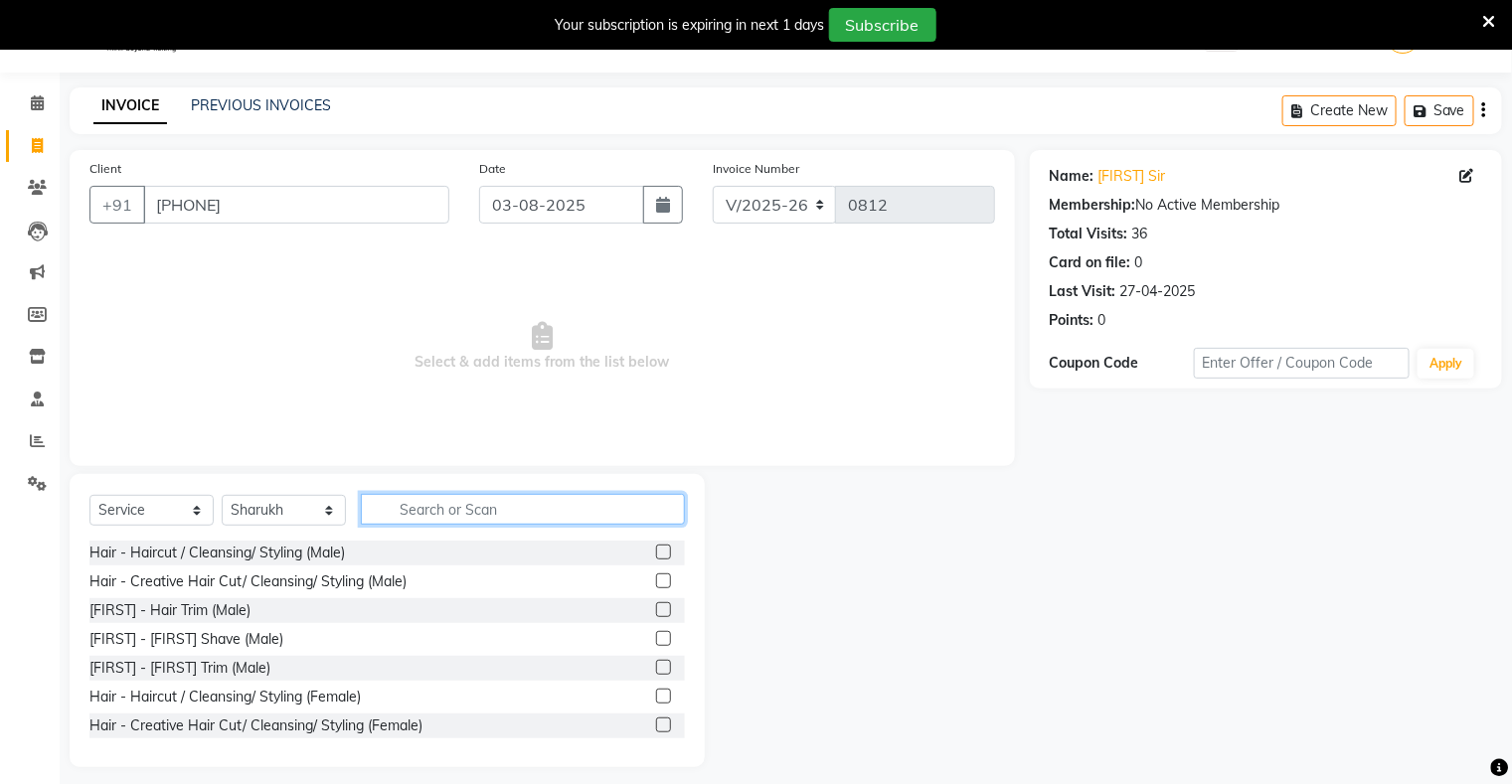 click 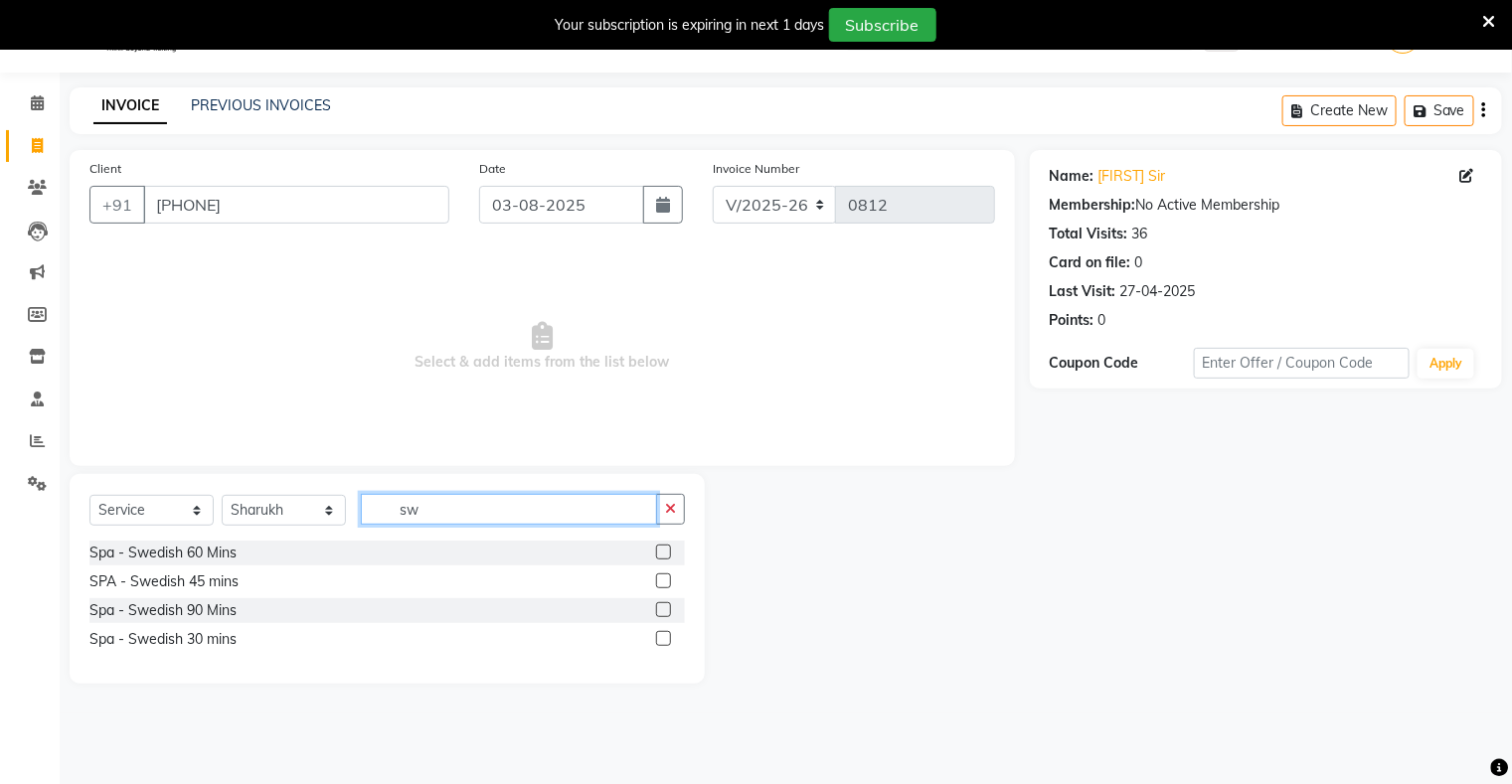 type on "s" 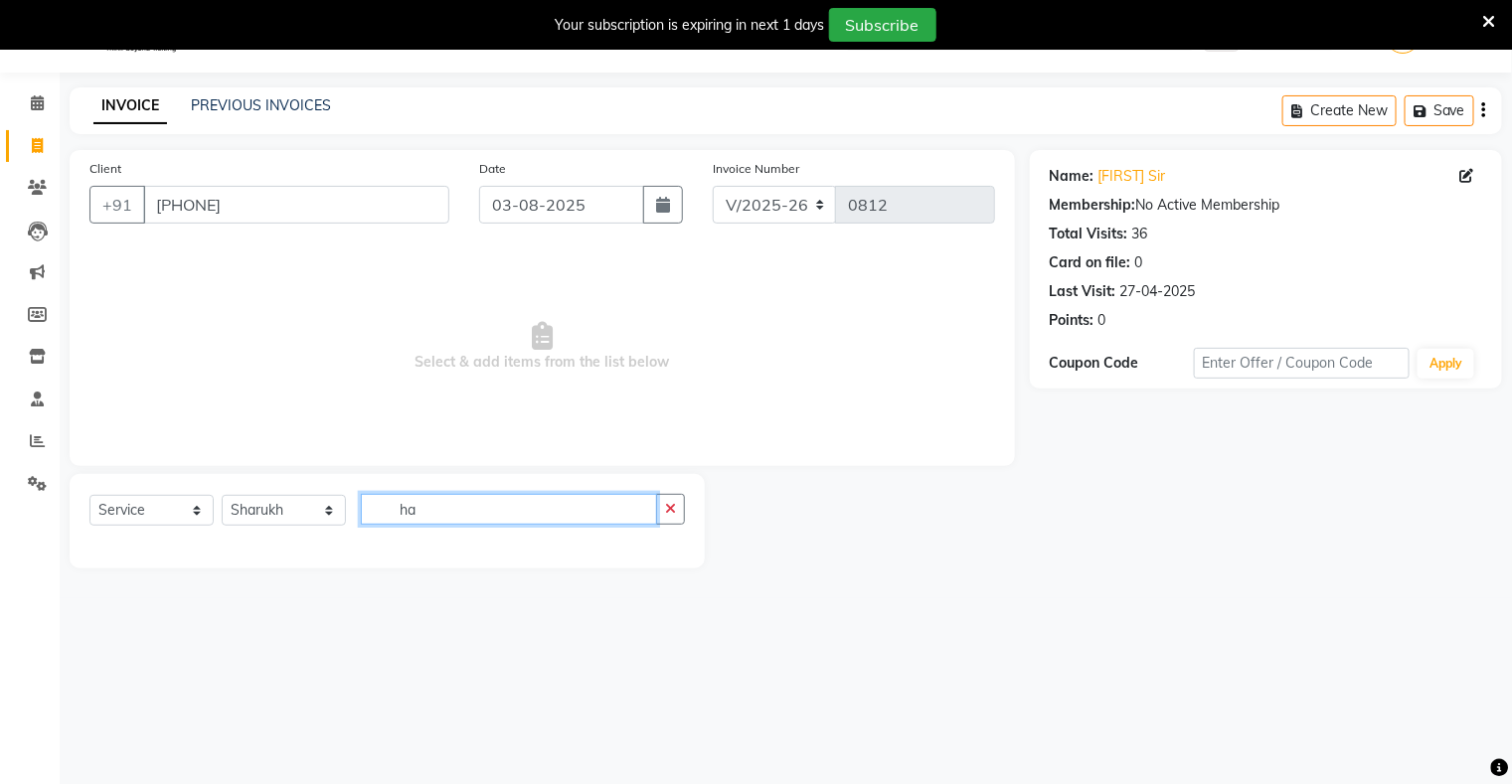 type on "h" 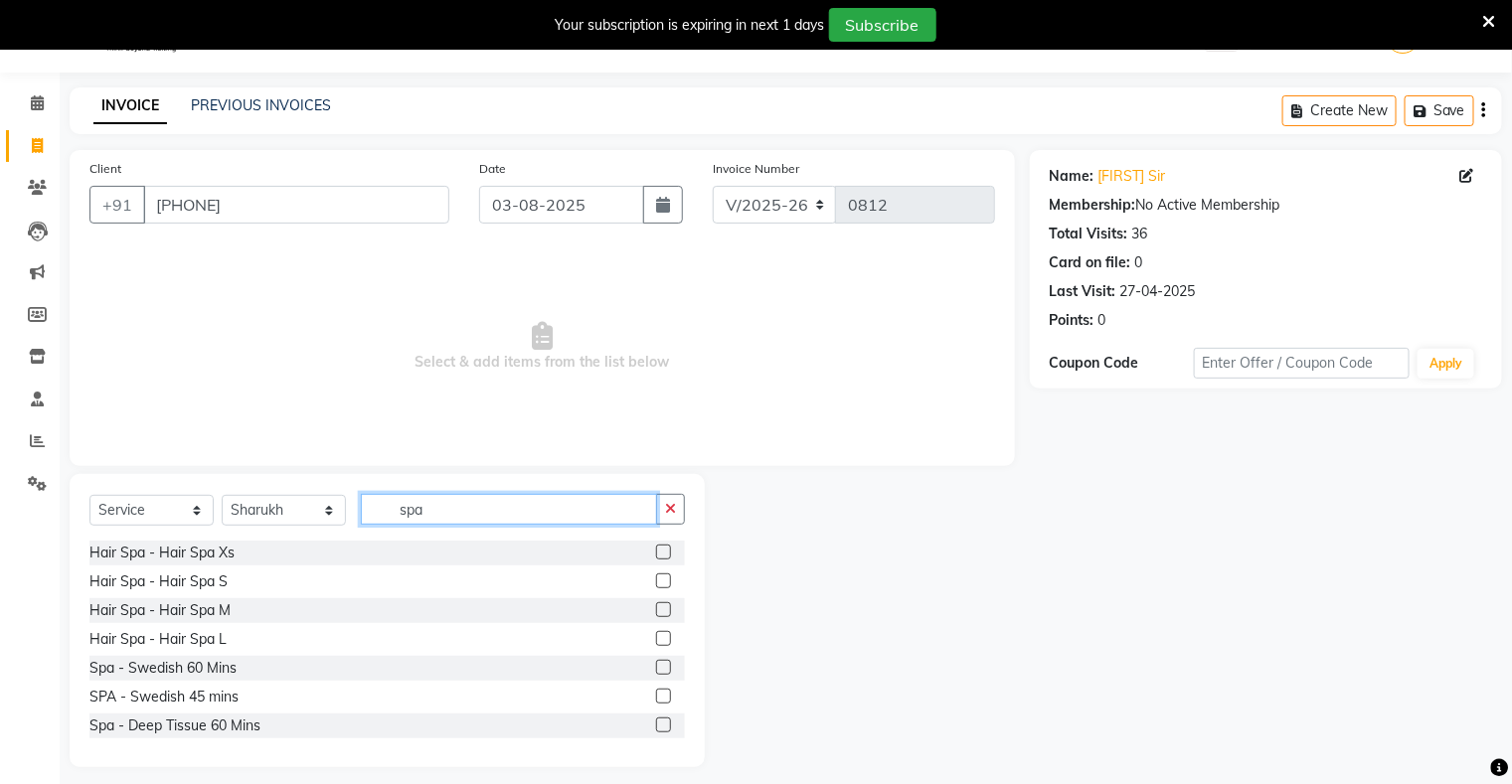 type on "spa" 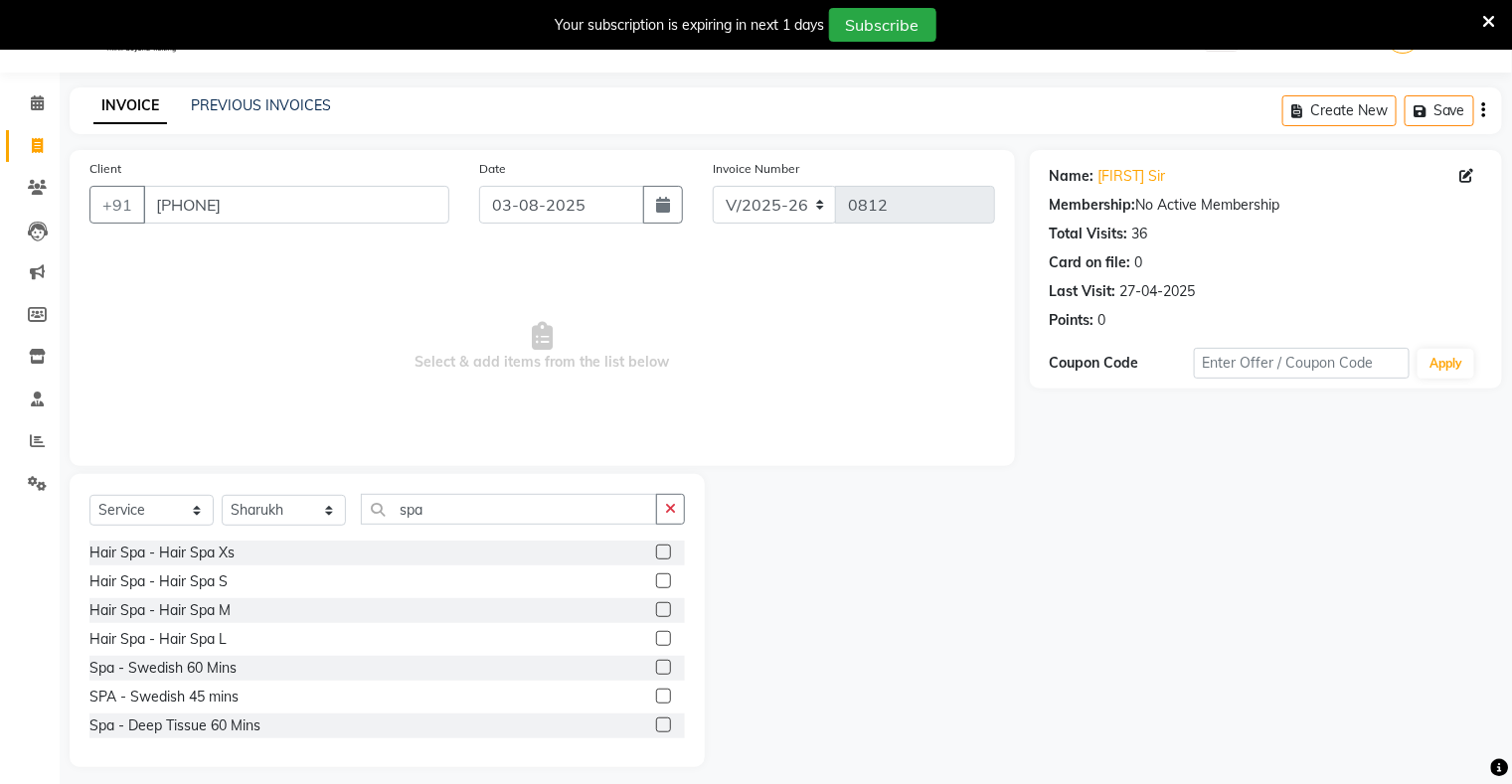 click 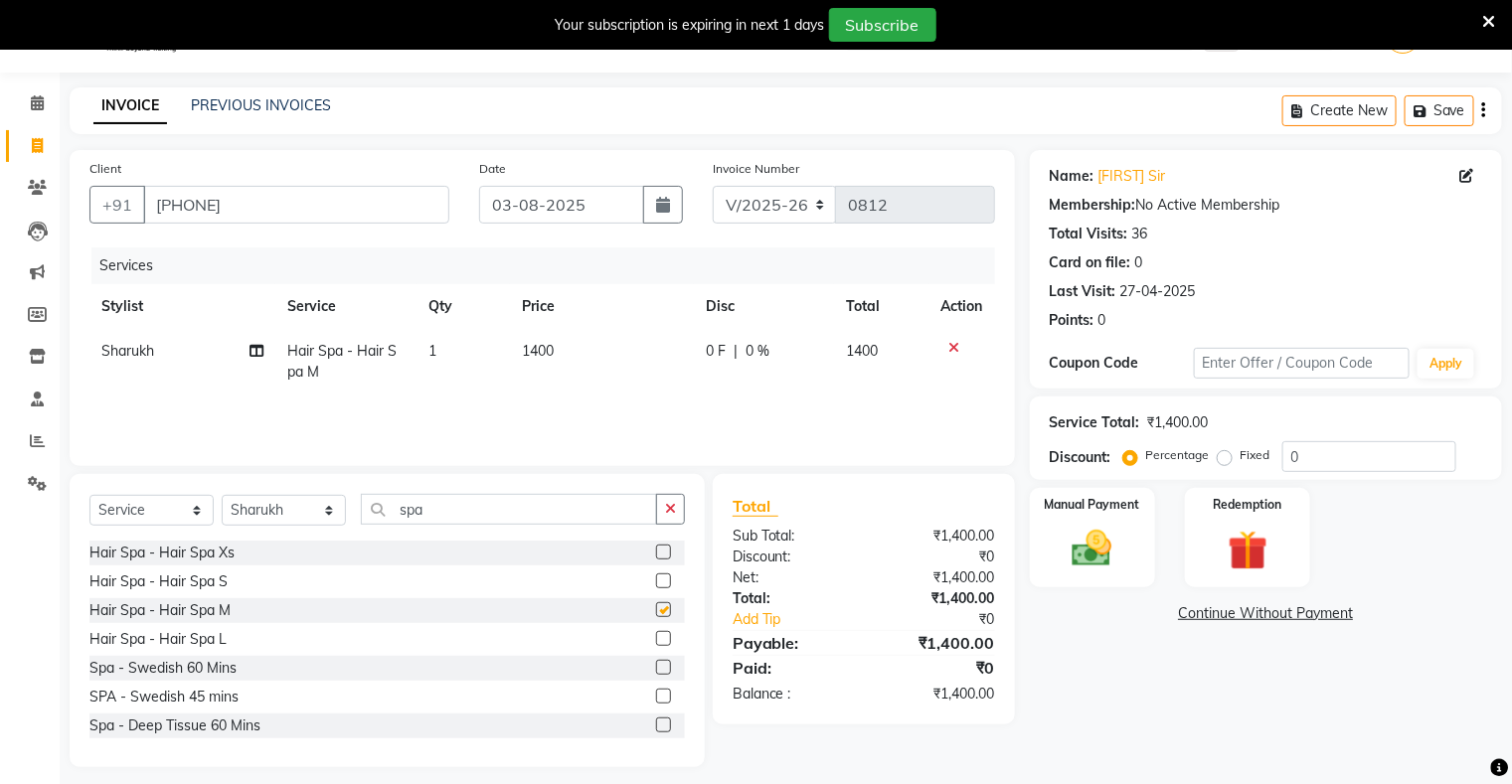 checkbox on "false" 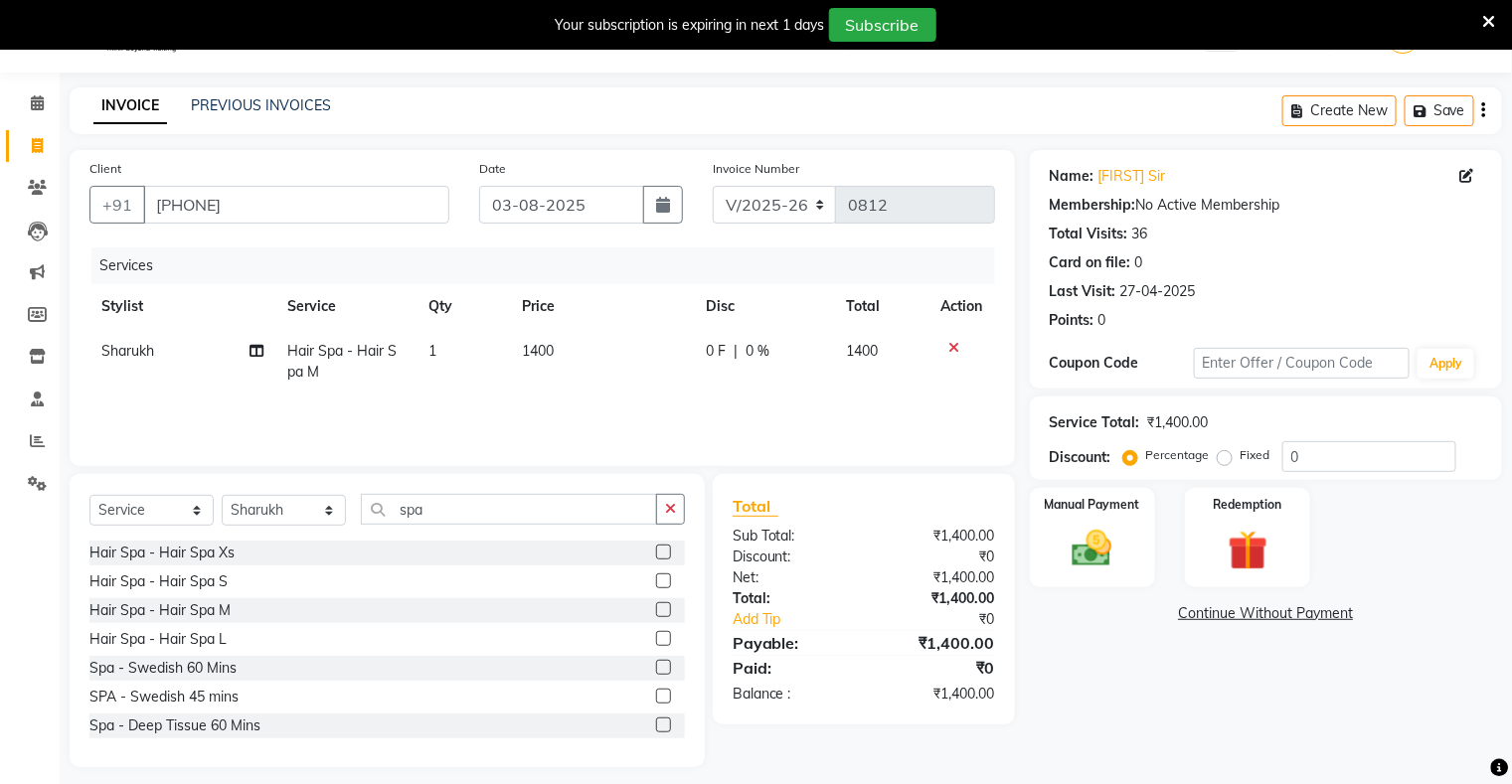 click on "1400" 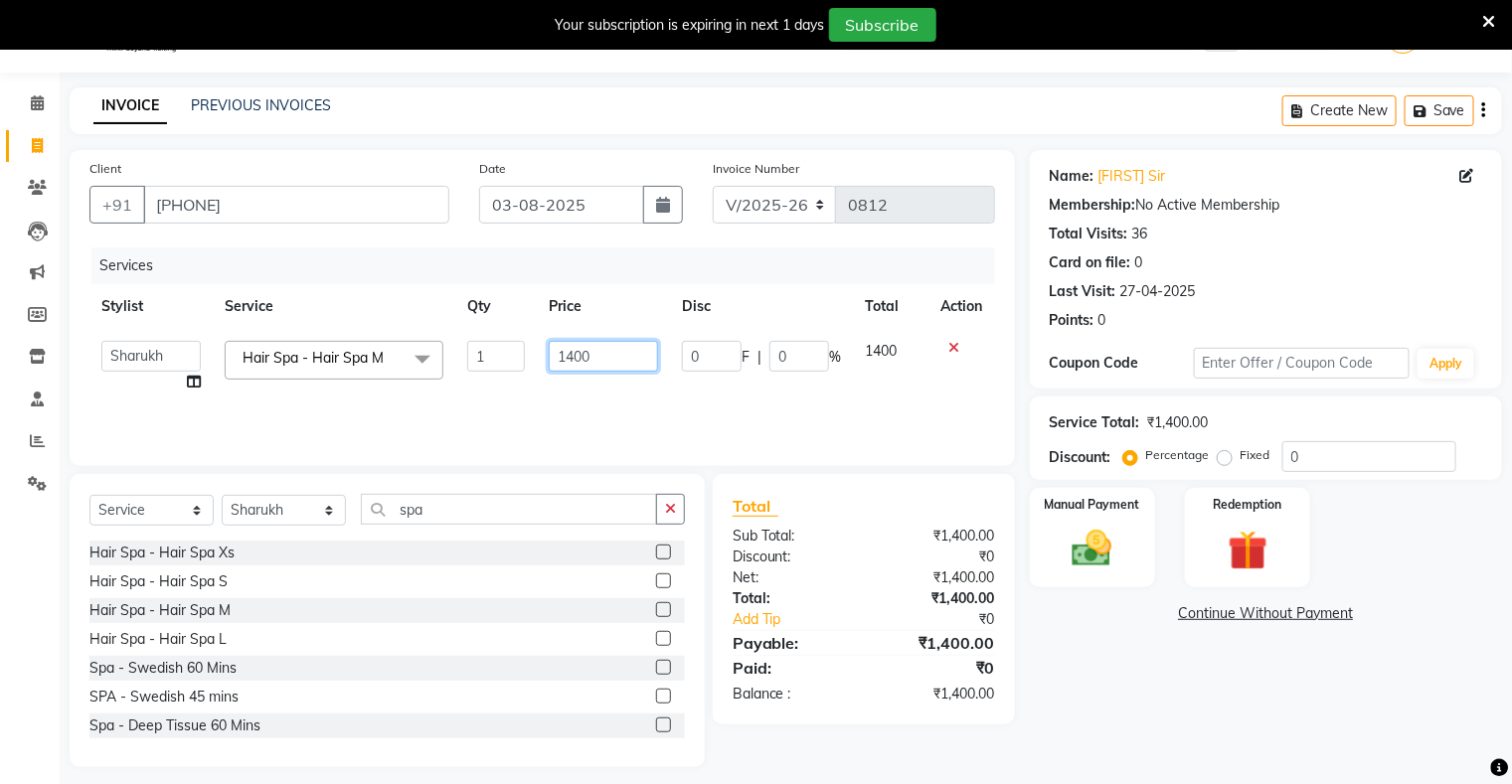 click on "1400" 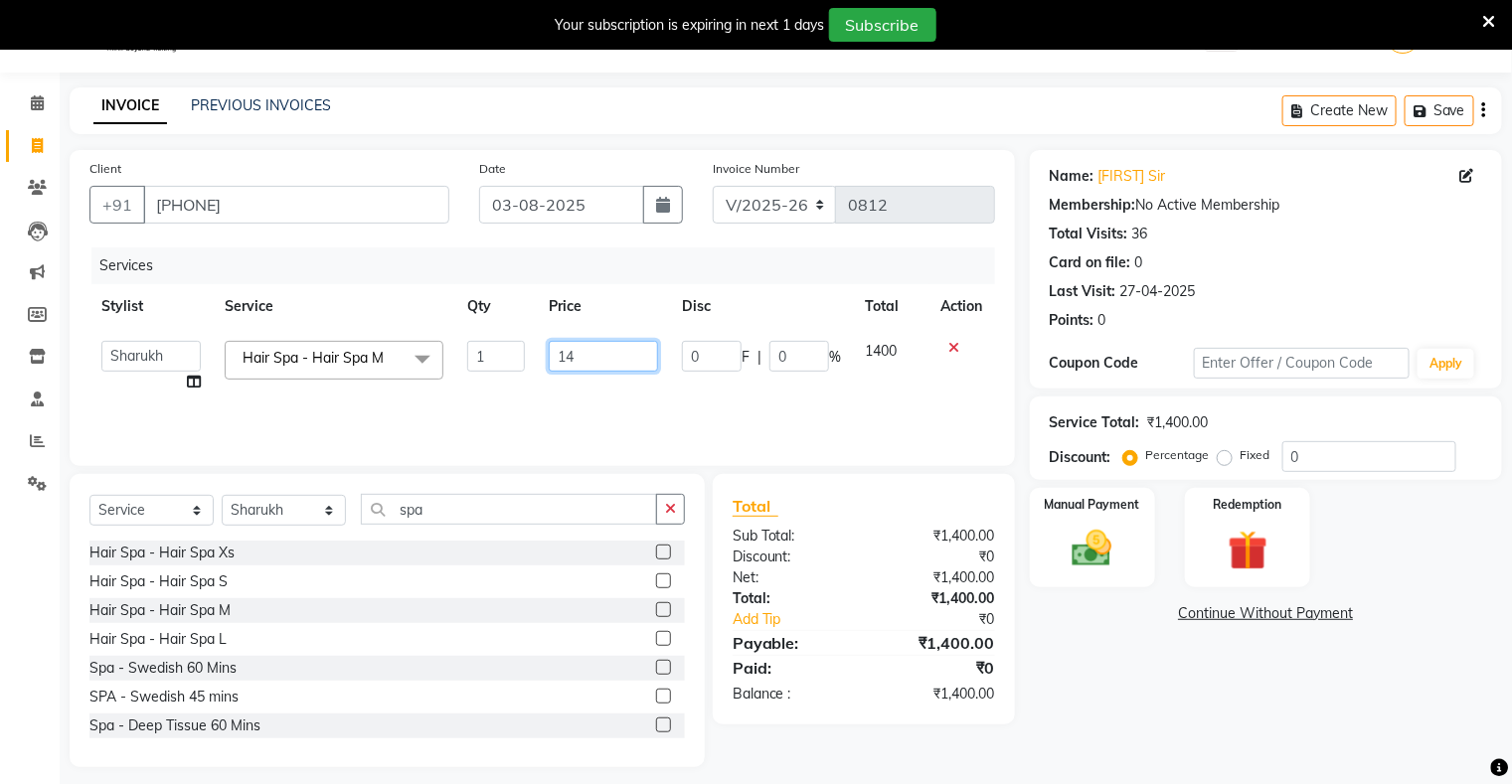 type on "1" 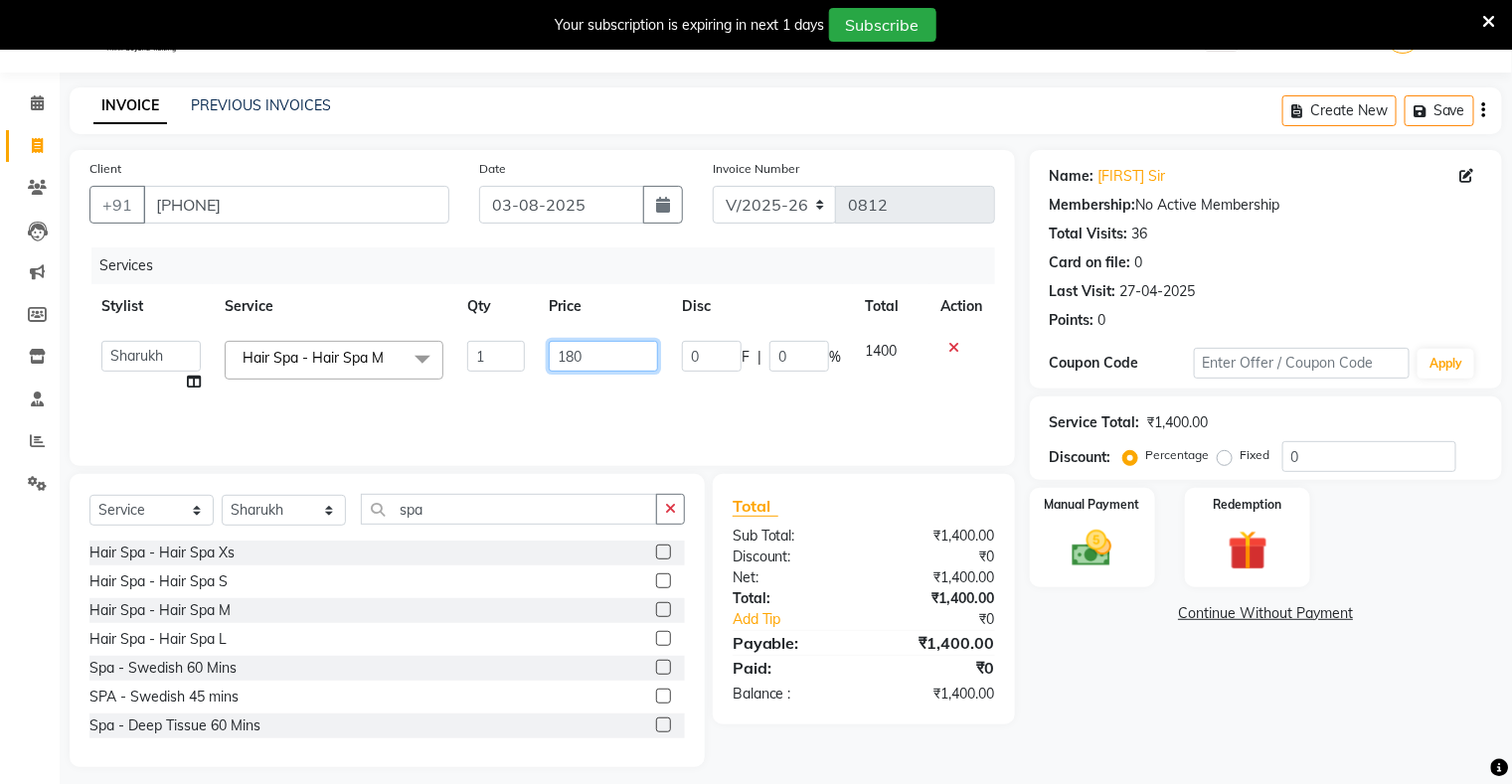 type on "1800" 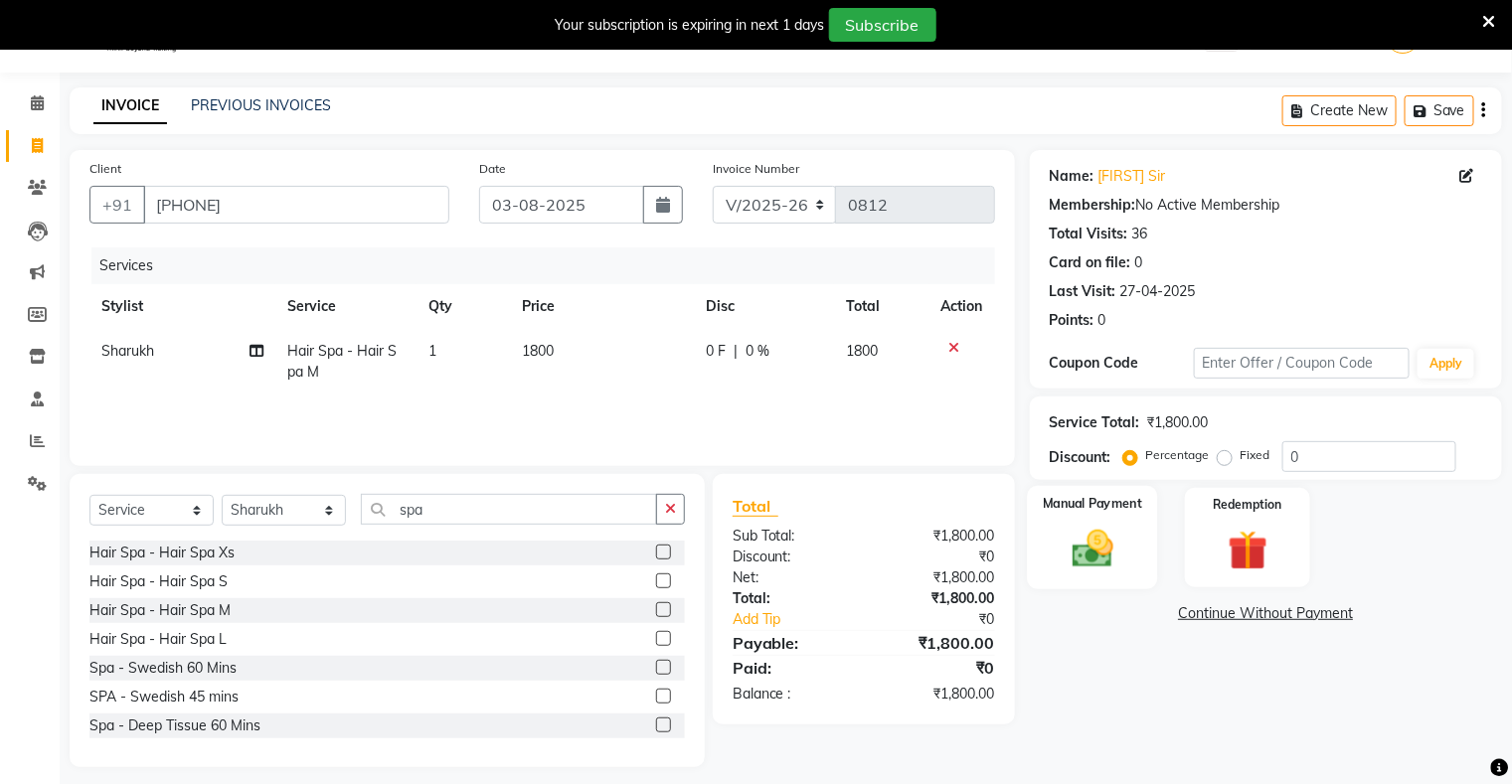 click 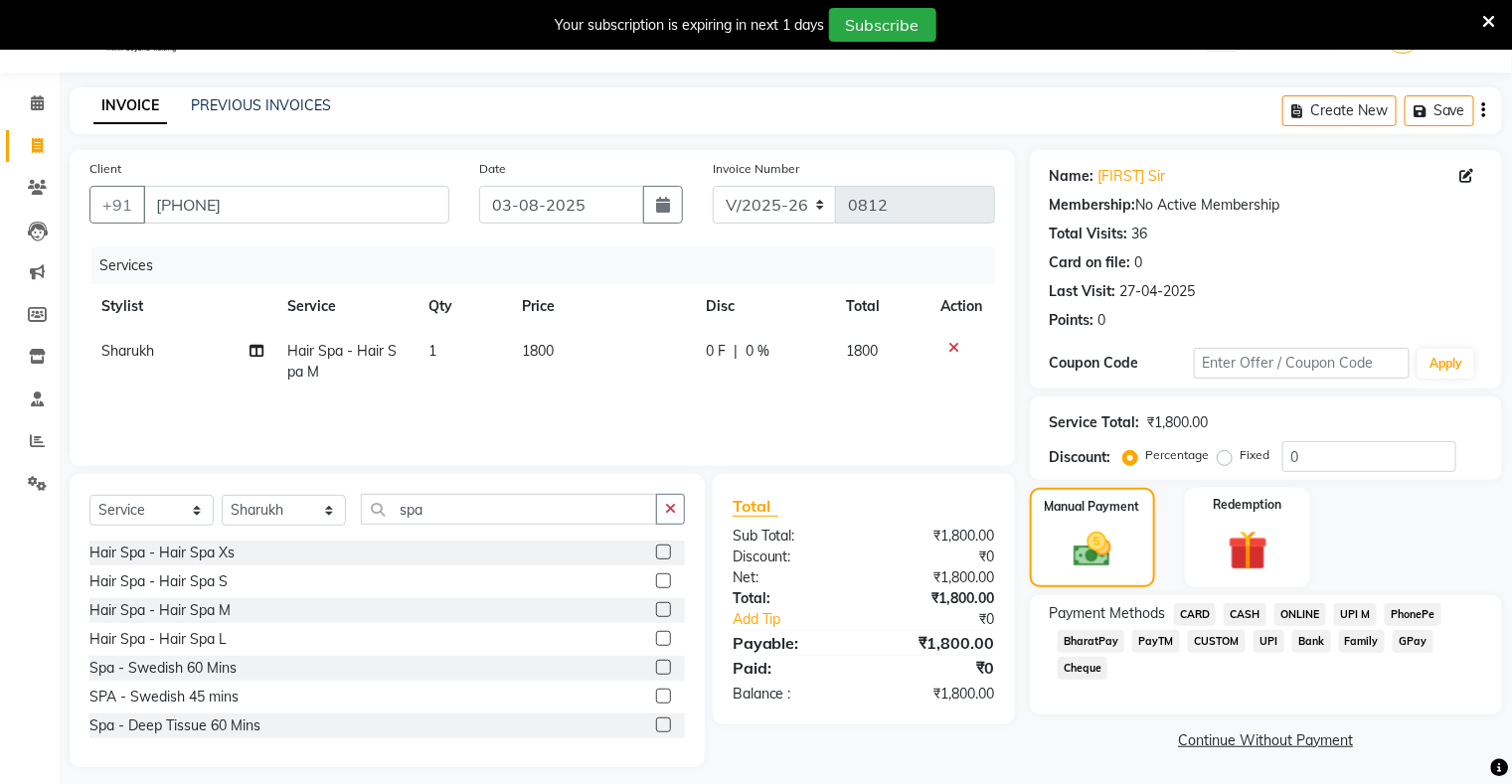 click on "GPay" 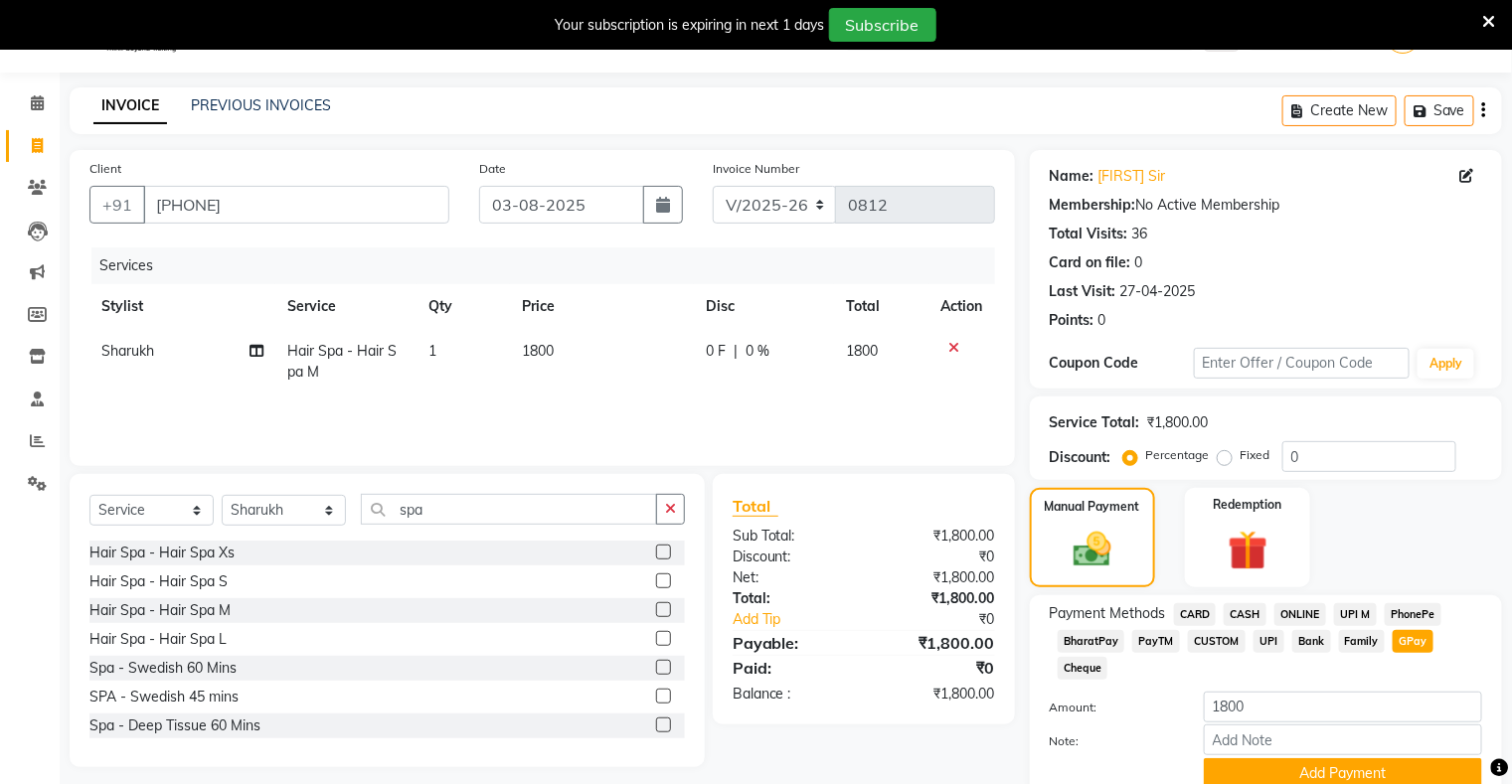 scroll, scrollTop: 134, scrollLeft: 0, axis: vertical 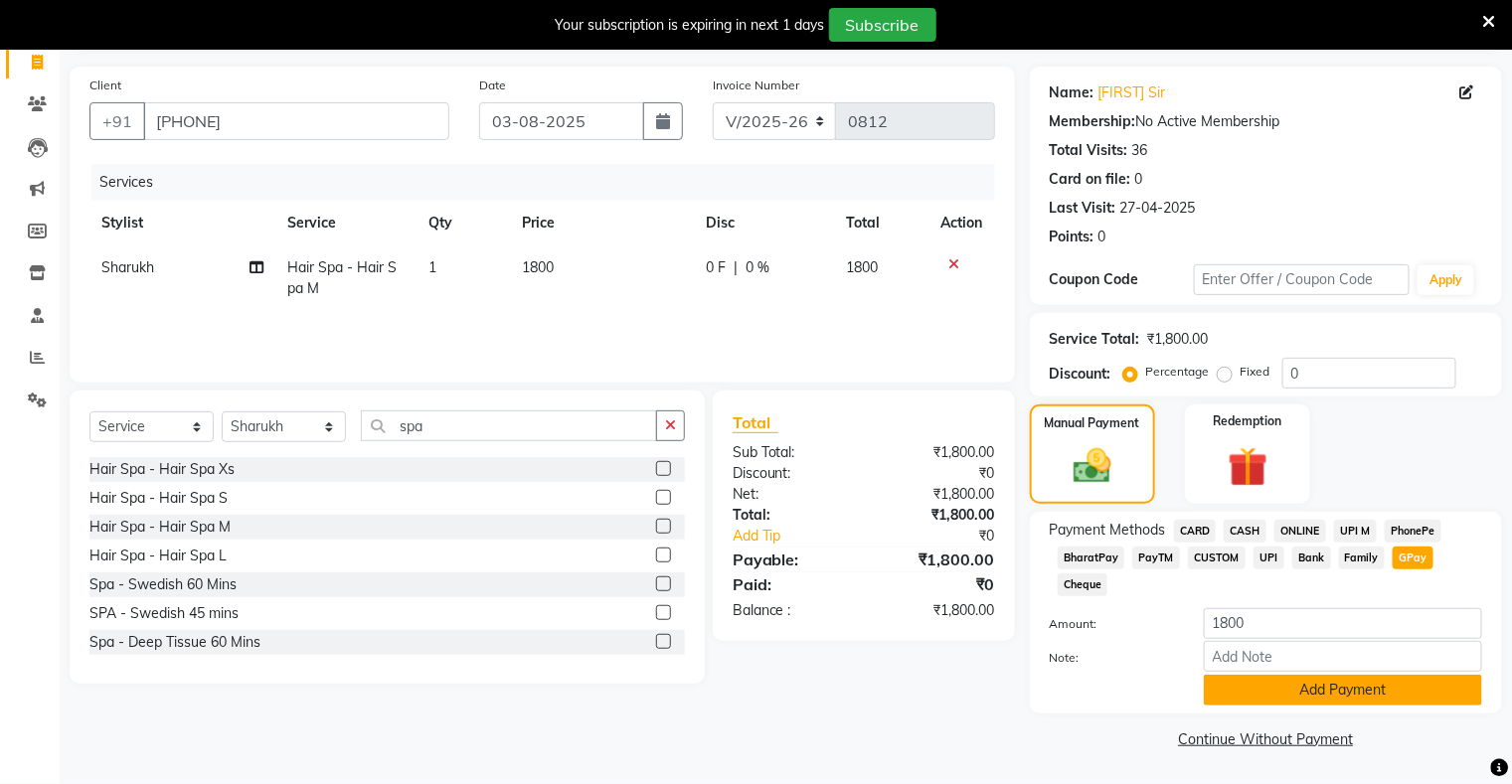 click on "Add Payment" 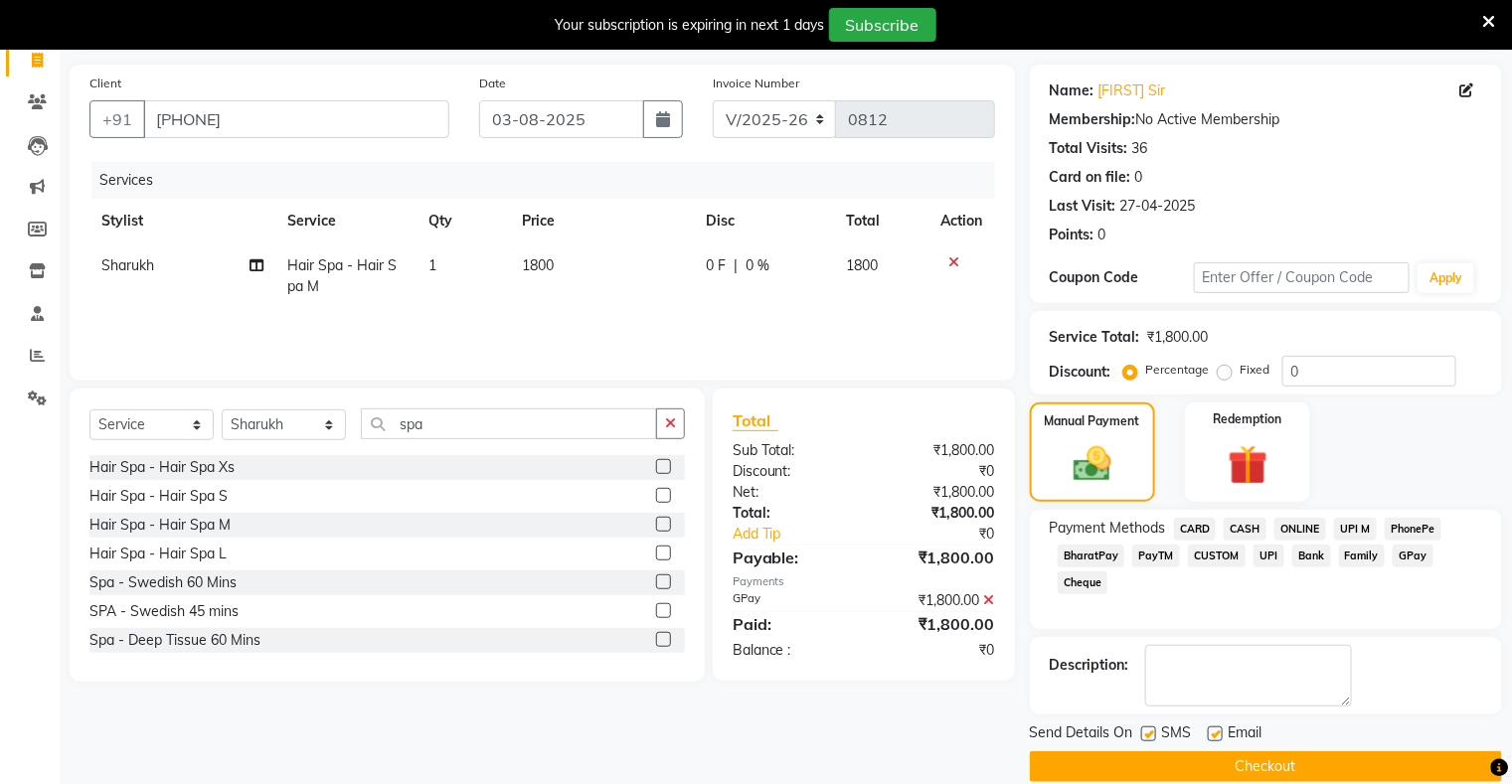 scroll, scrollTop: 159, scrollLeft: 0, axis: vertical 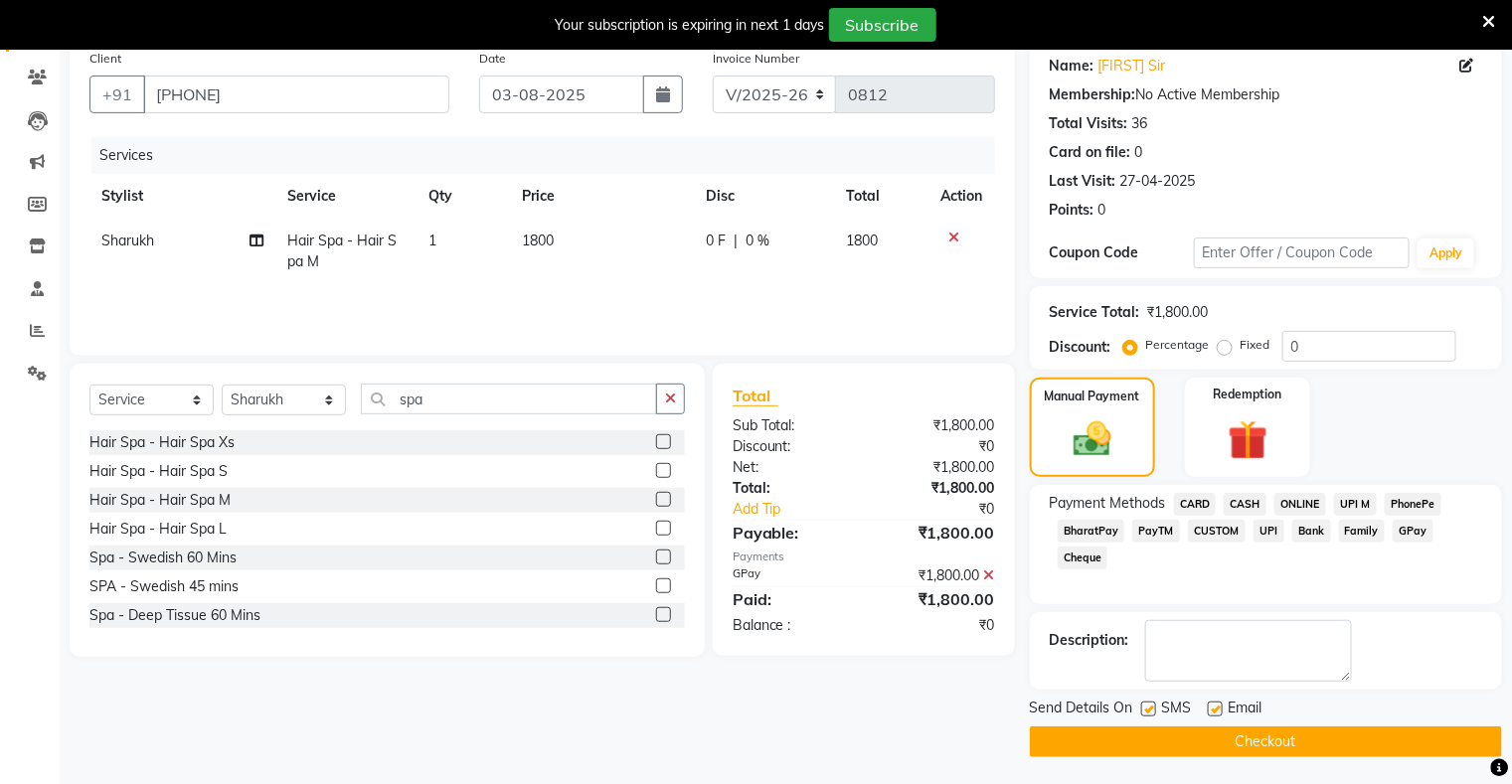 click on "Checkout" 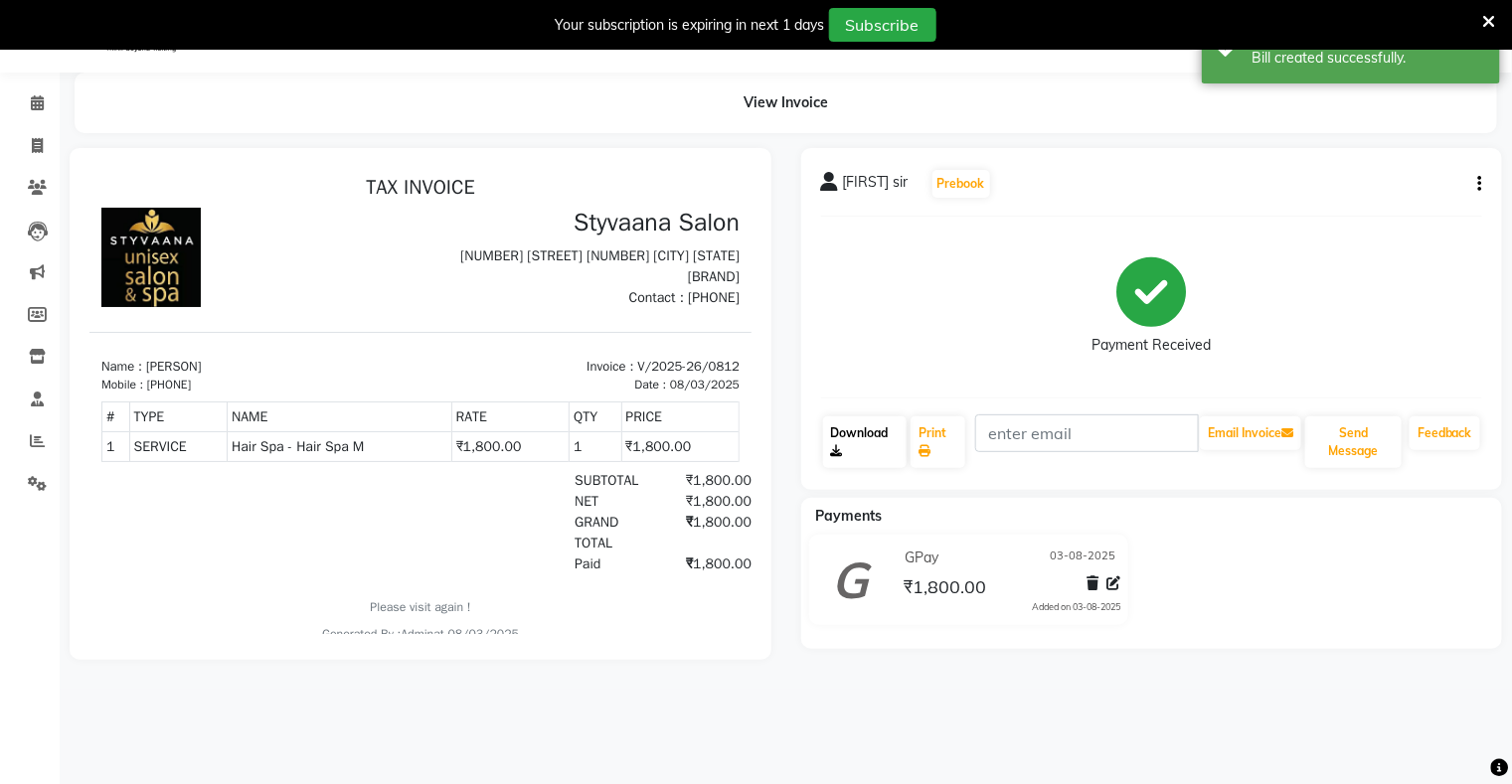scroll, scrollTop: 0, scrollLeft: 0, axis: both 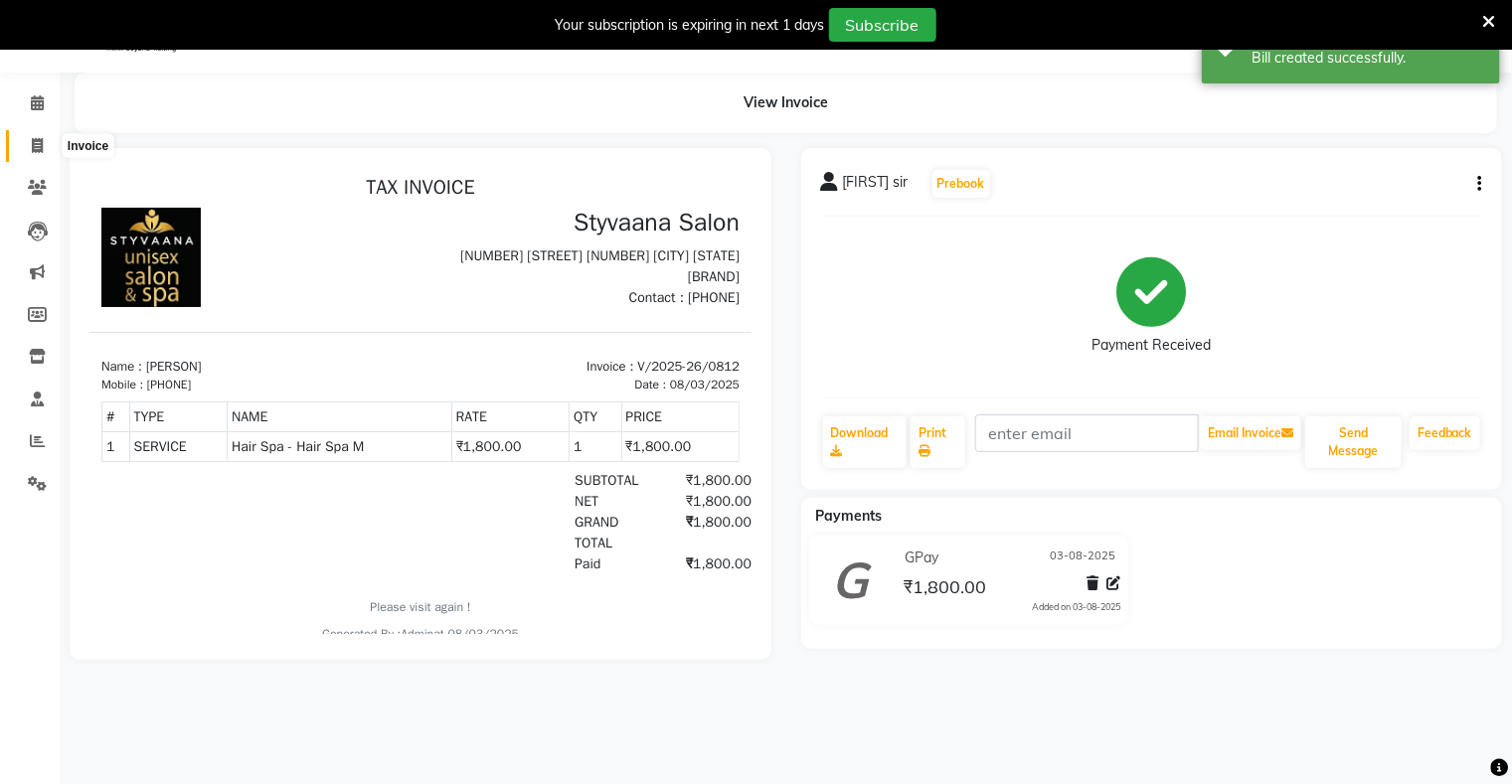 click 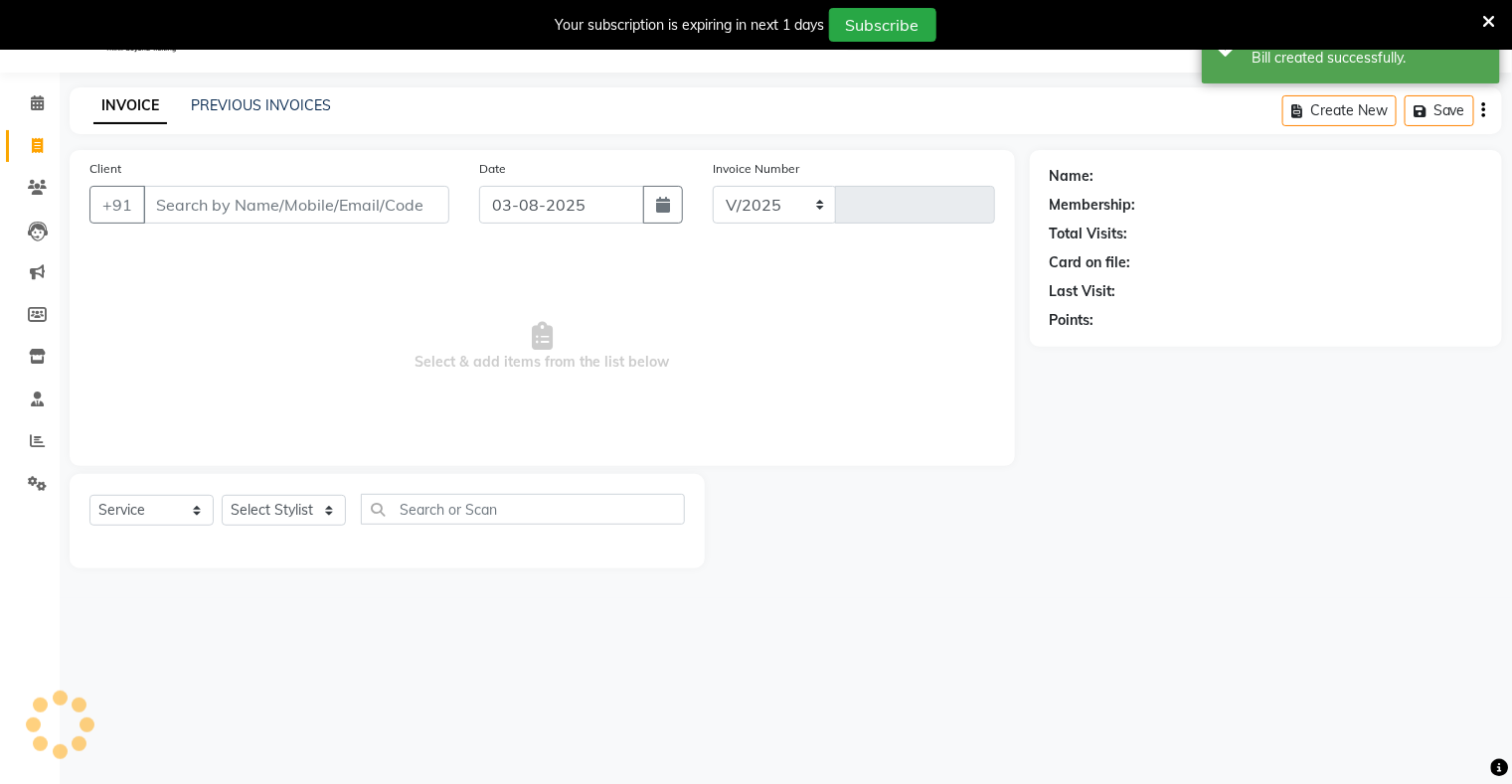 select on "280" 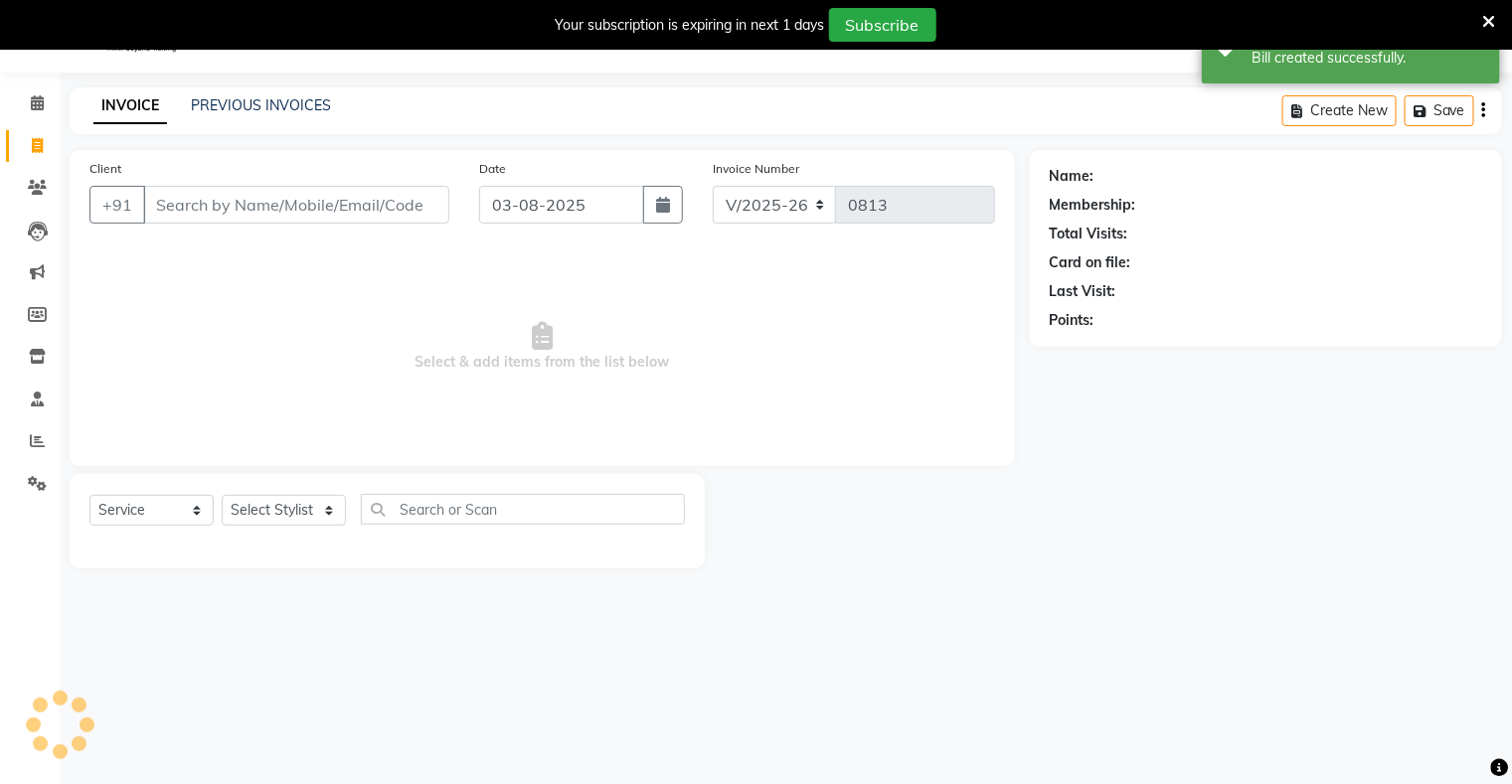 click on "Client" at bounding box center [296, 205] 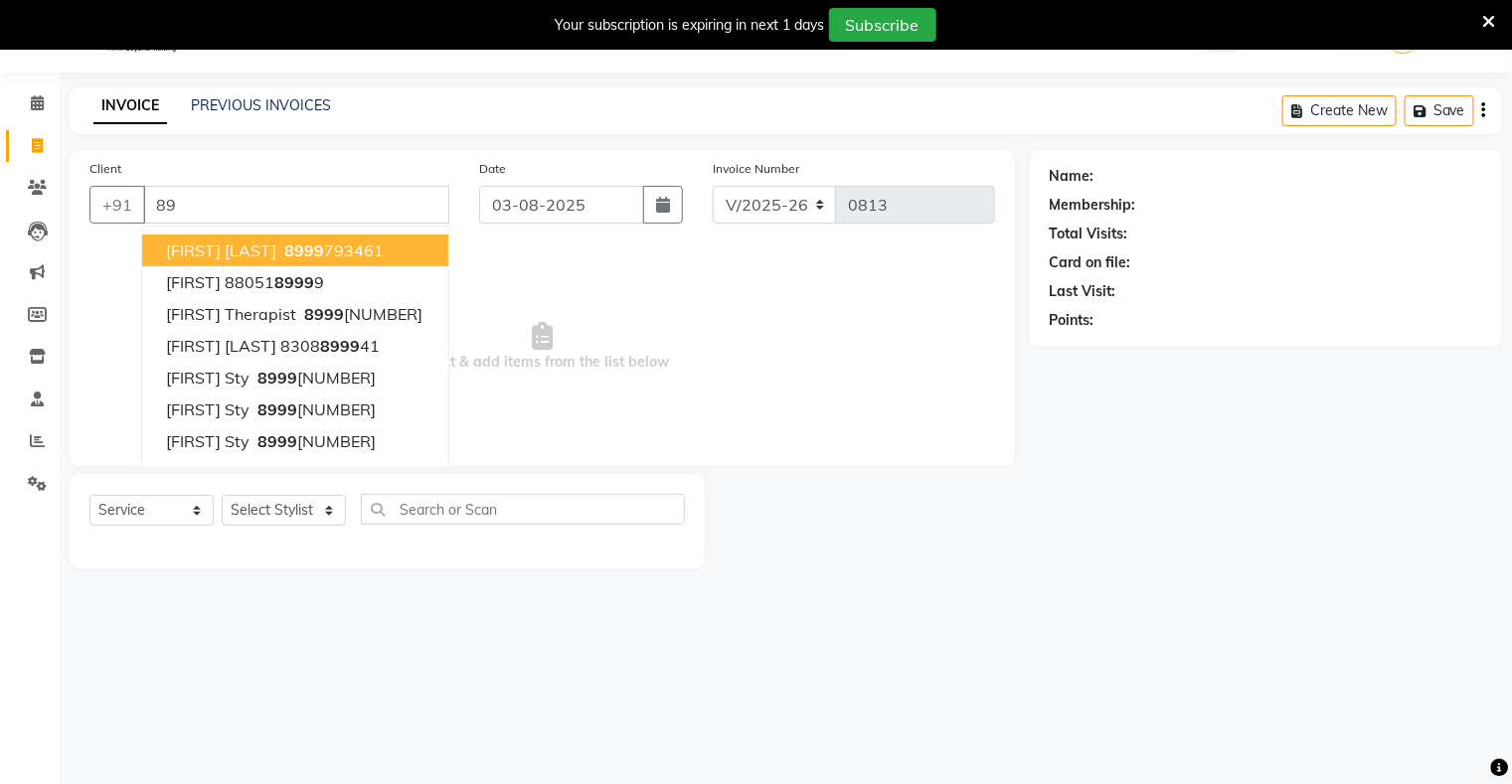 type on "8" 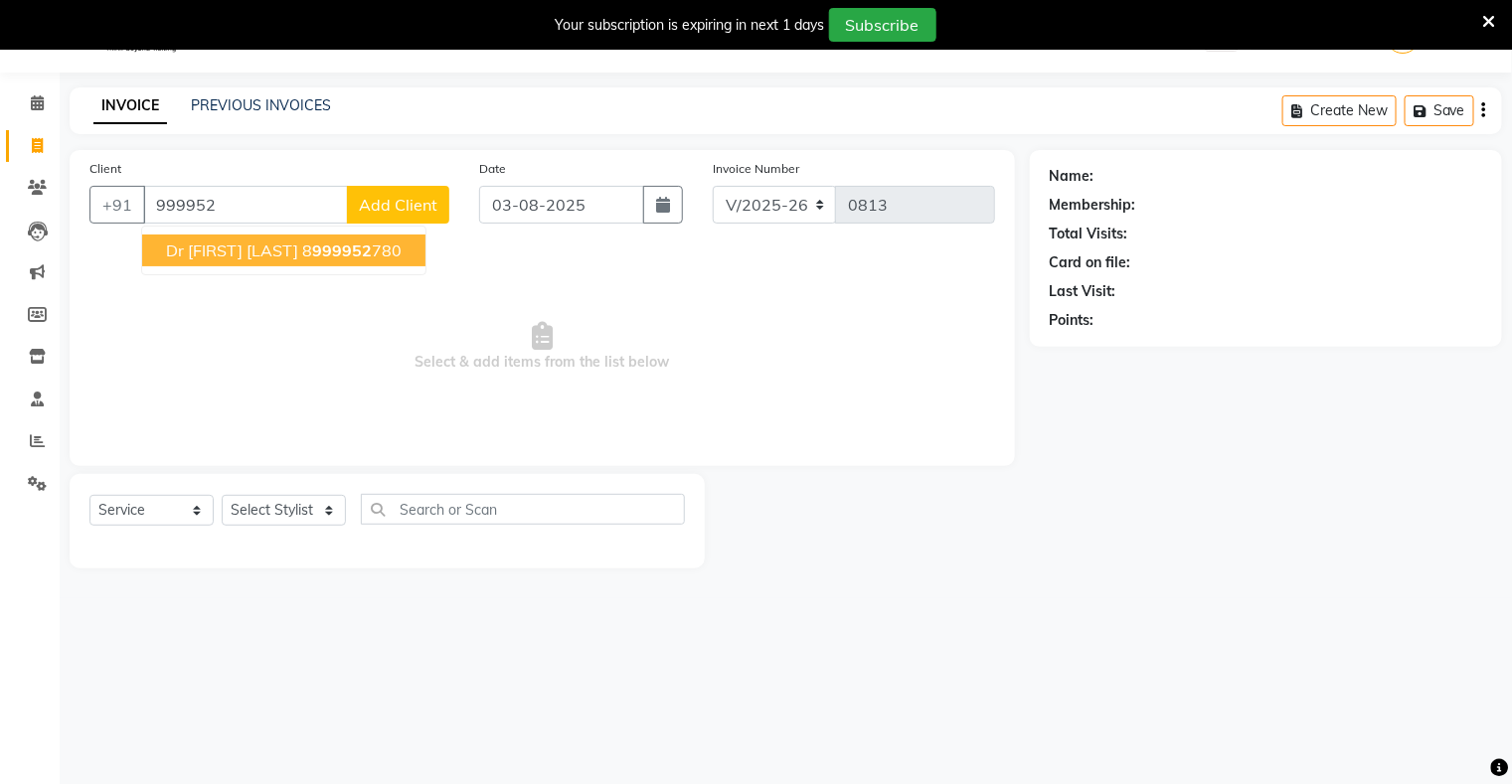 click on "999952" at bounding box center [342, 250] 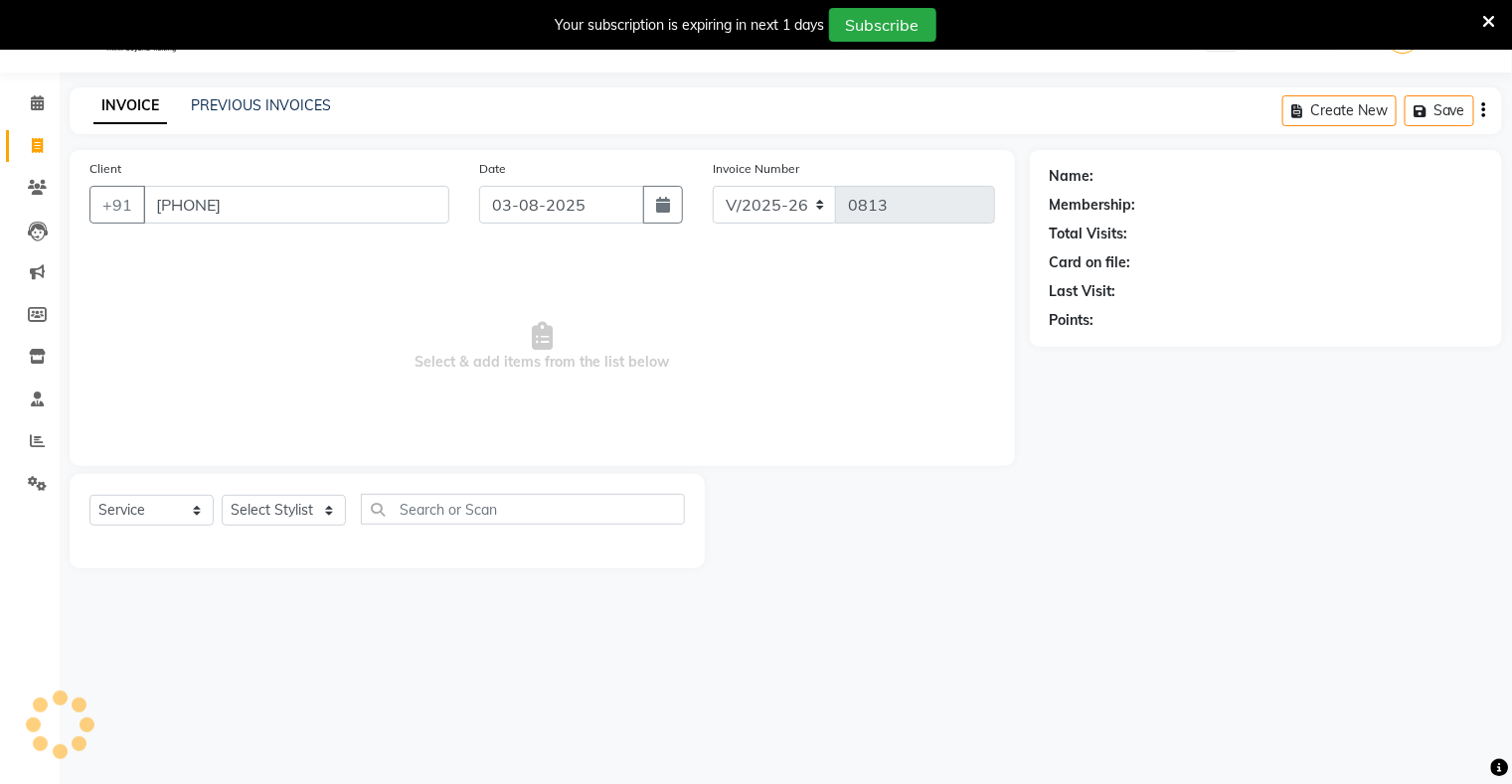 type on "[PHONE]" 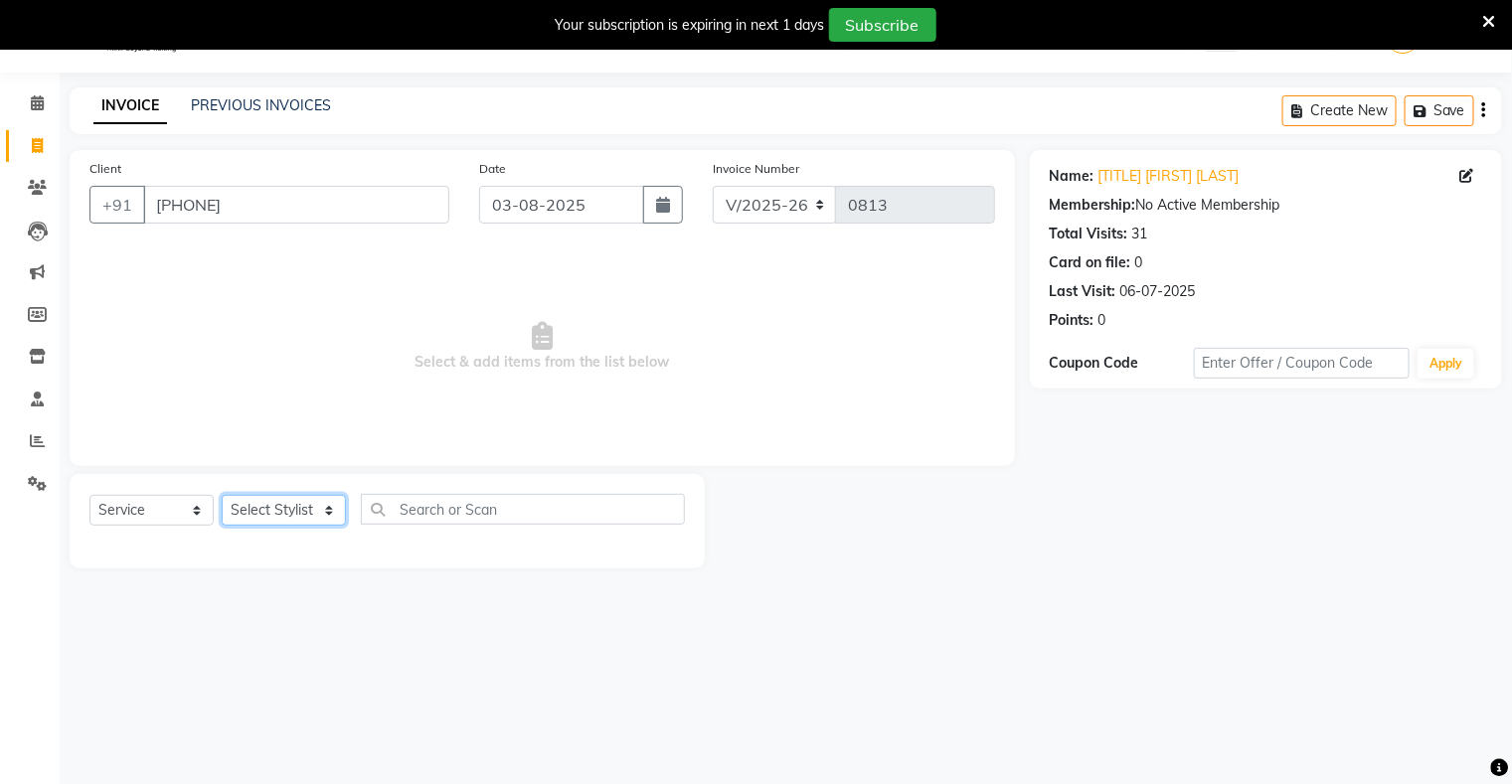click on "Select Stylist nisha priti Sharukh  shubhangi" 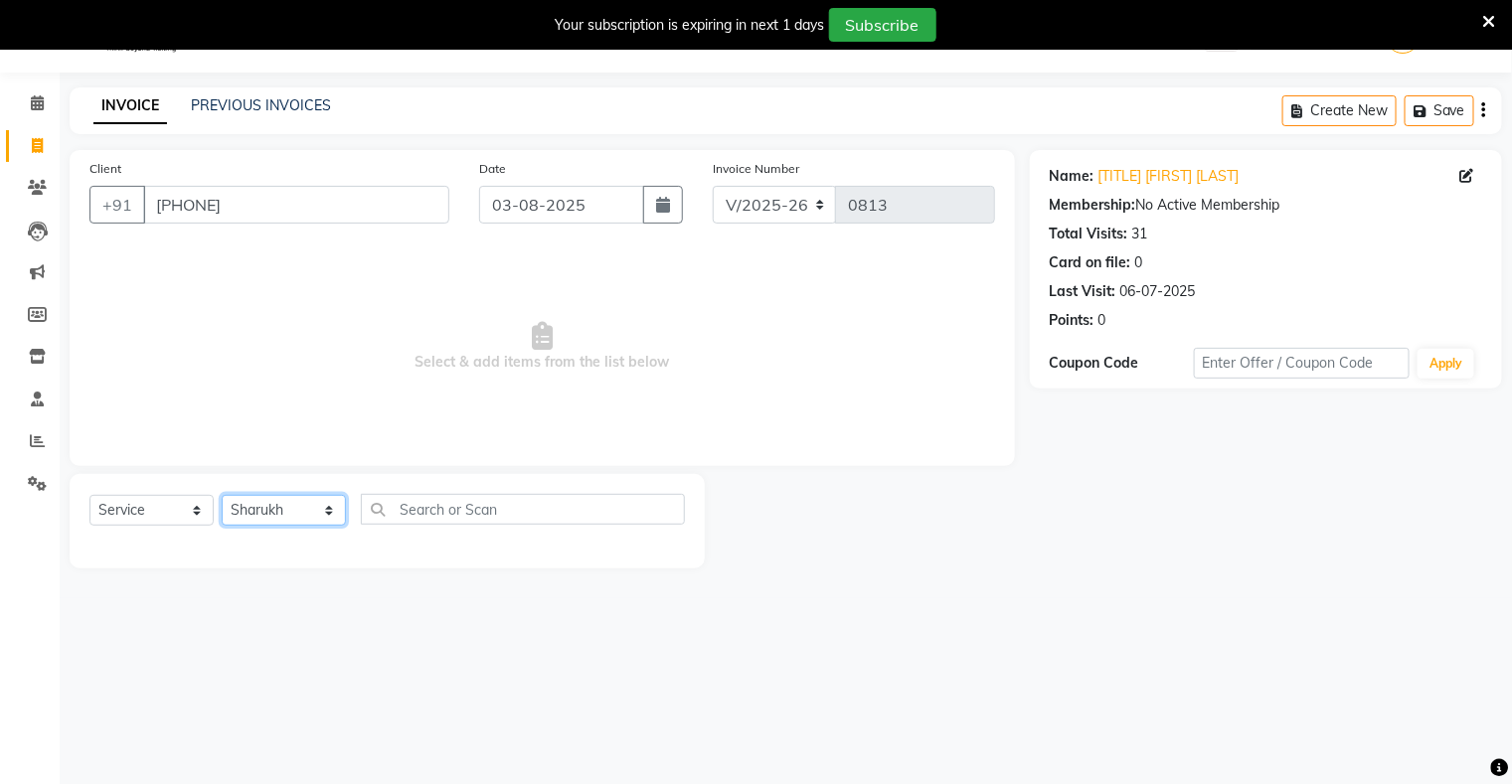 click on "Select Stylist nisha priti Sharukh  shubhangi" 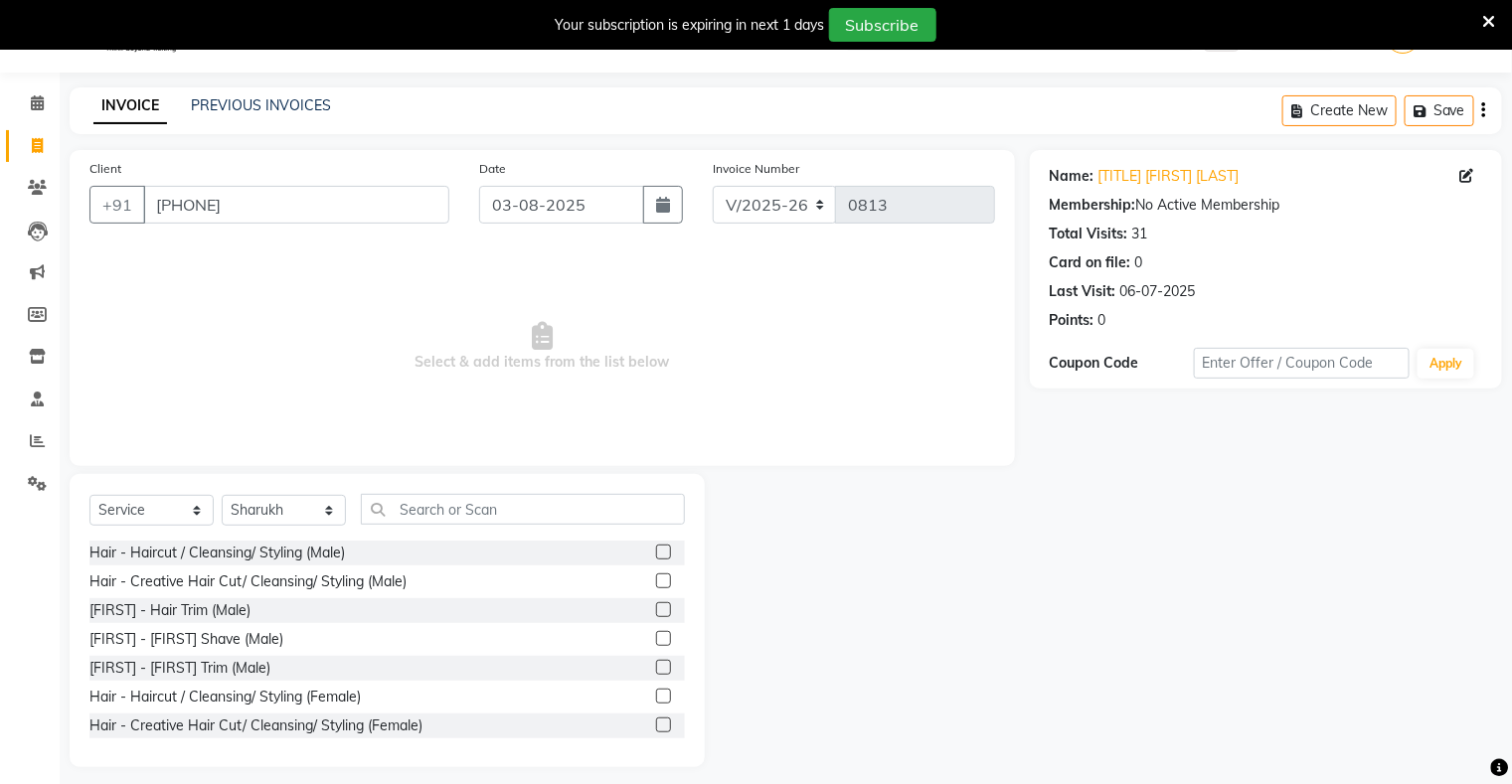 click 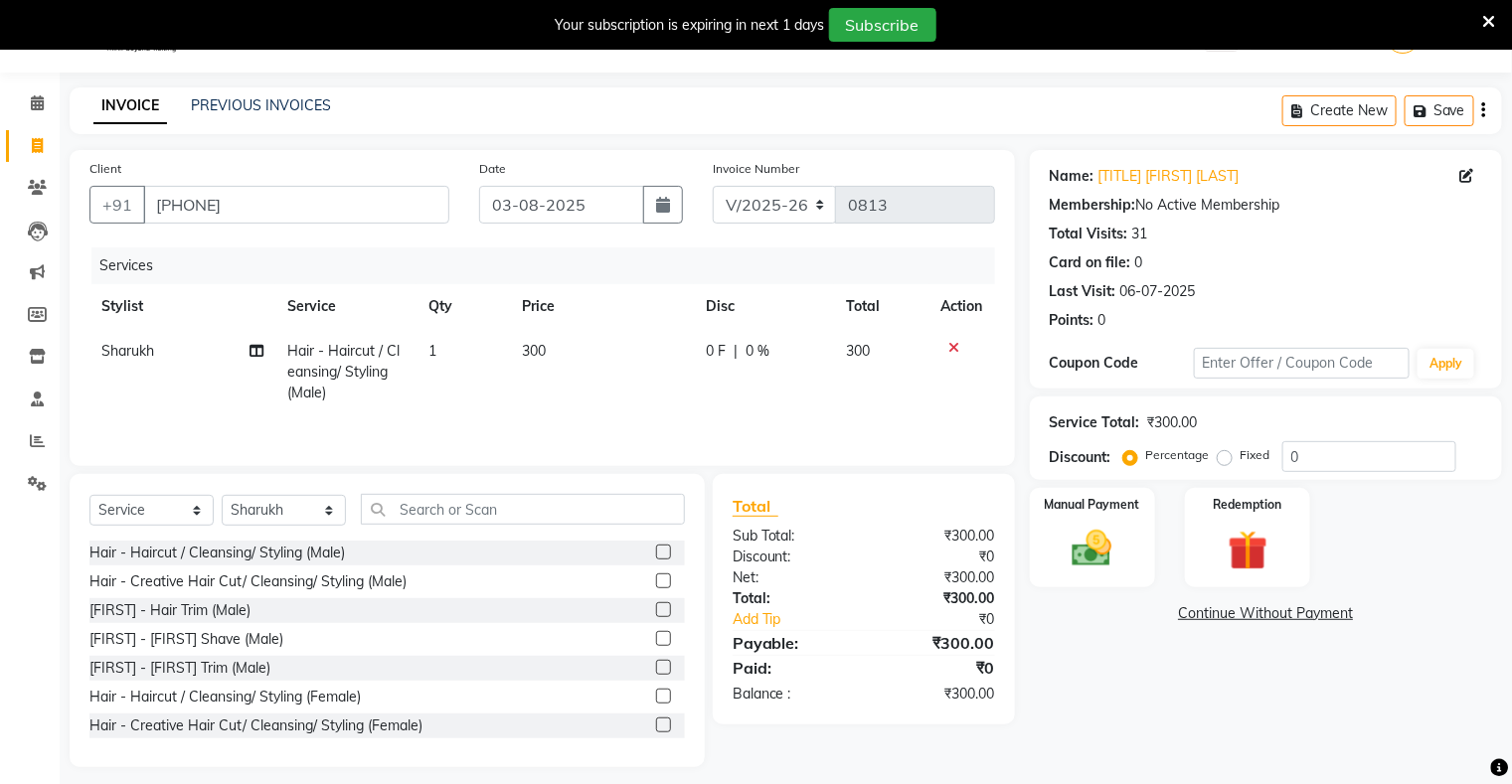 click 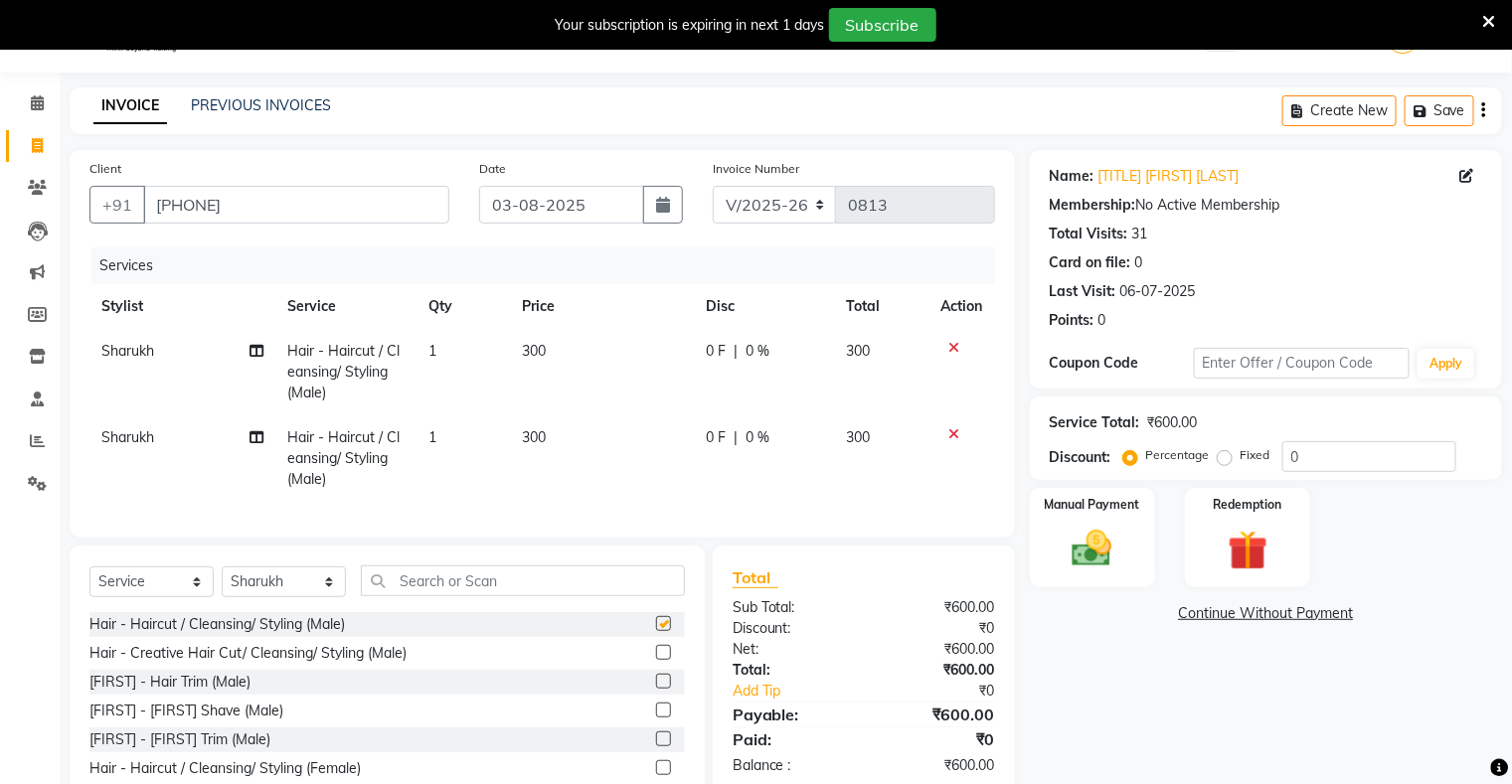 checkbox on "false" 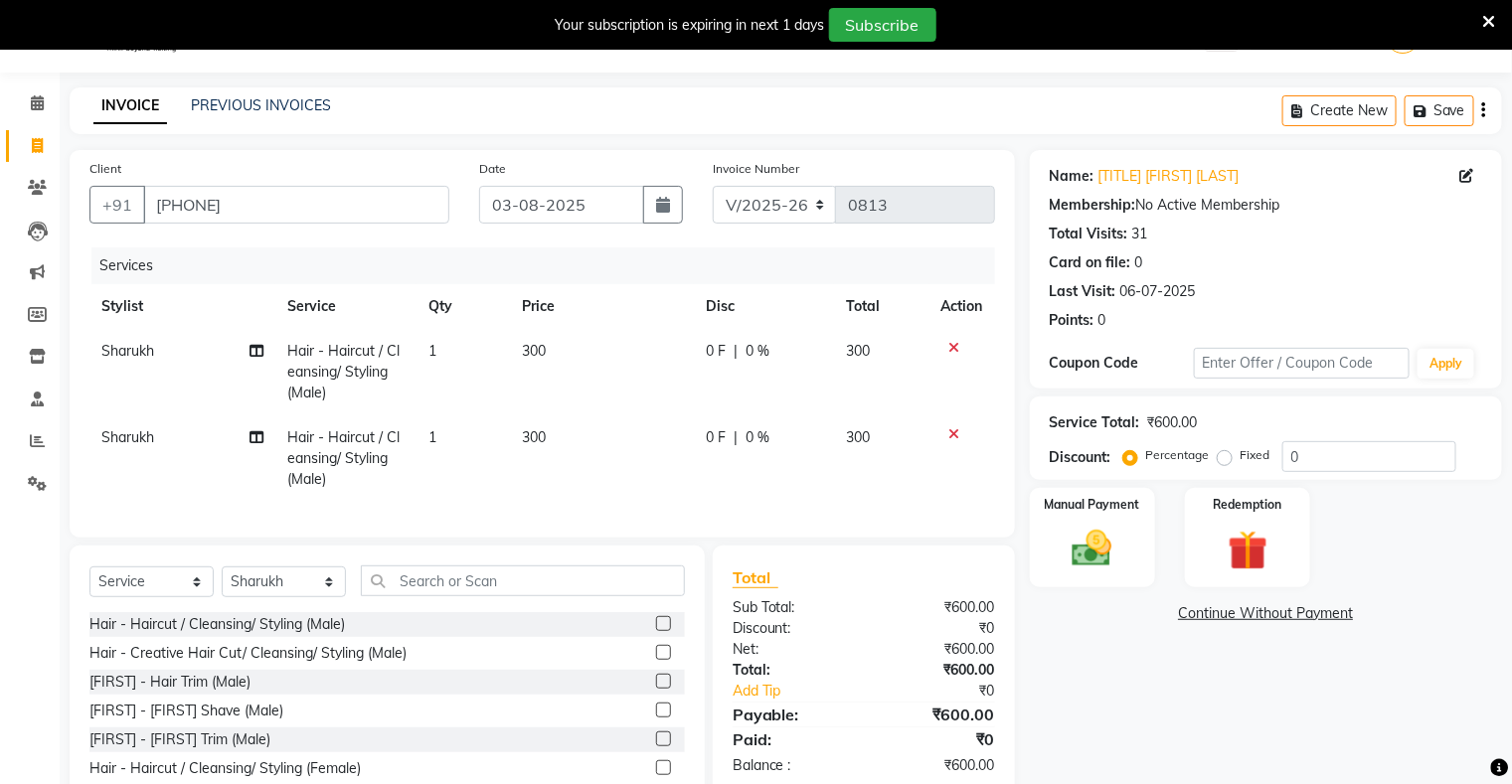 click on "0 F" 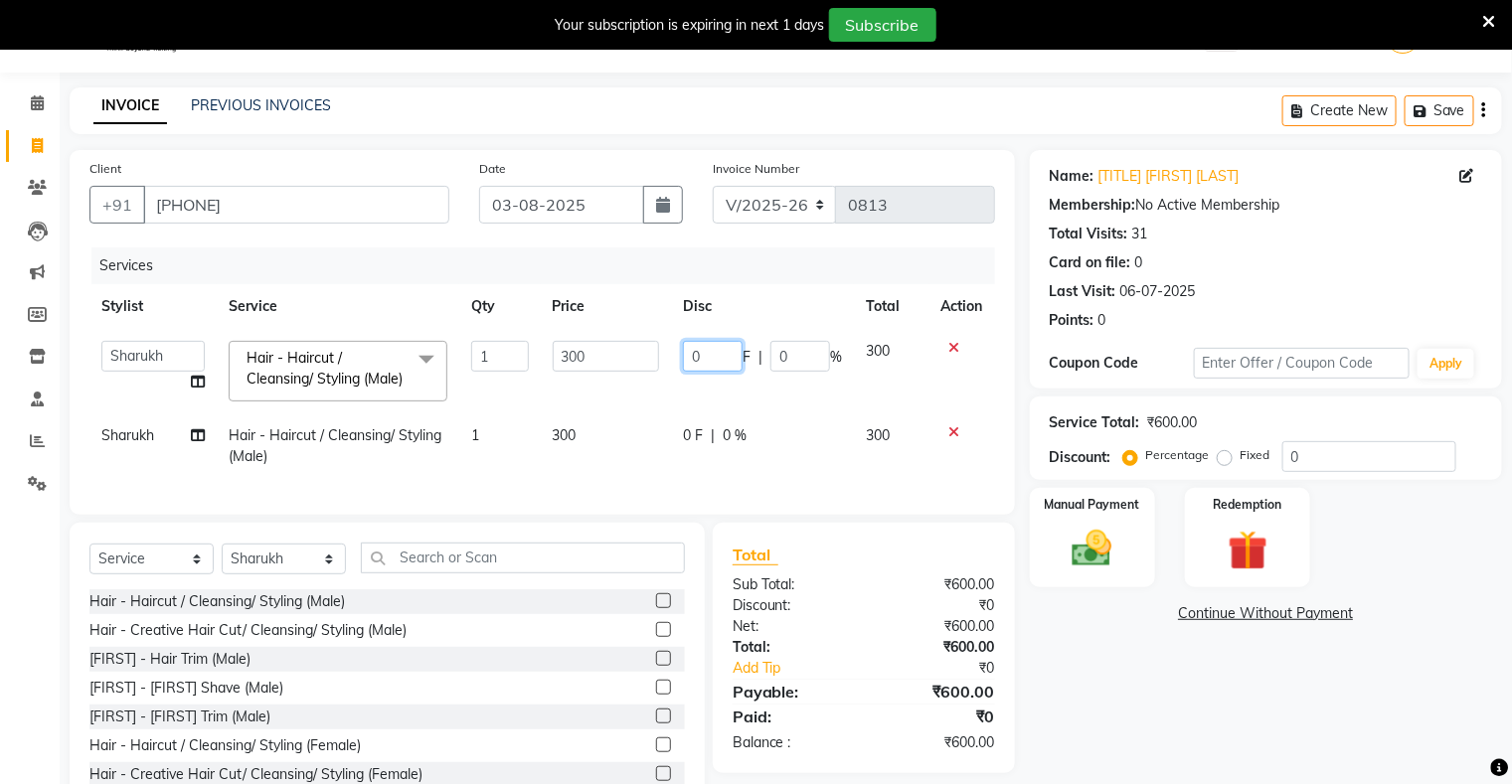 click on "0" 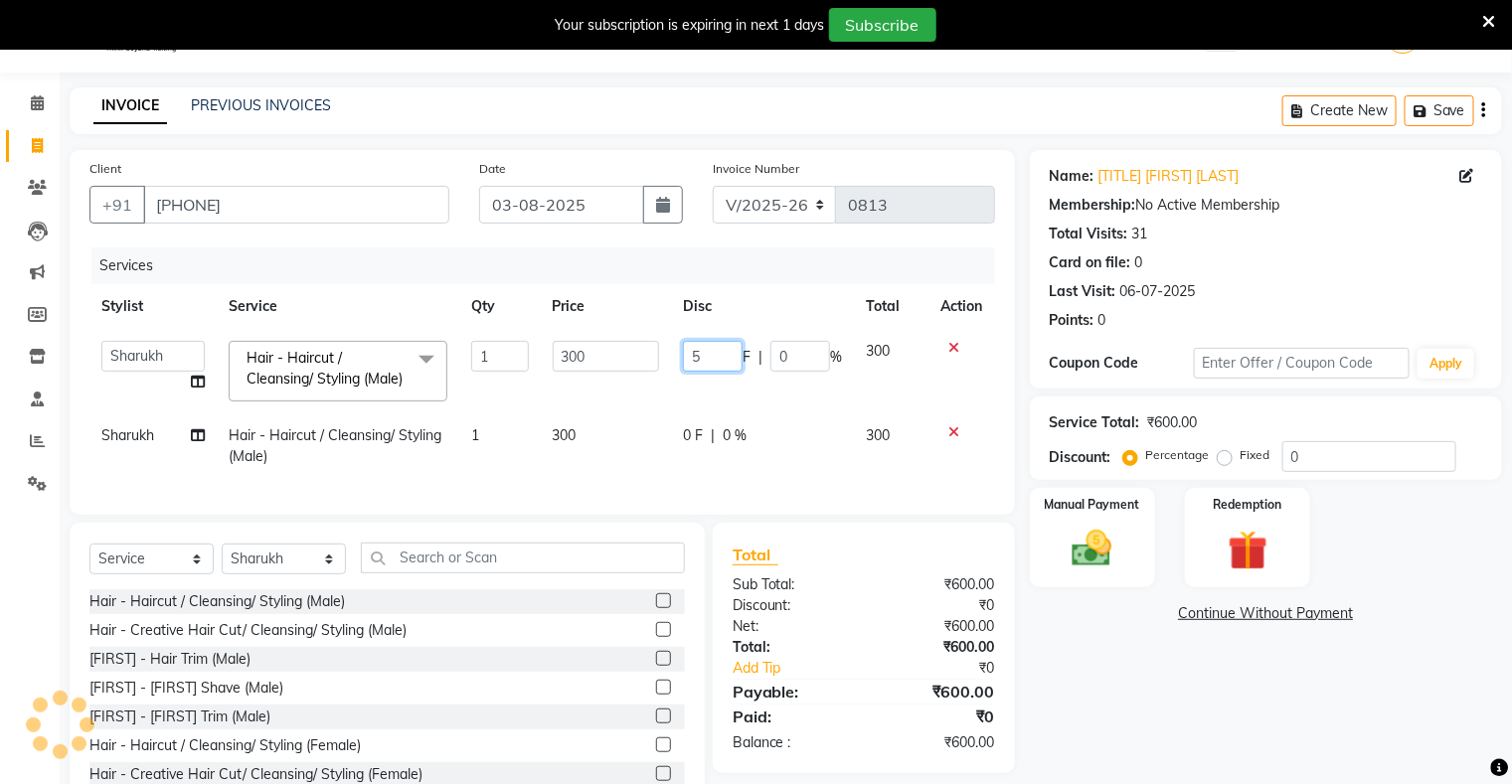 type on "50" 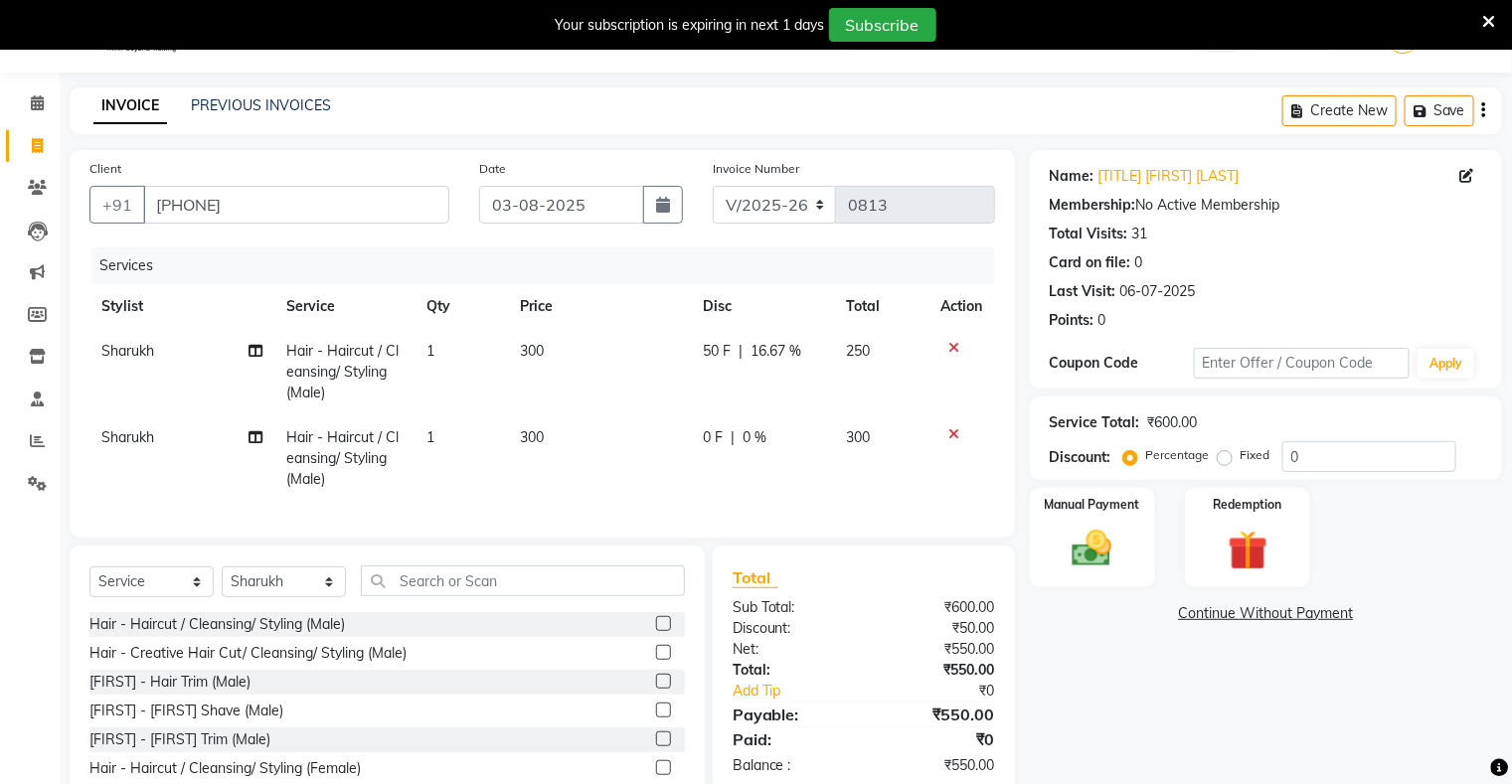 click on "50 F | 16.67 %" 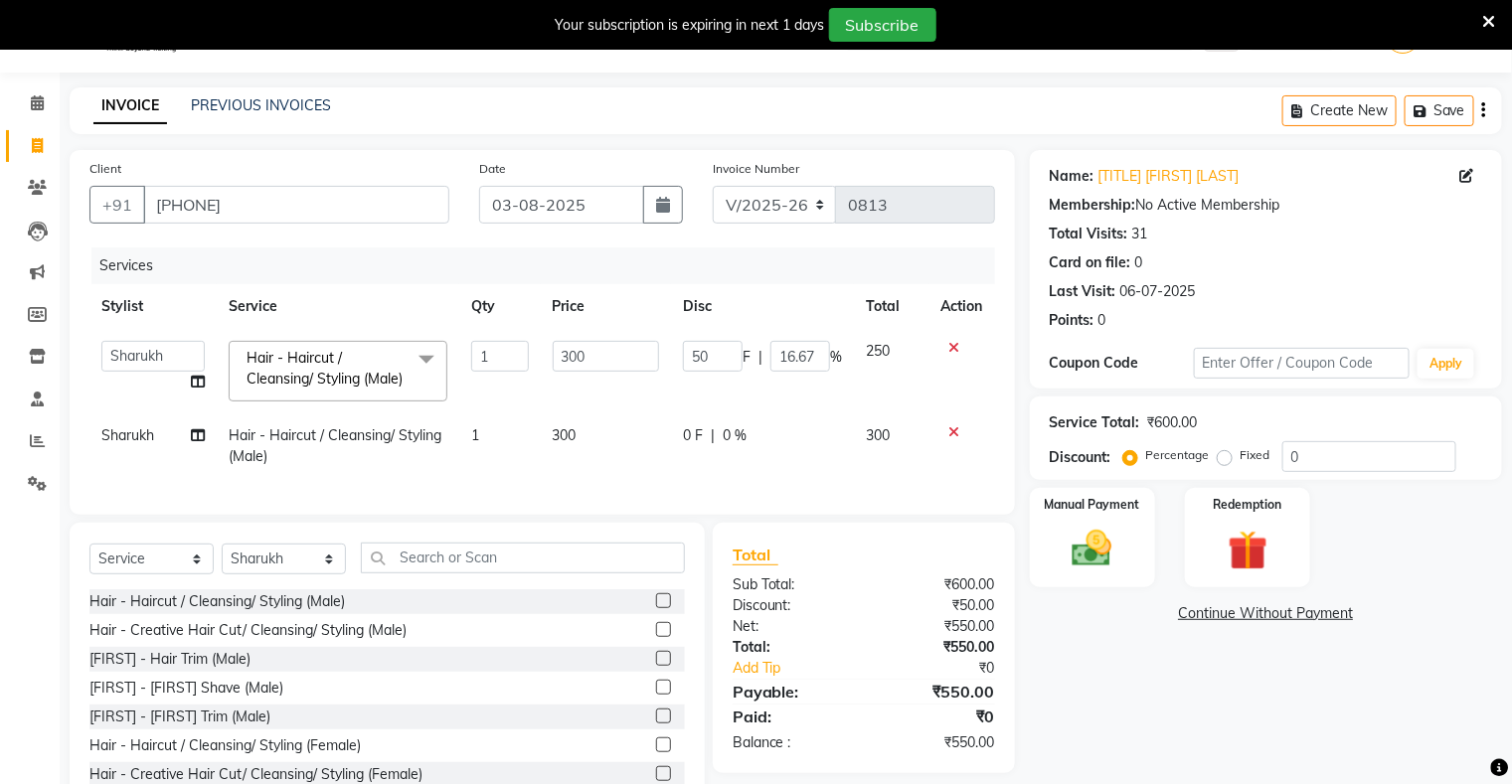 click on "0 F | 0 %" 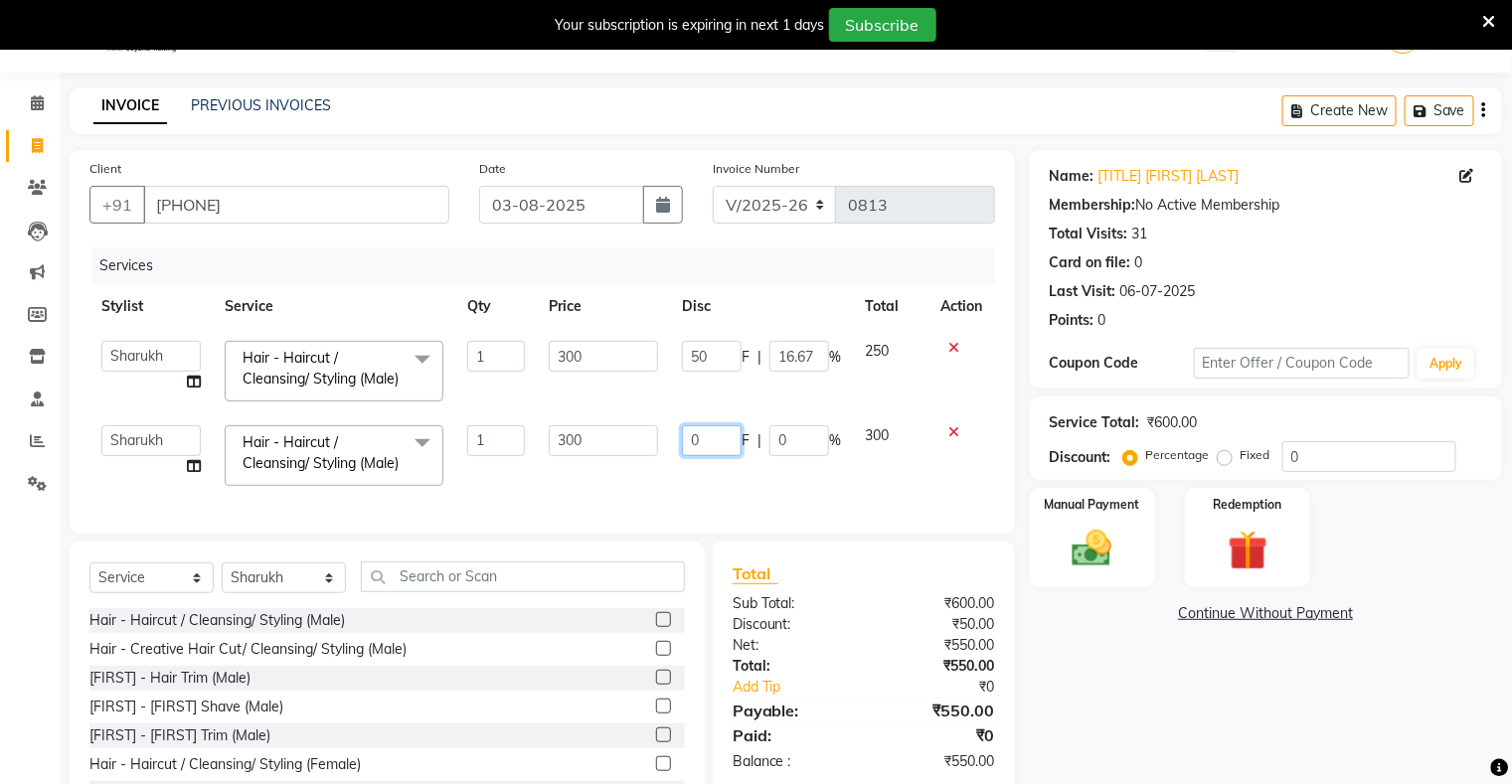 click on "0" 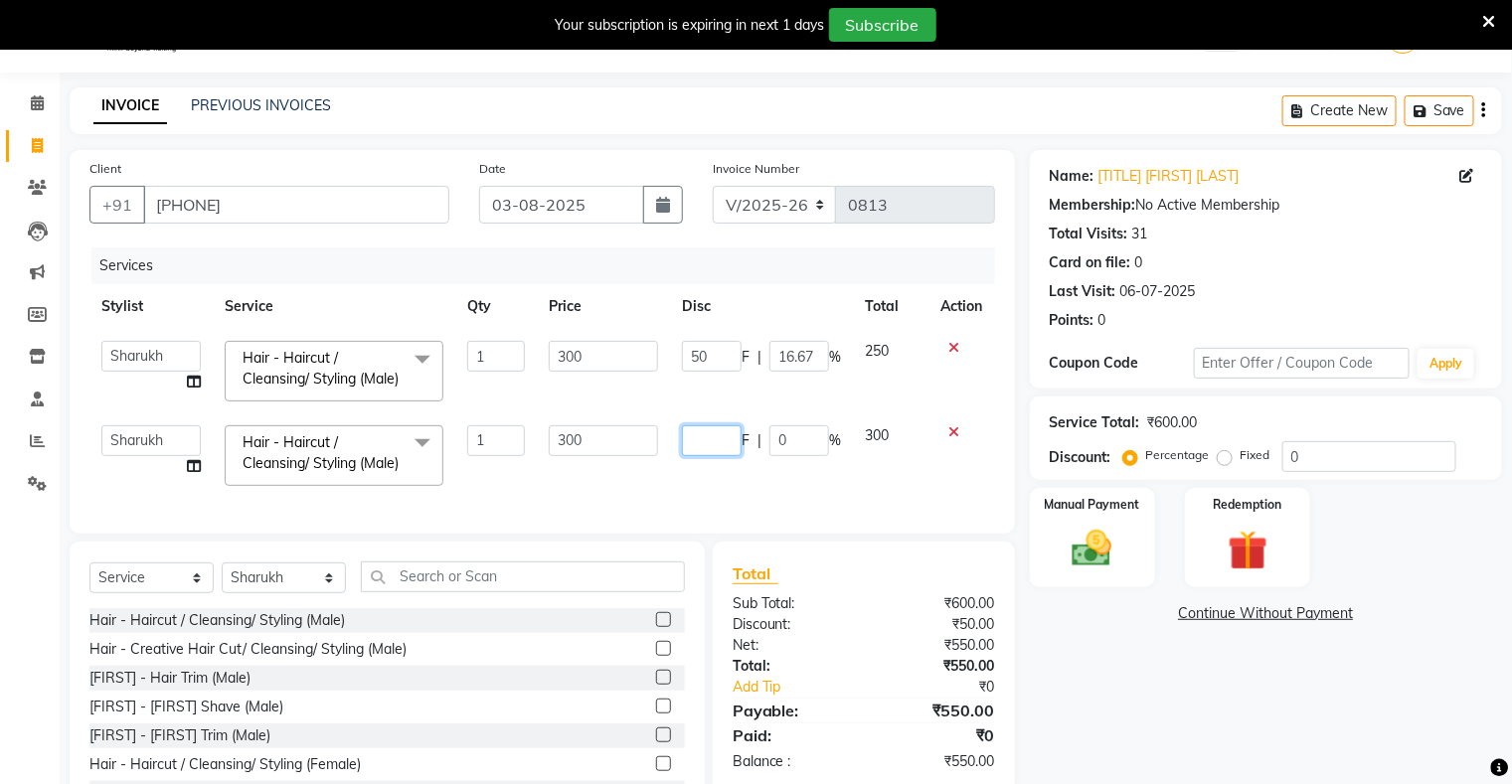 type on "2" 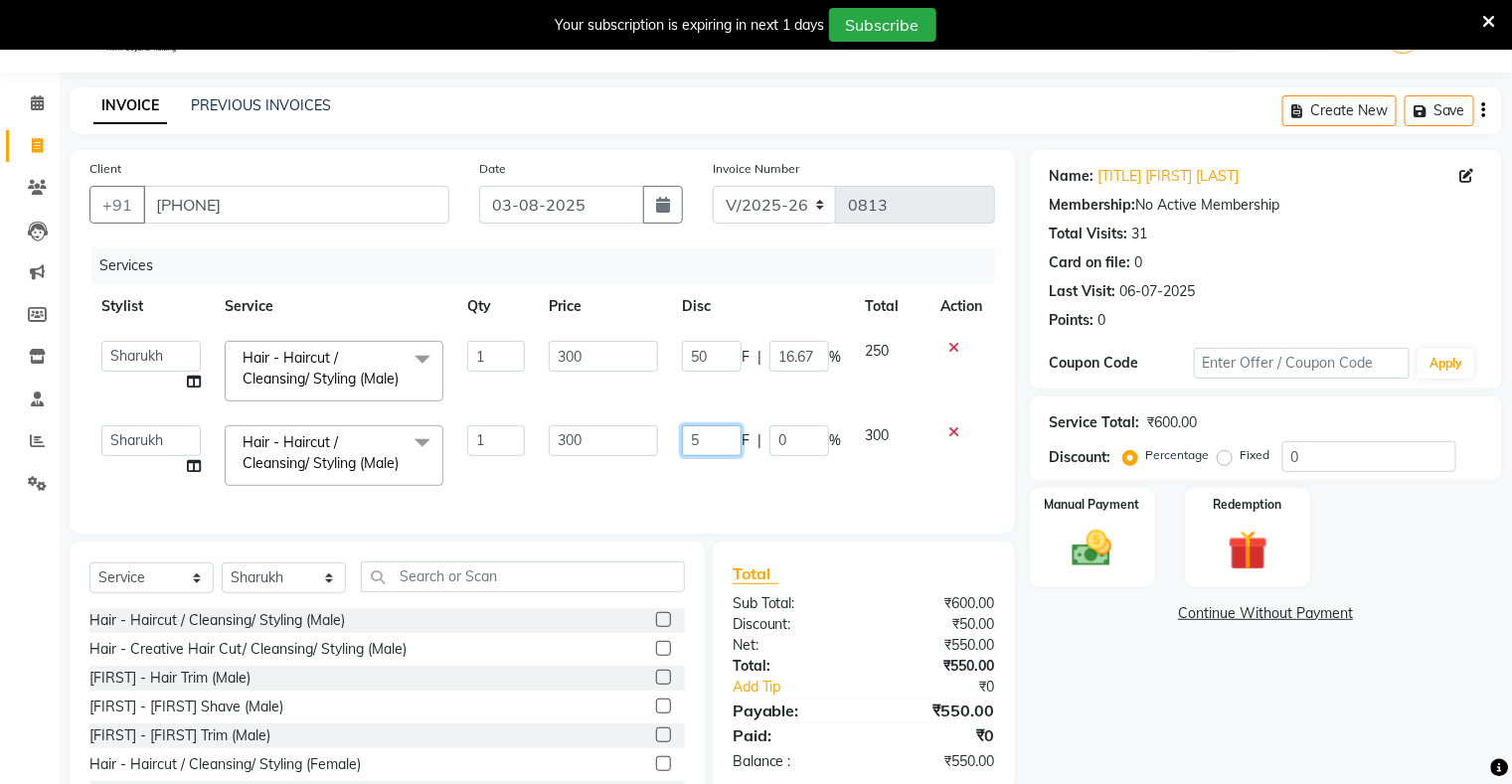 type on "50" 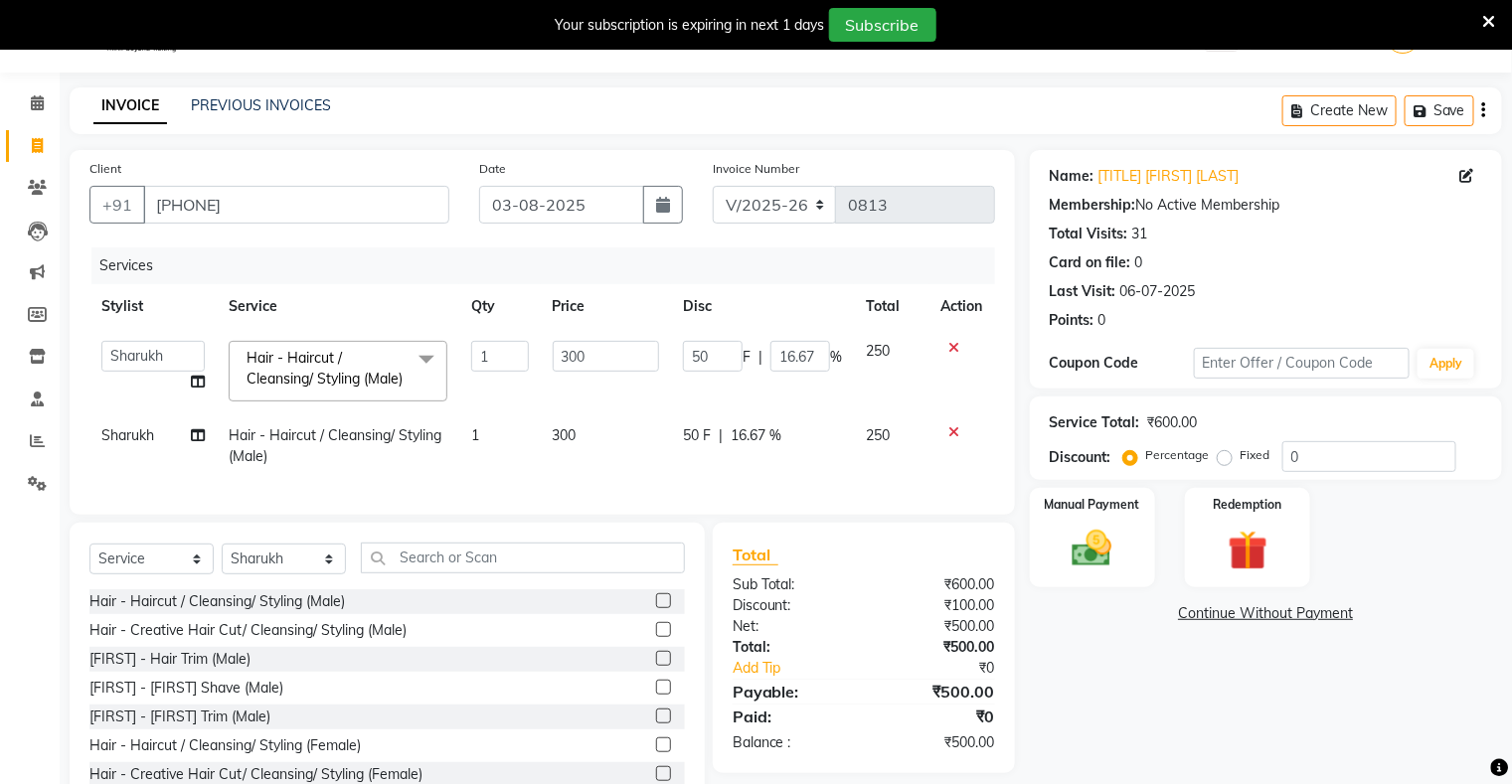 click on "50 F | 16.67 %" 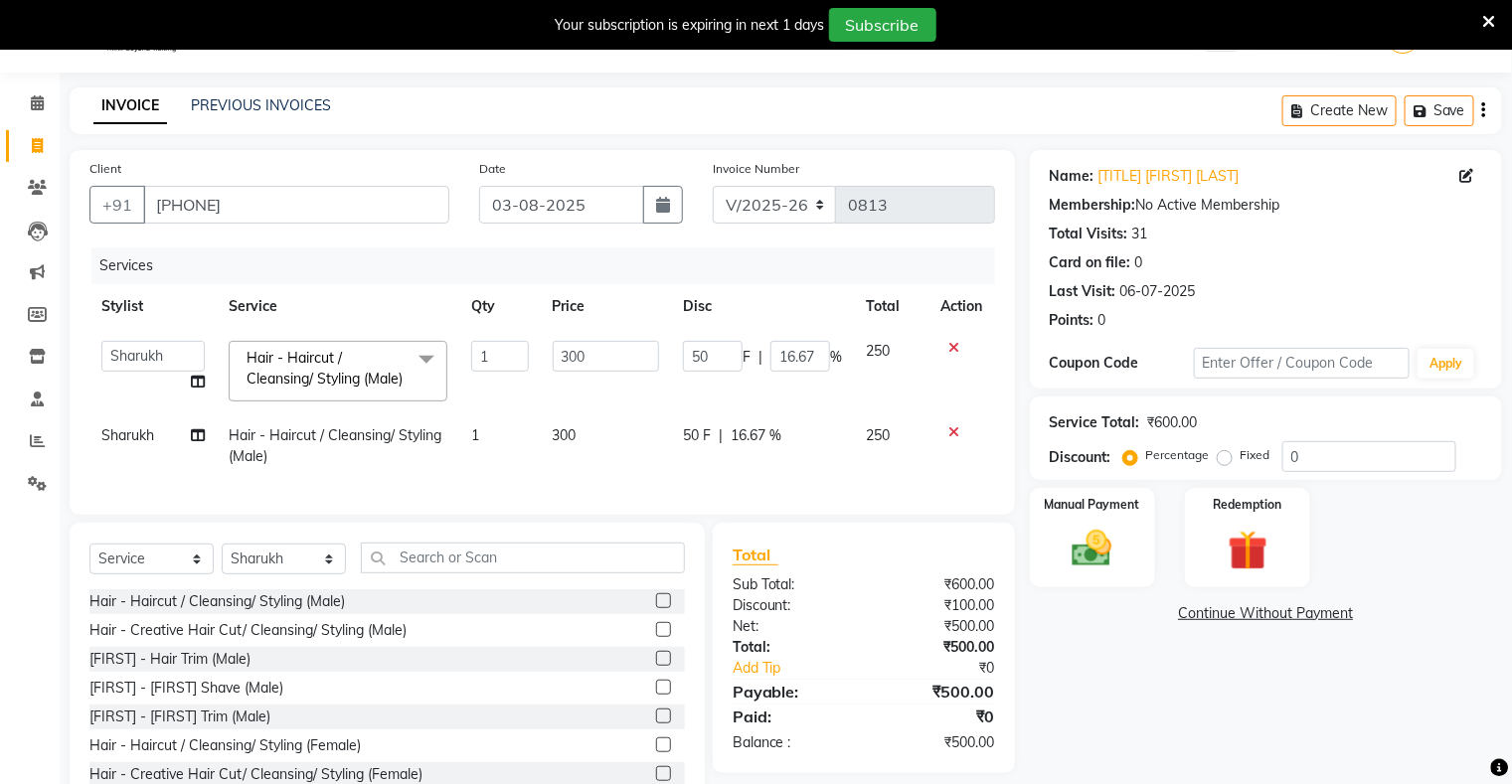 select on "5963" 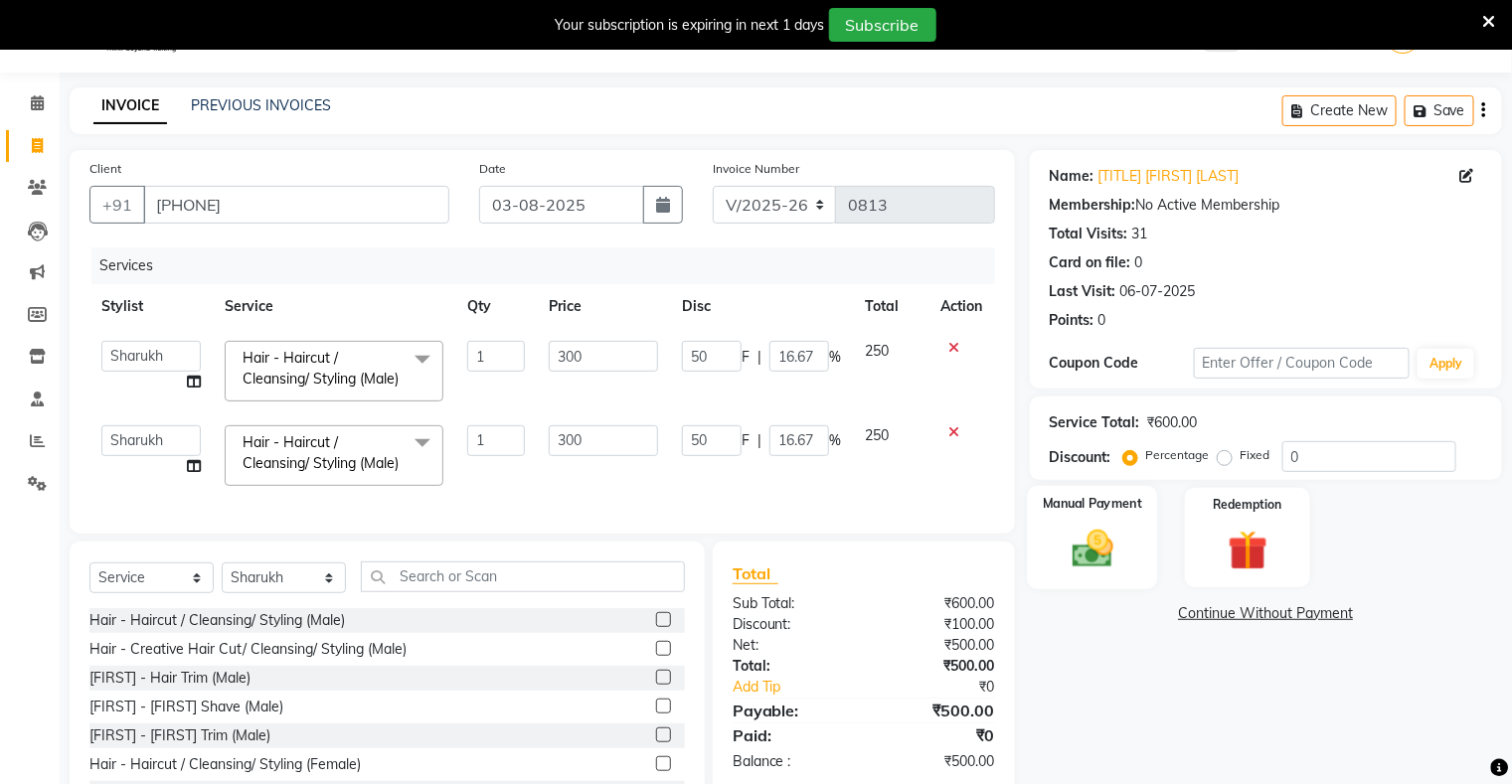 click 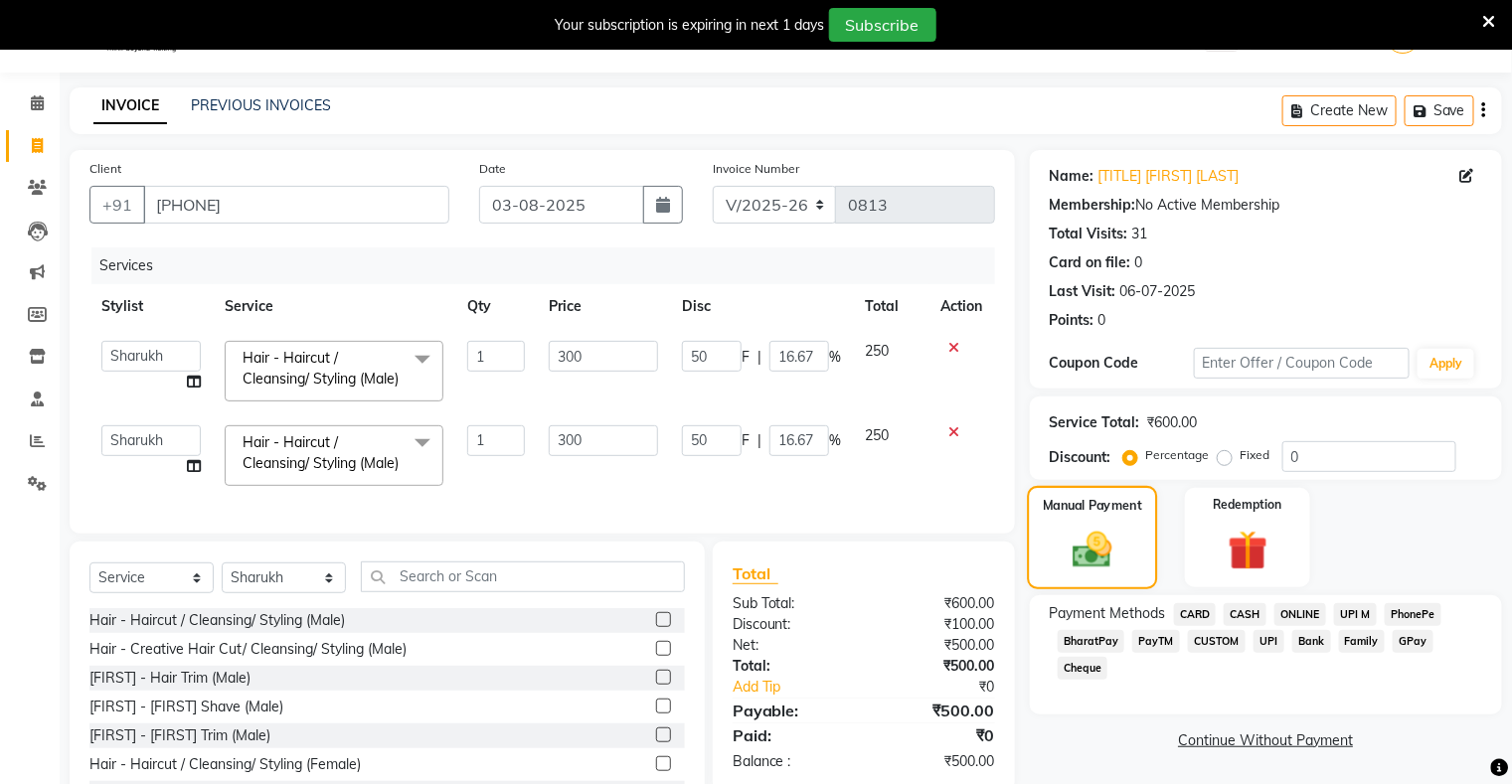 scroll, scrollTop: 187, scrollLeft: 0, axis: vertical 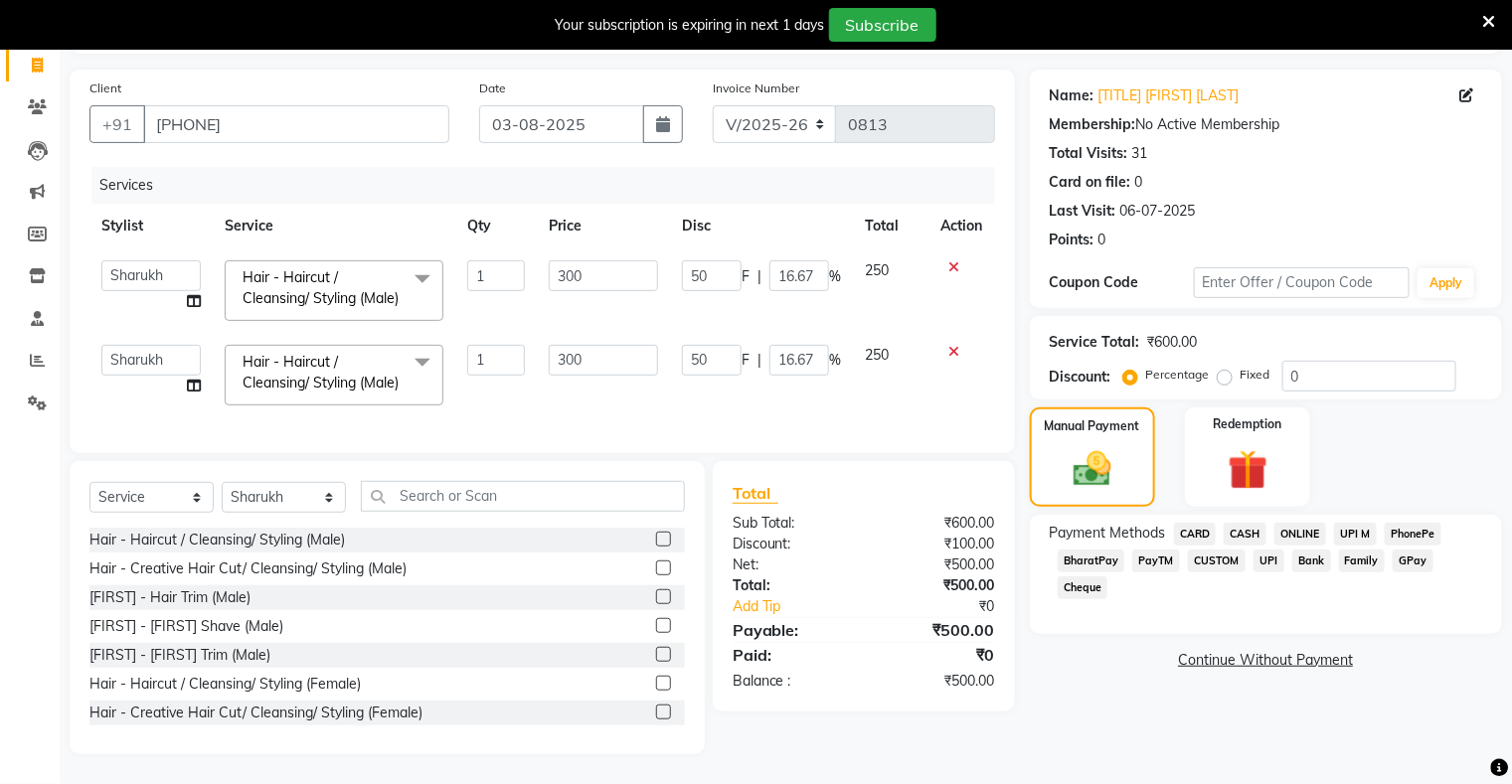 click on "GPay" 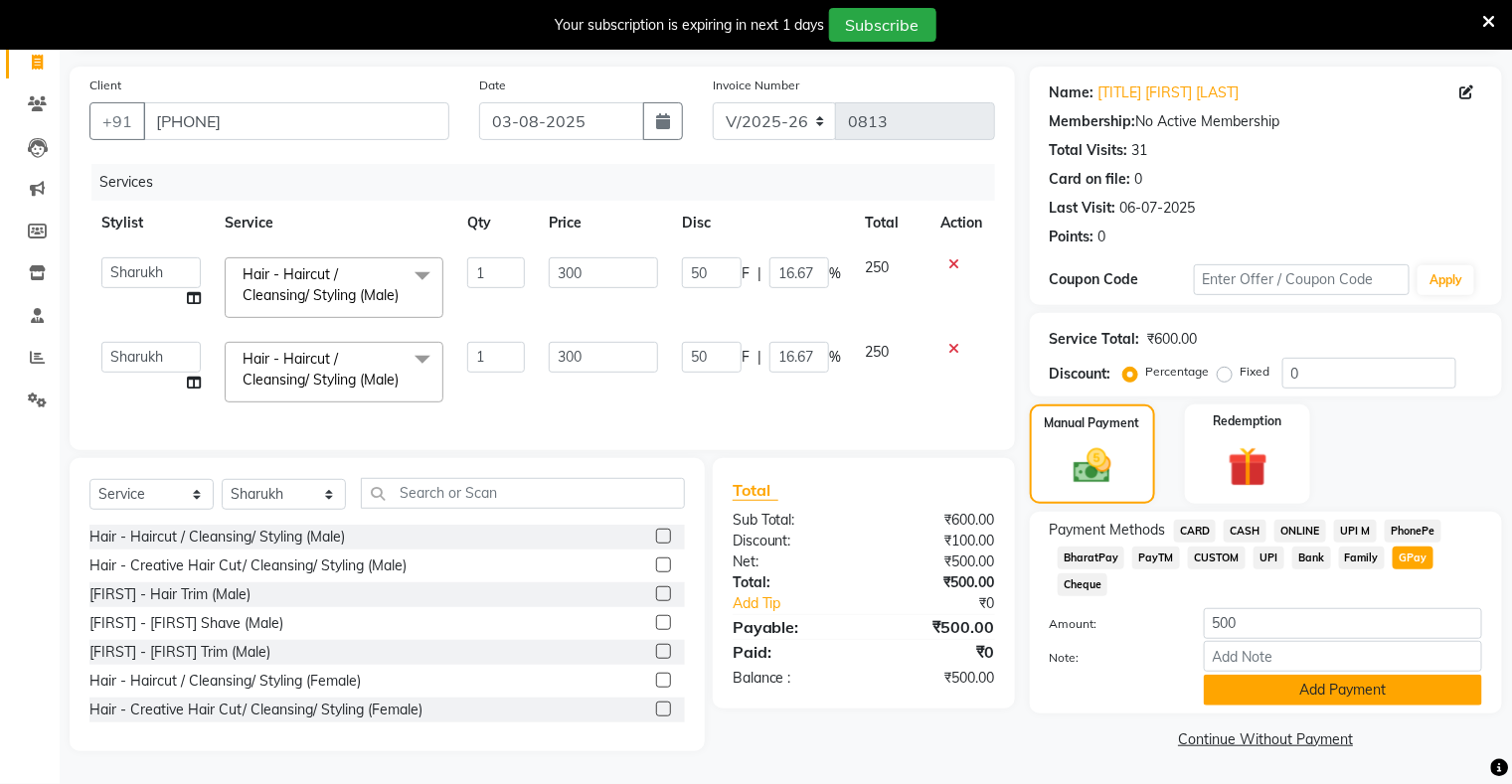 click on "Add Payment" 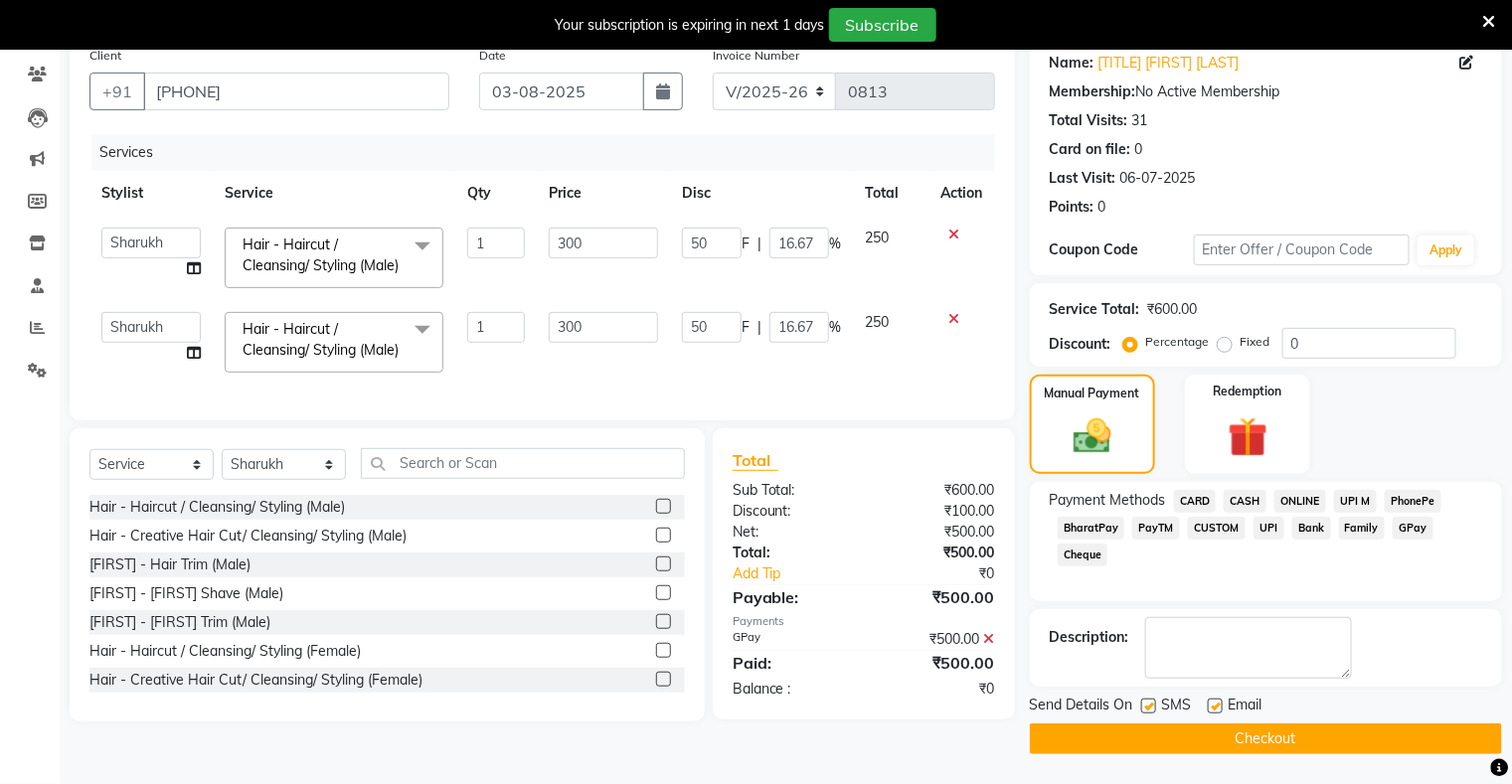 click on "Checkout" 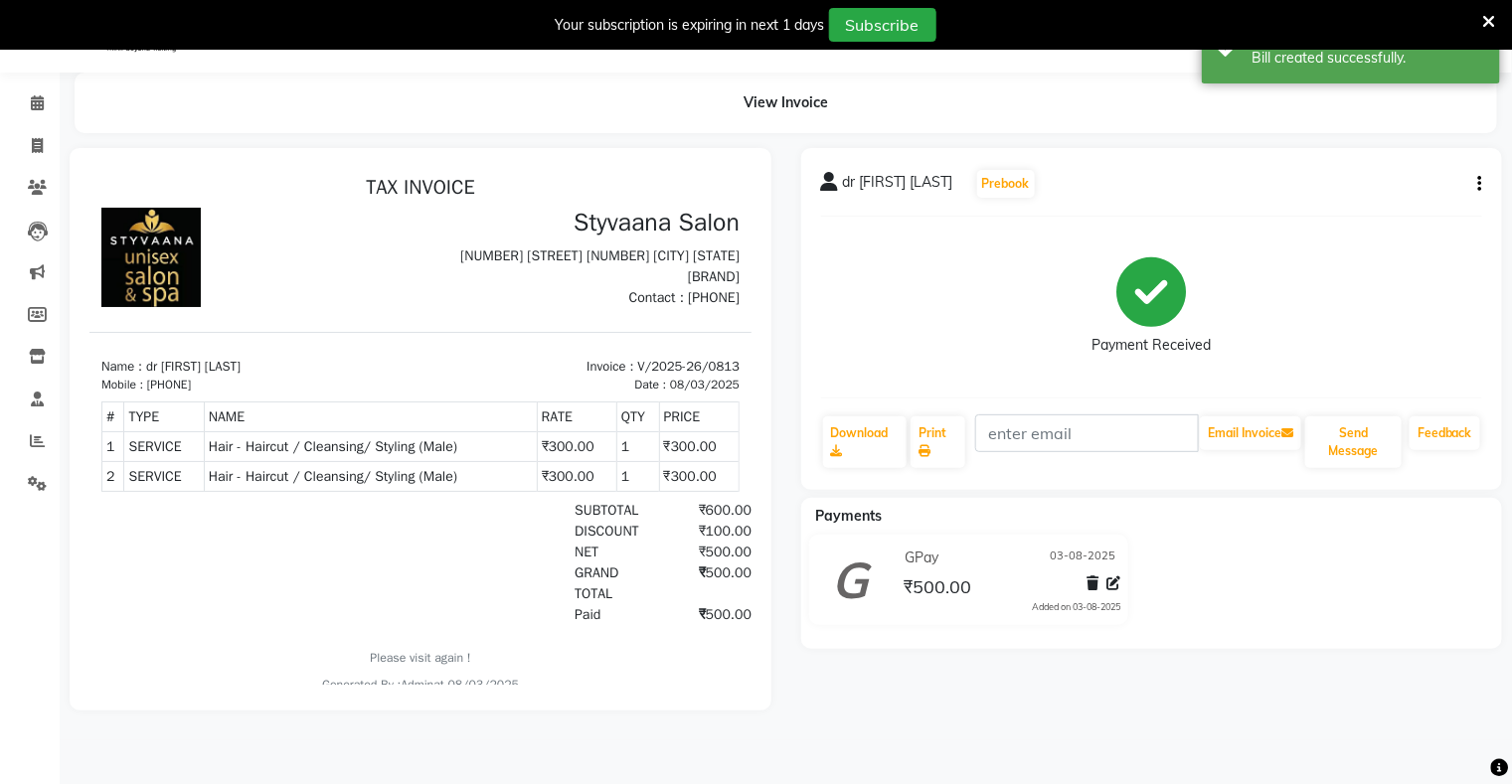 scroll, scrollTop: 0, scrollLeft: 0, axis: both 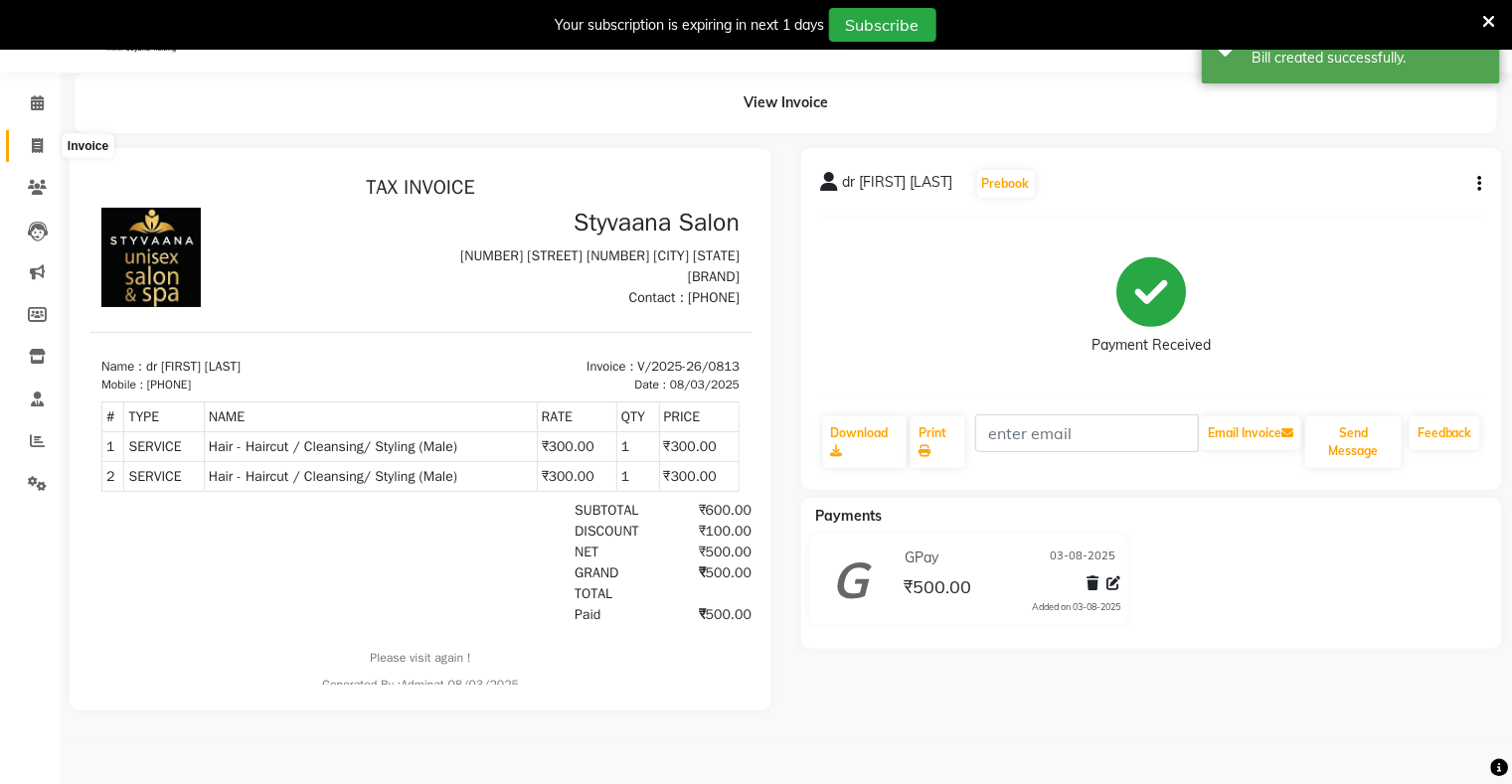 click 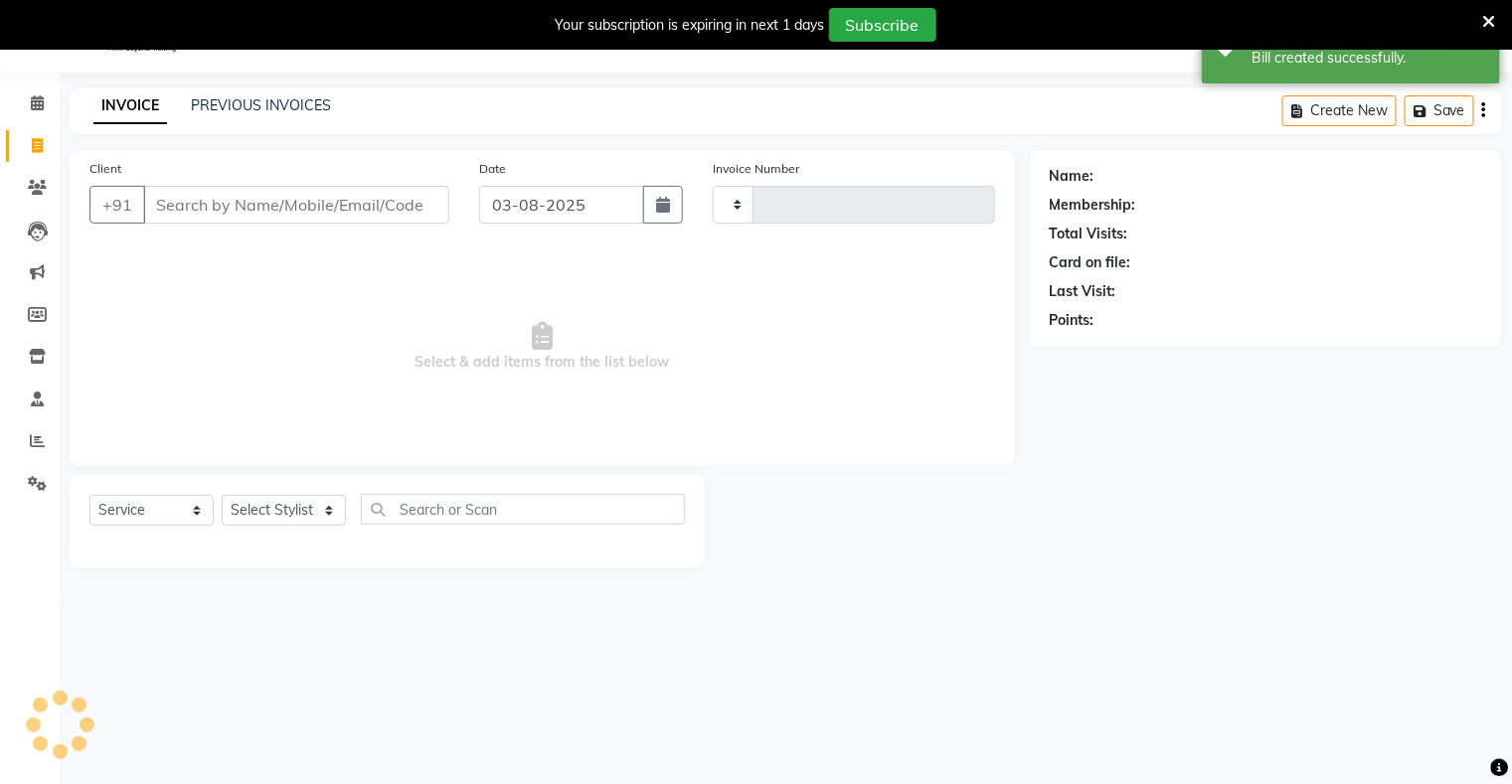 click on "Client" at bounding box center (296, 205) 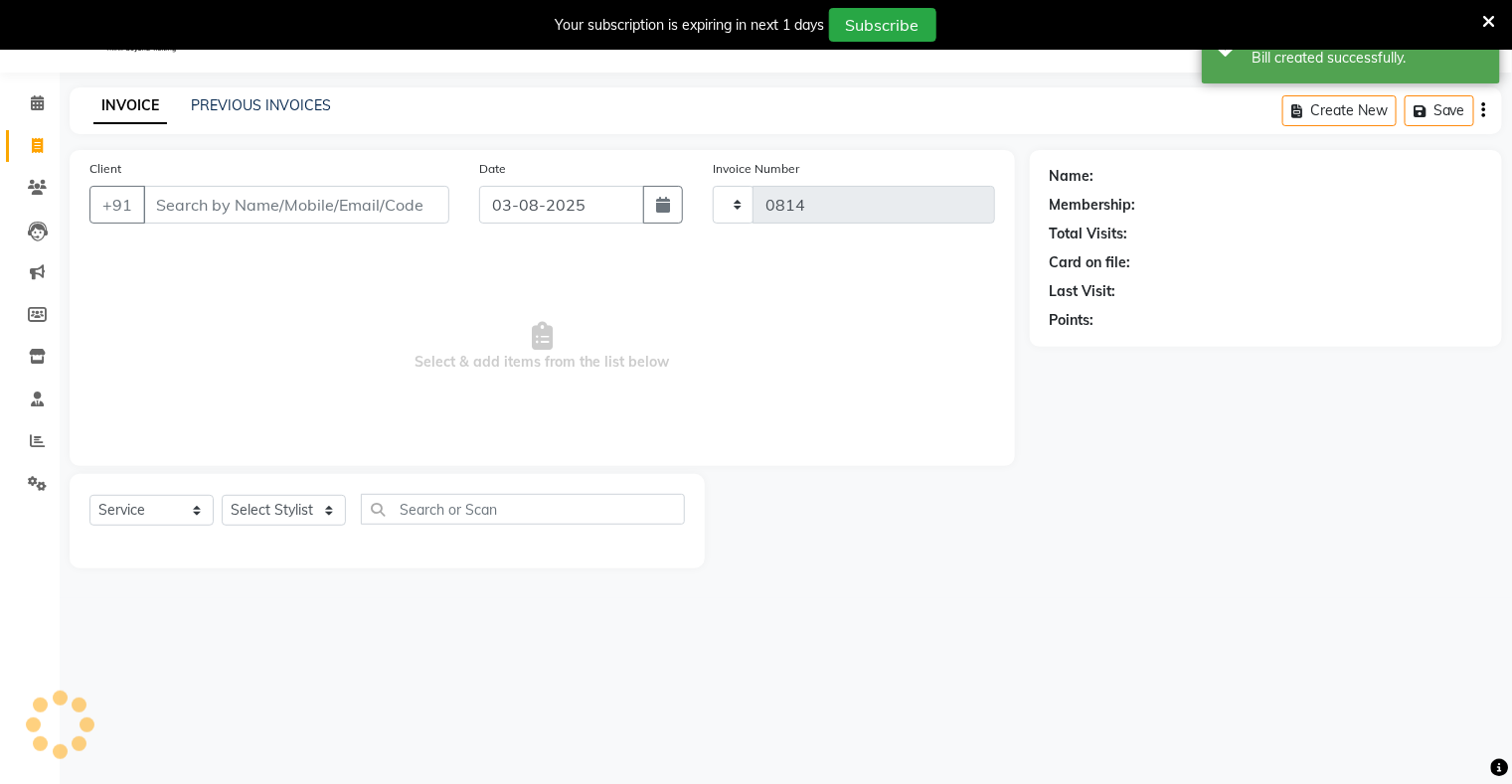 select on "280" 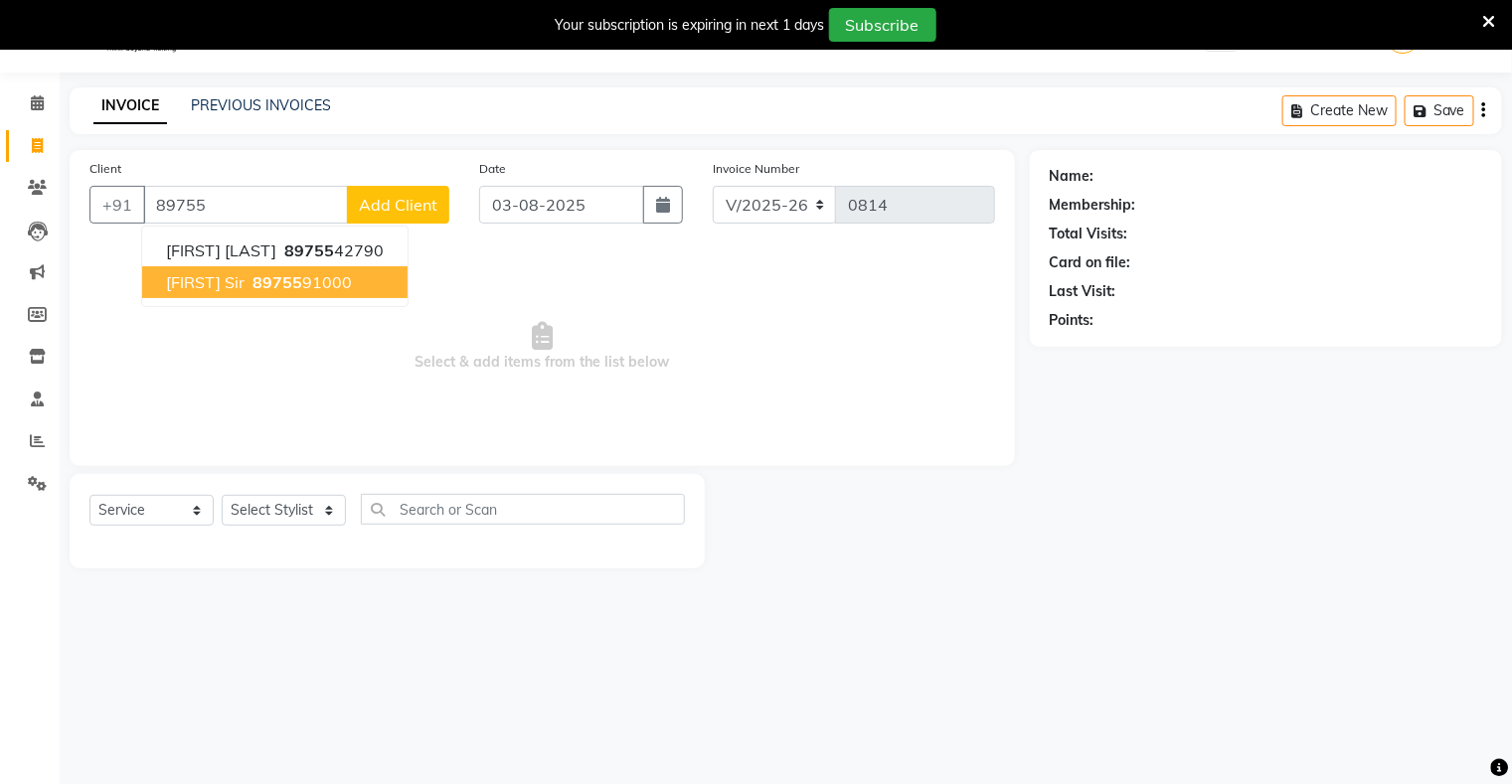 click on "[FIRST] Sir [PHONE]" at bounding box center [274, 282] 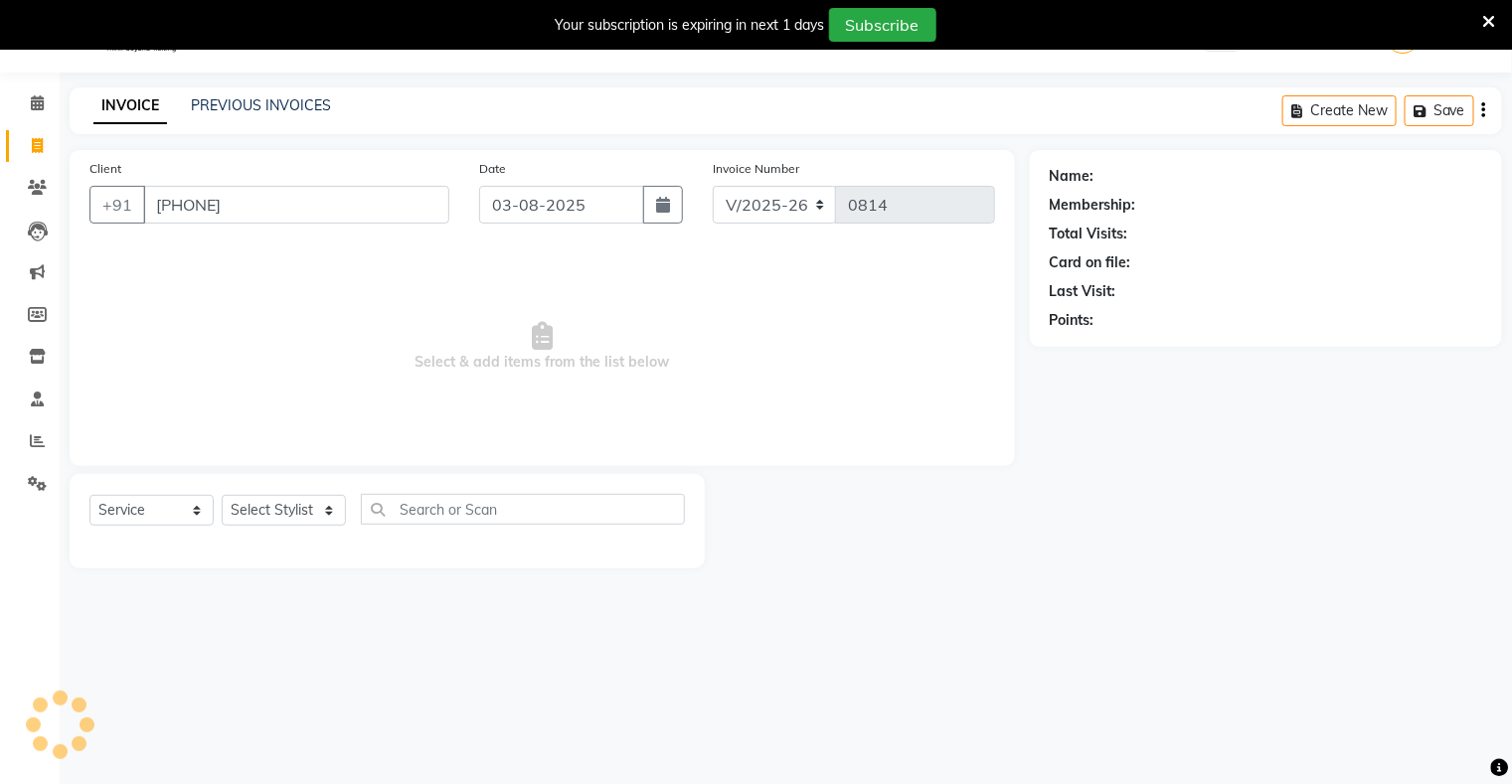 type on "[PHONE]" 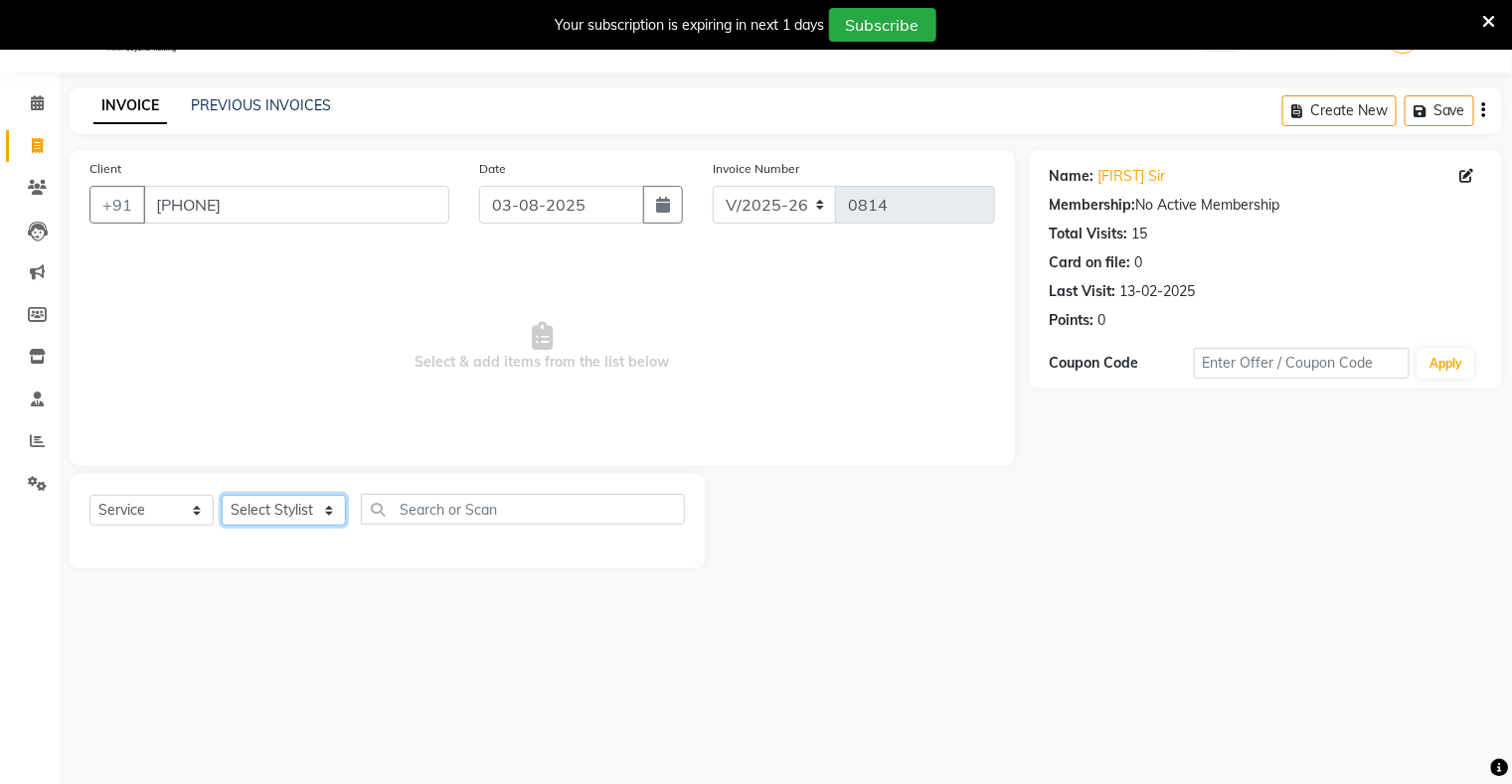click on "Select Stylist nisha priti Sharukh  shubhangi" 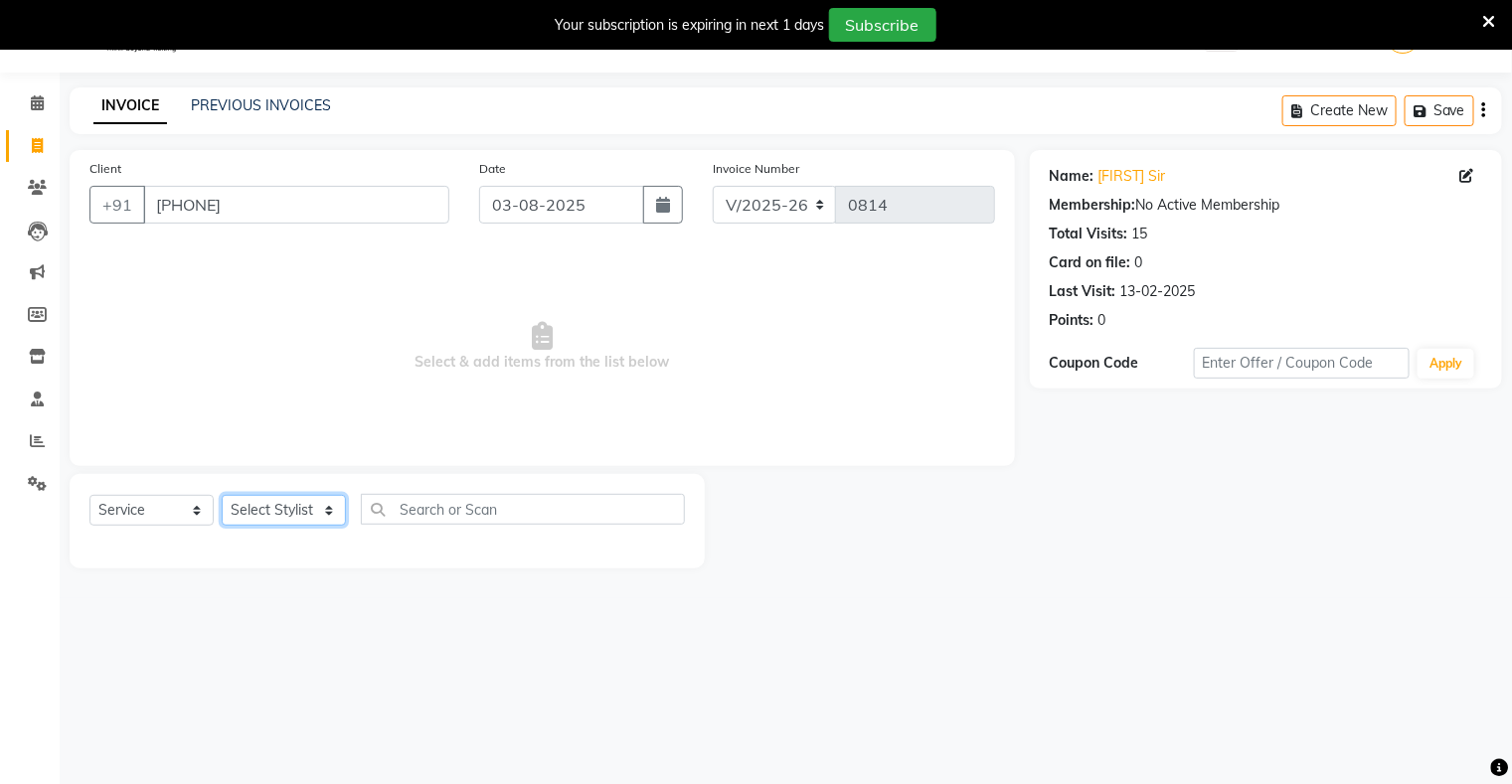 select on "5963" 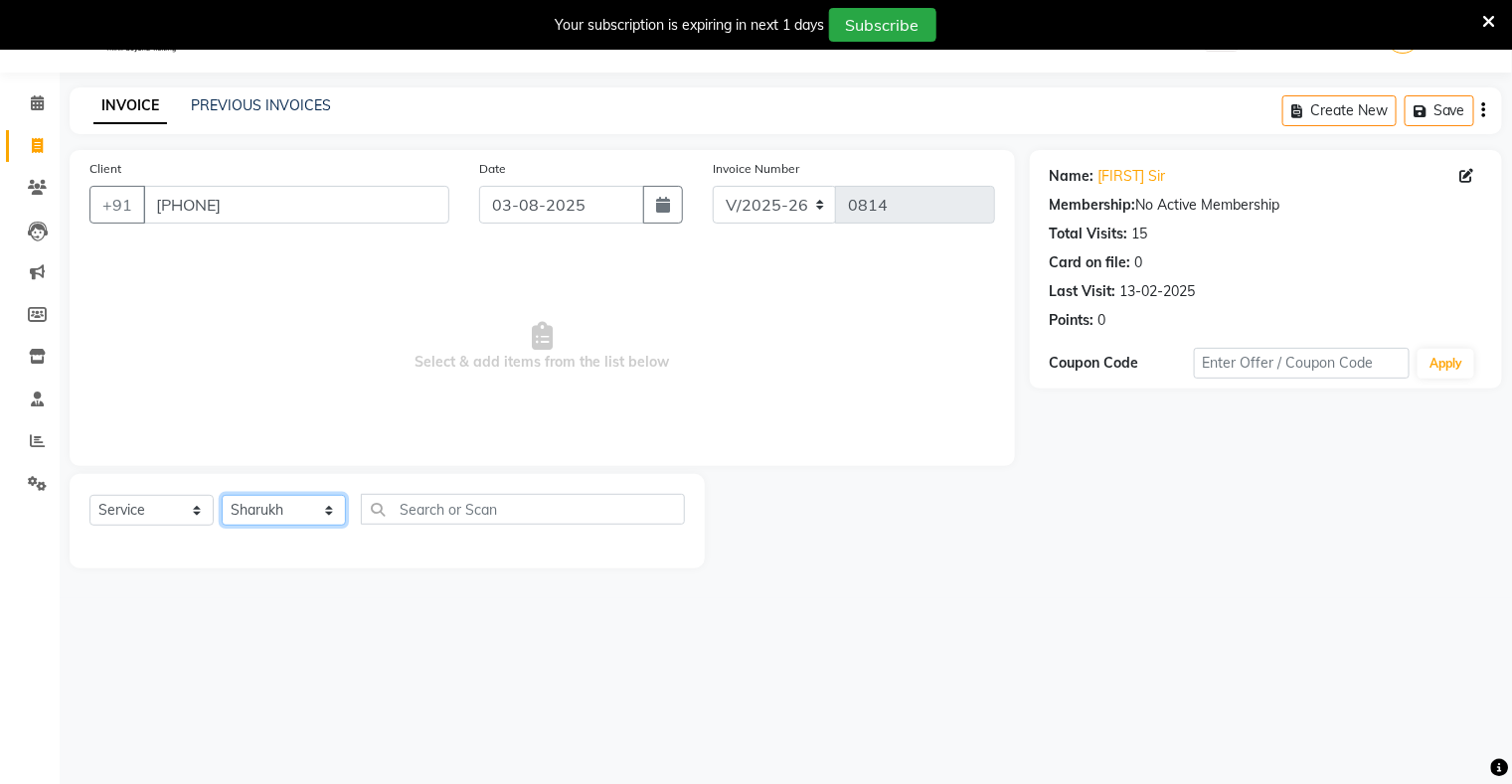 click on "Select Stylist nisha priti Sharukh  shubhangi" 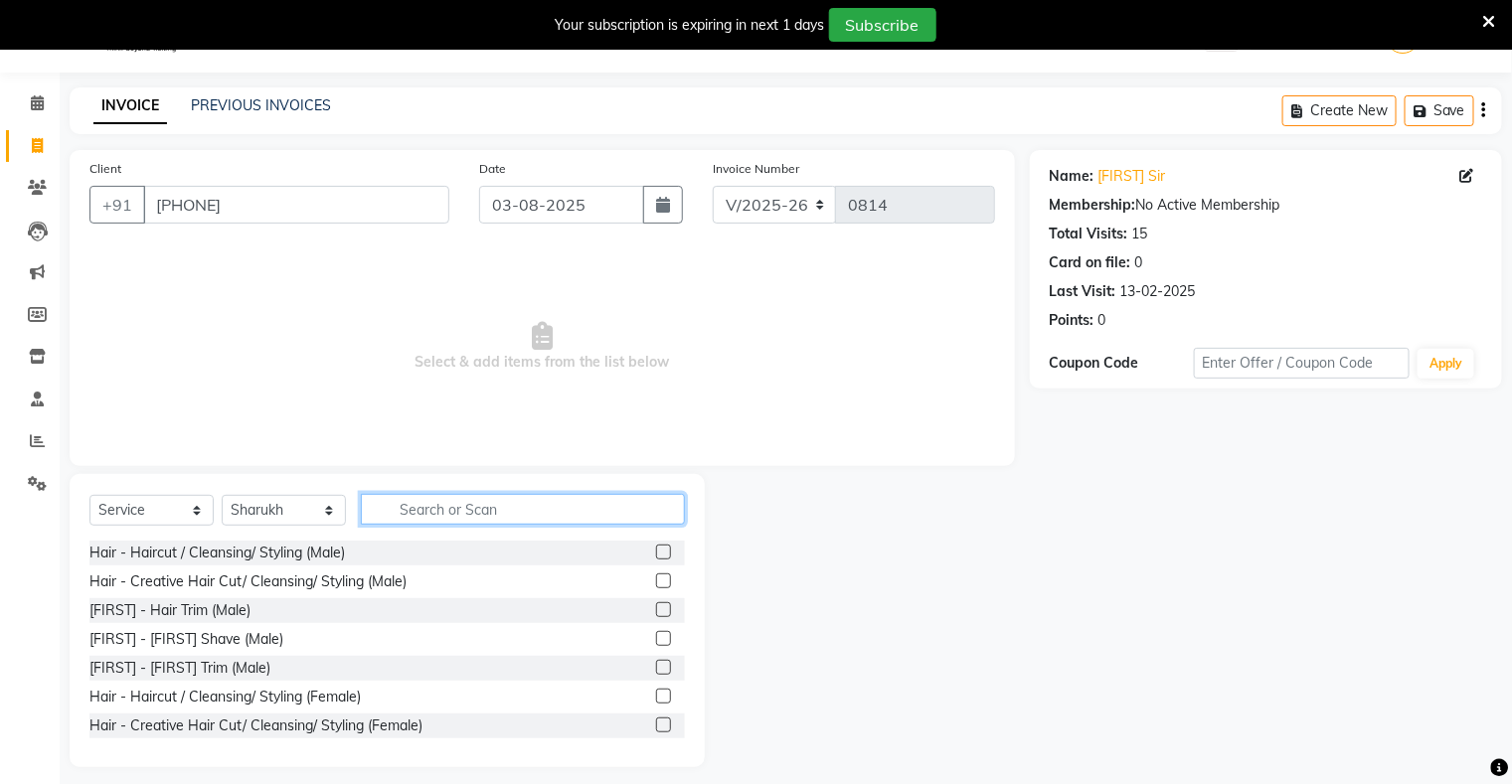 click 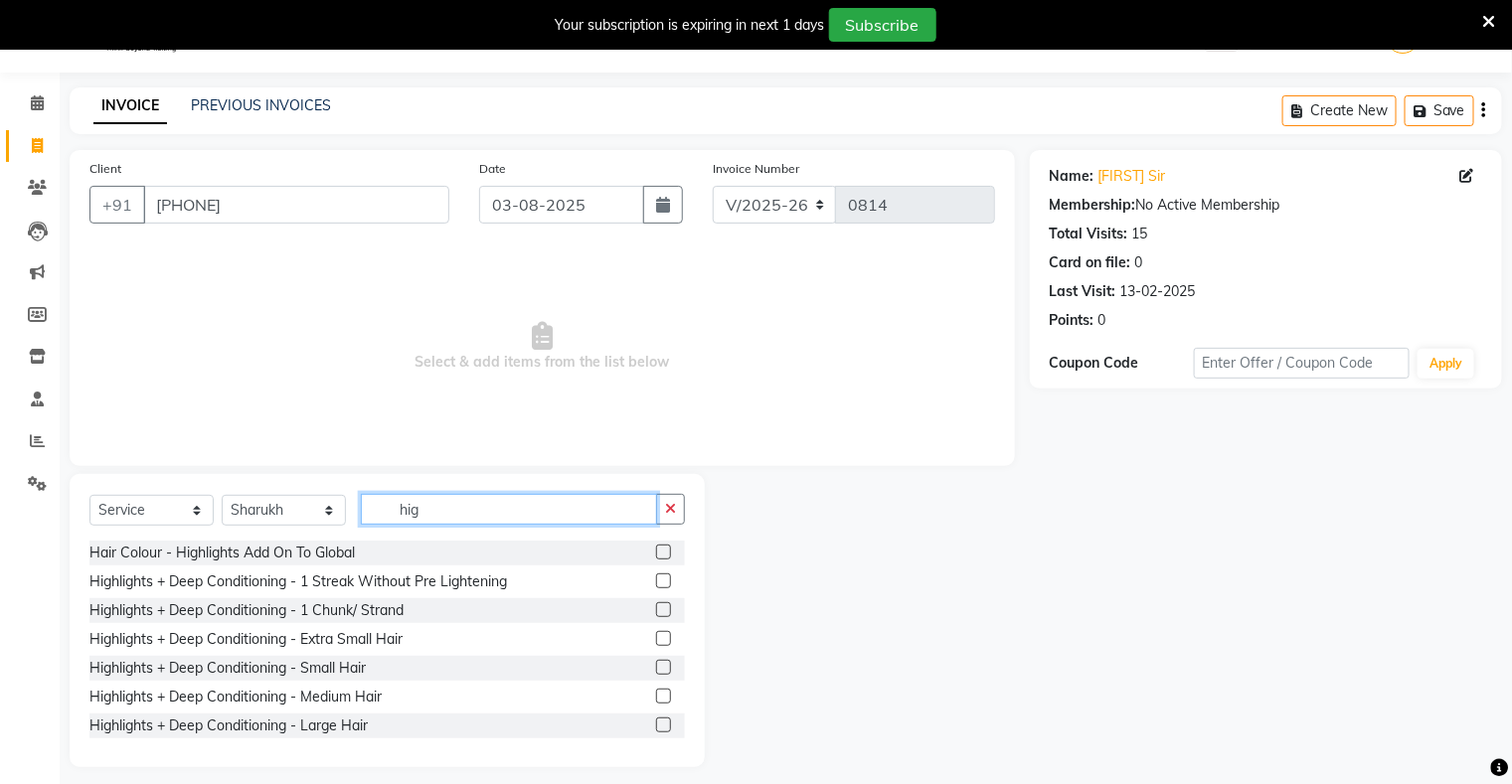 type on "hig" 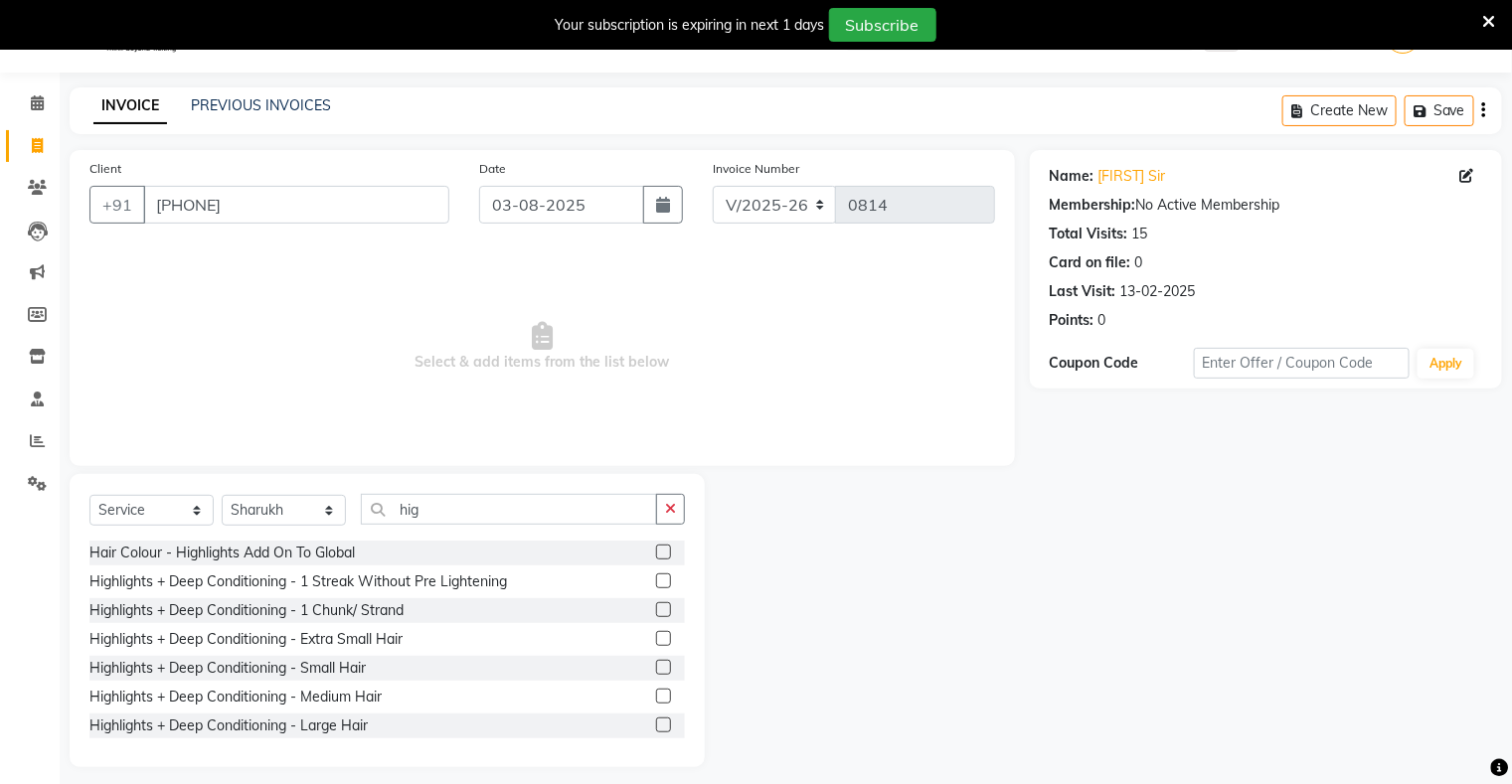 click 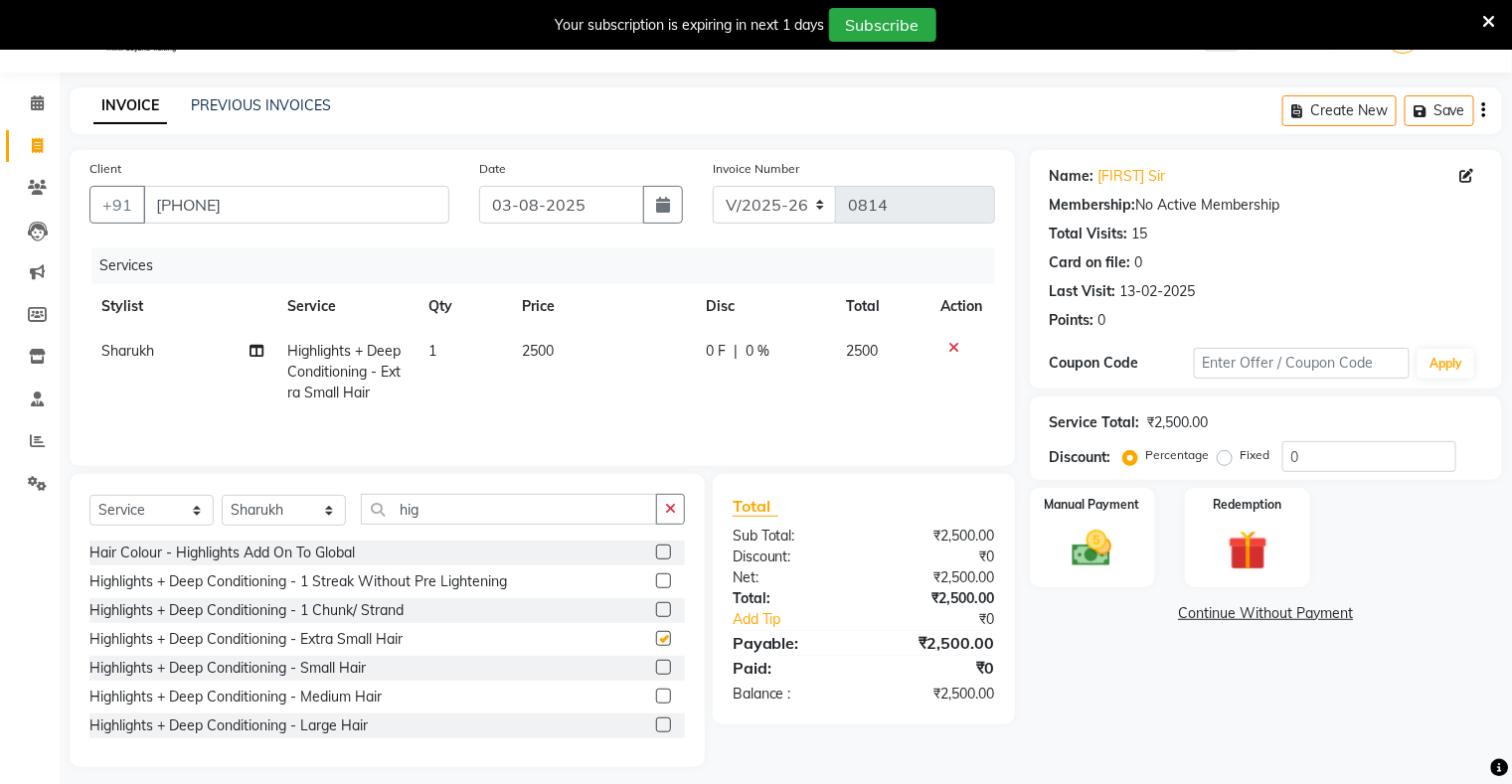 checkbox on "false" 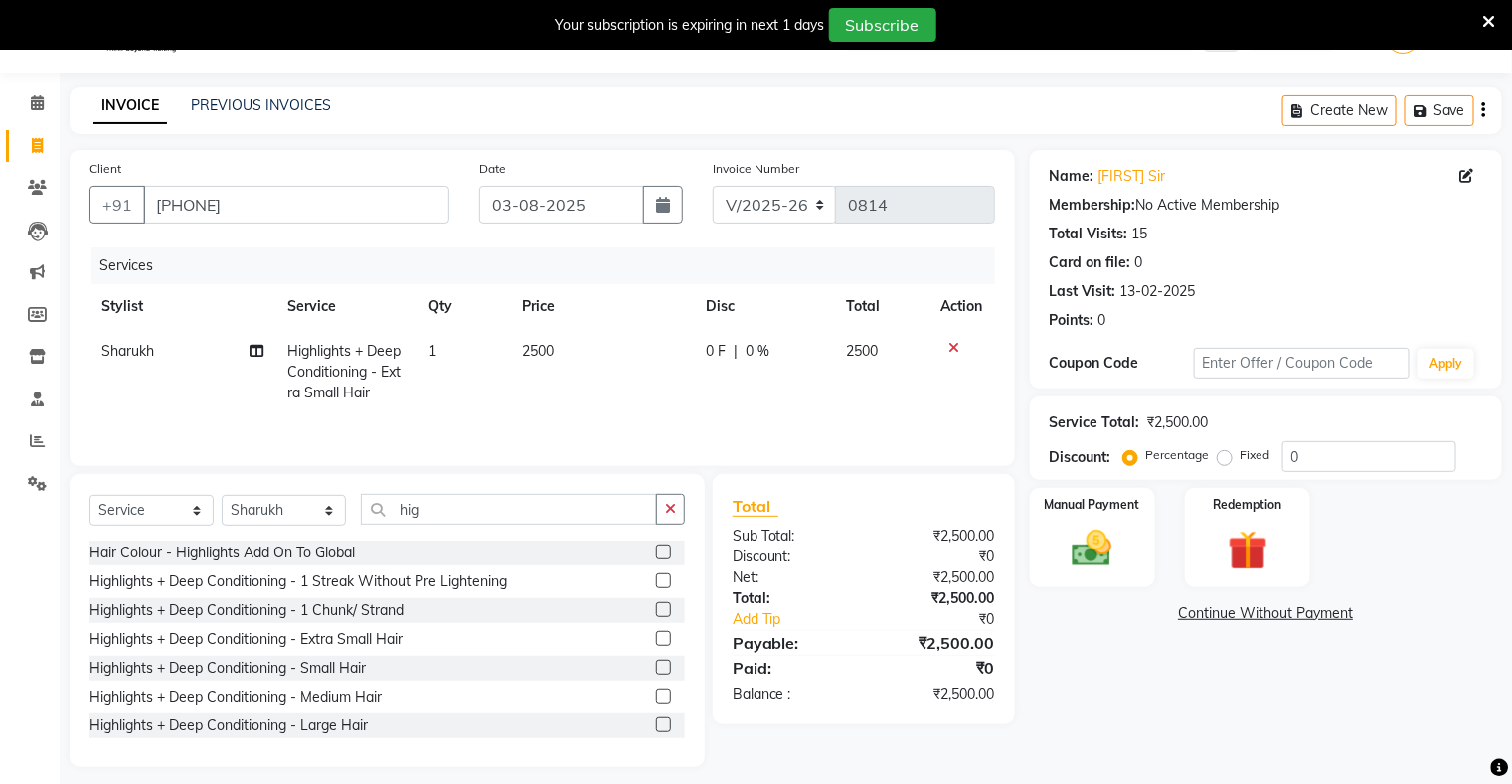click on "2500" 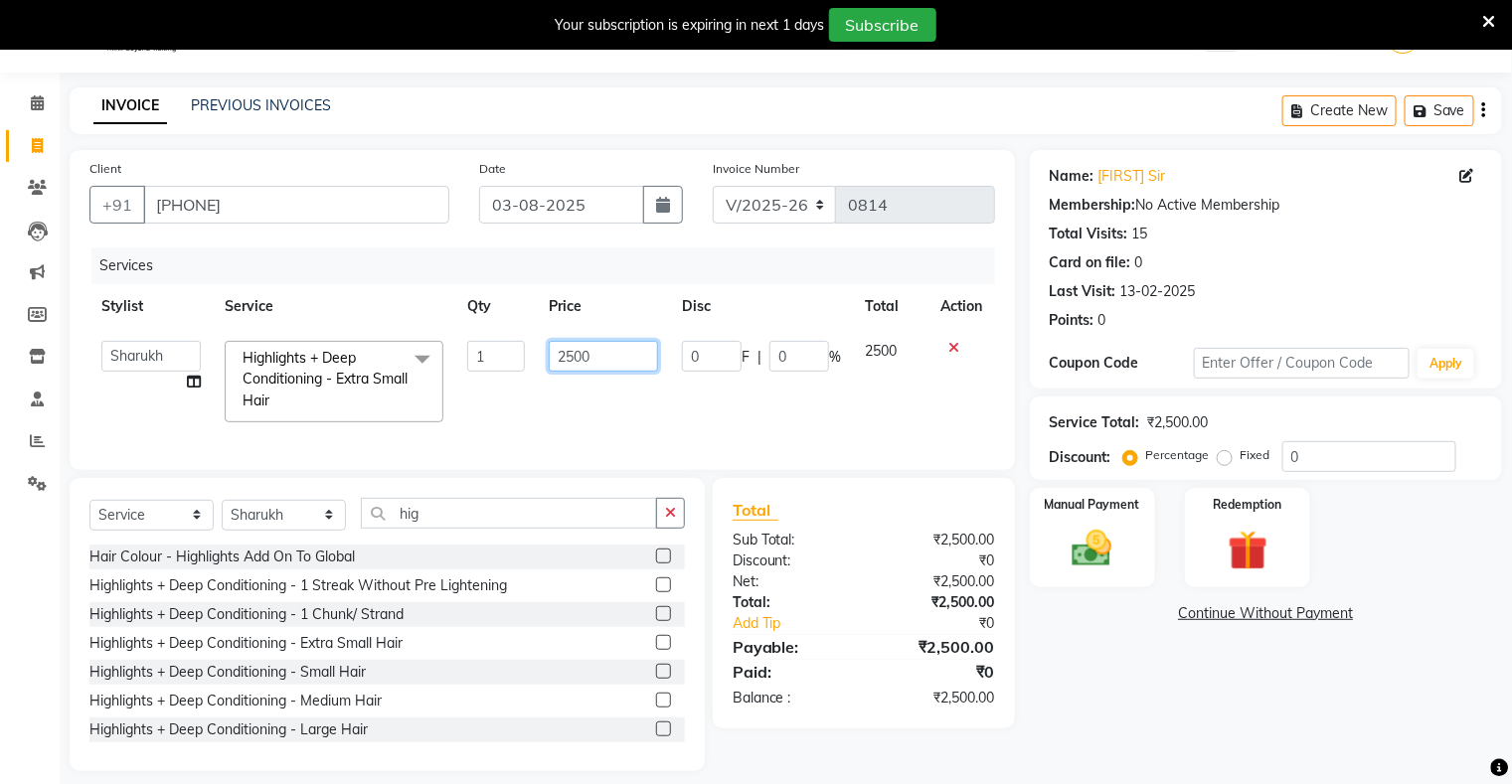 click on "2500" 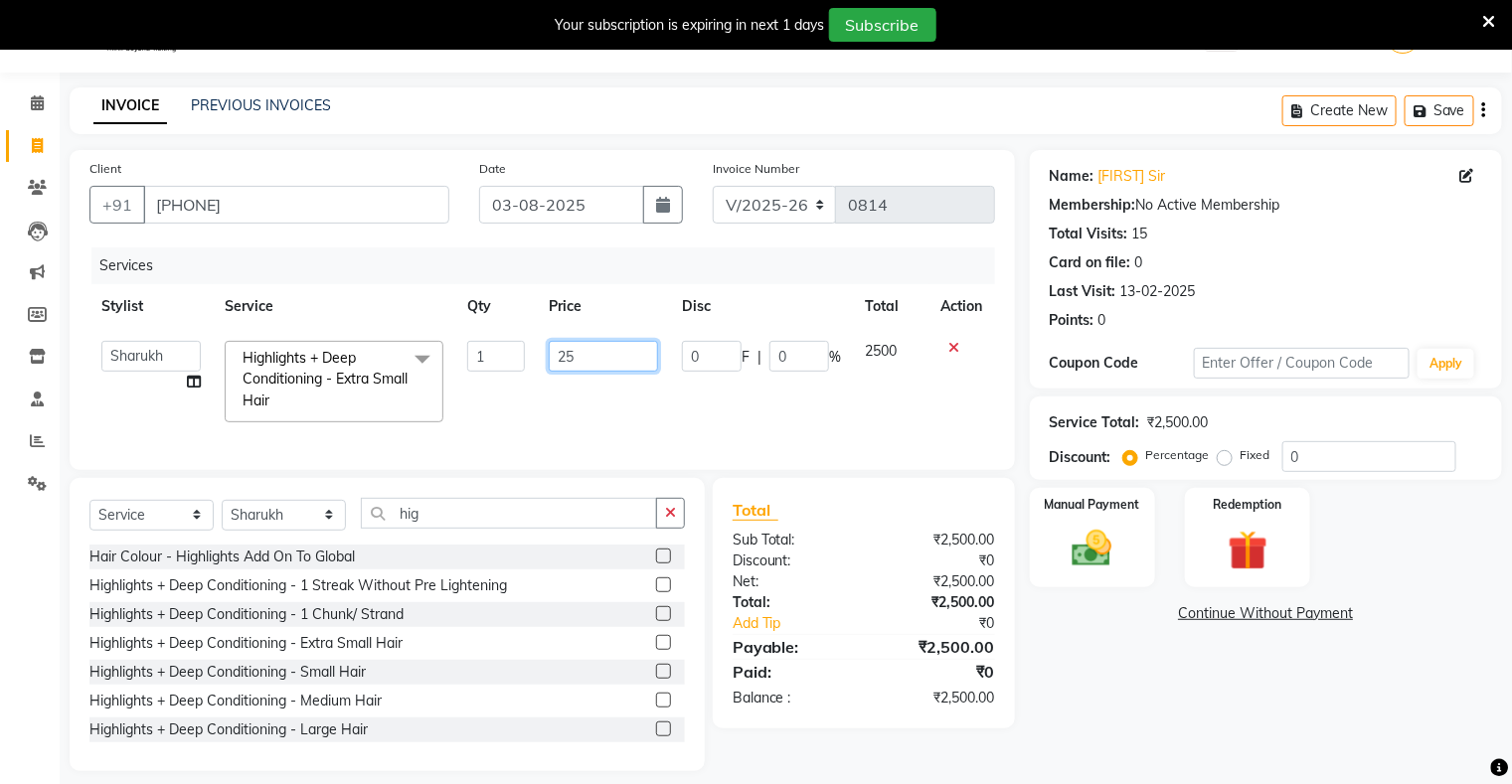 type on "2" 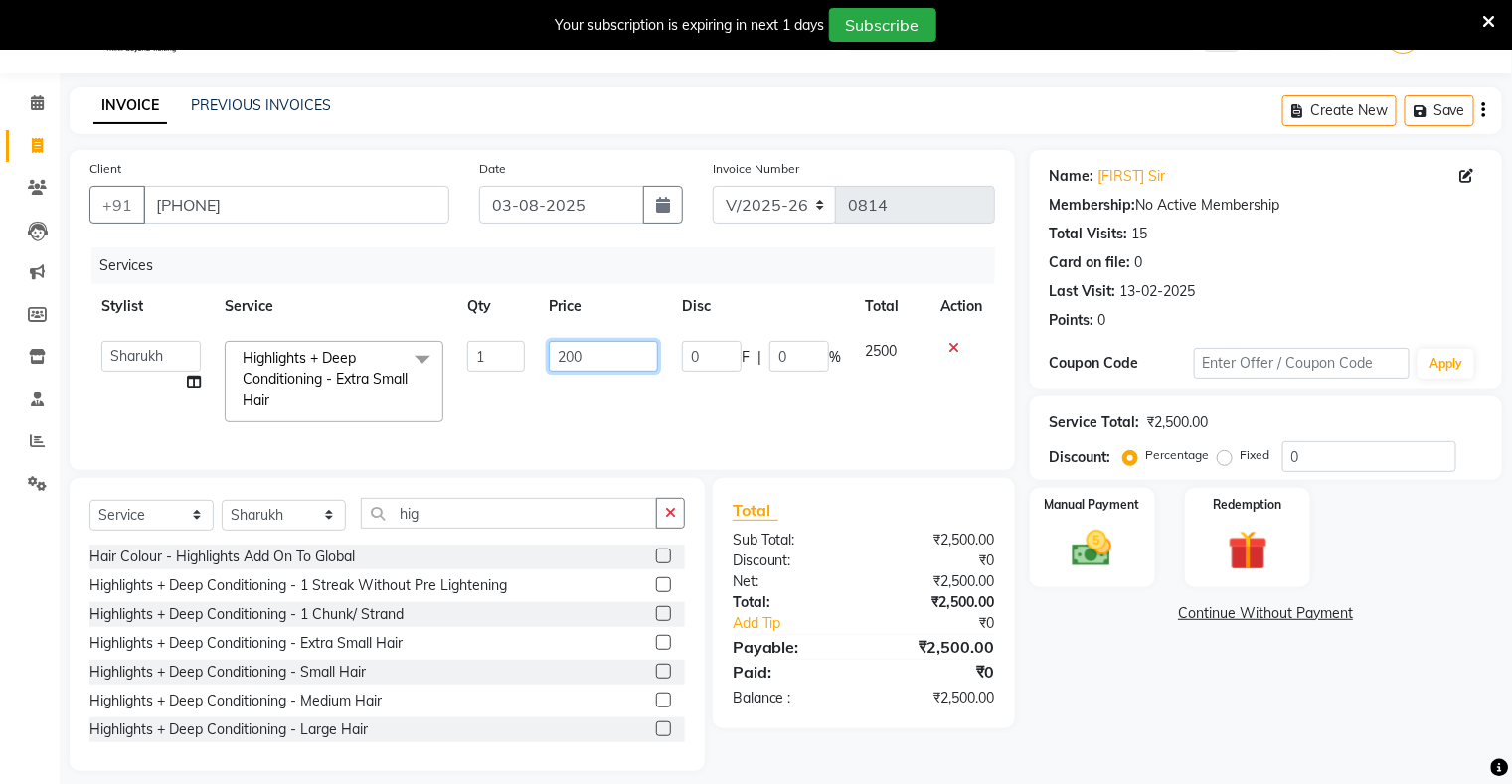 type on "2000" 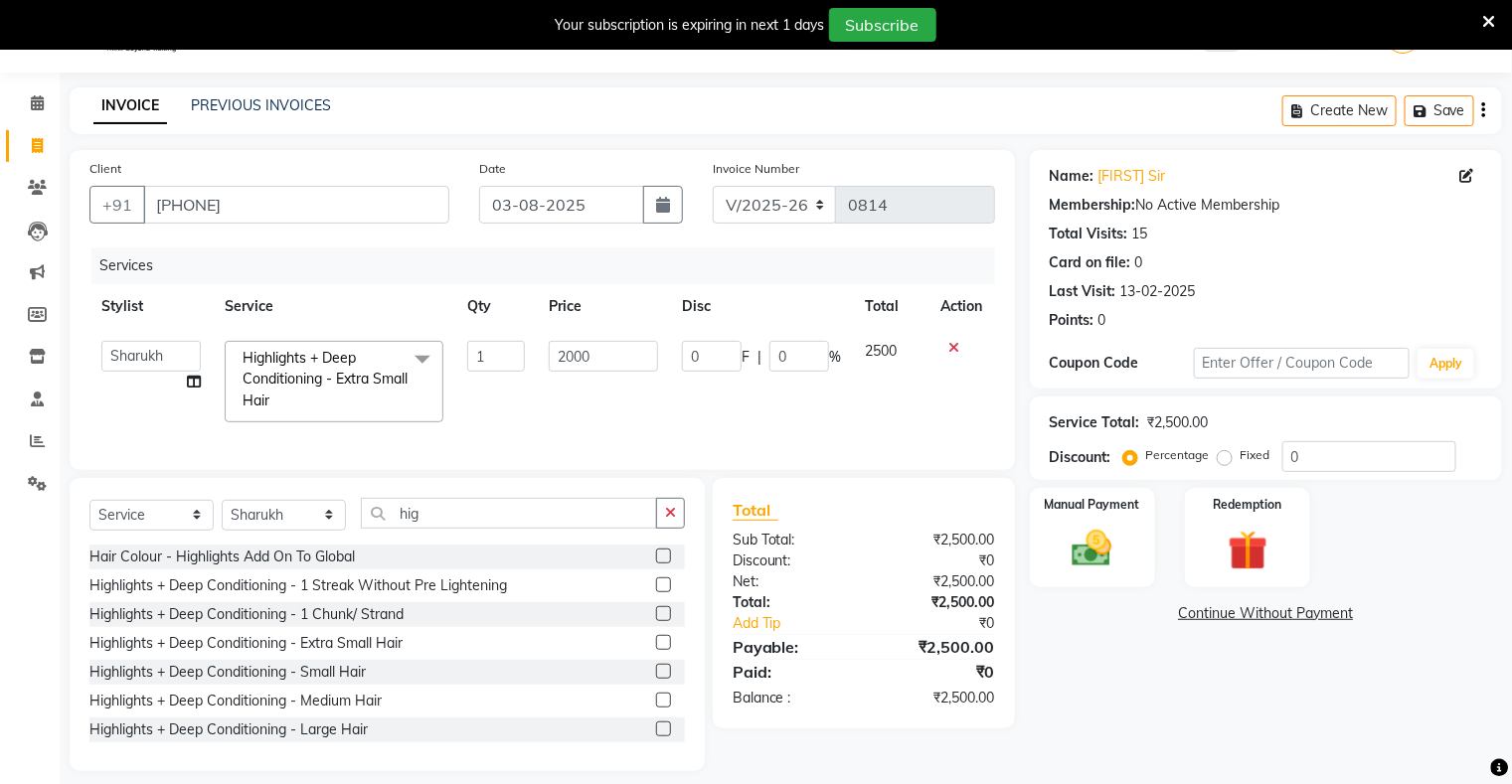 click on "Services Stylist Service Qty Price Disc Total Action  [FIRST]   [FIRST]   [FIRST]    [FIRST]   Highlights + Deep Conditioning - Extra Small Hair  x Hair - Haircut / Cleansing/ Styling (Male) Hair - Creative Hair Cut/ Cleansing/ Styling (Male) Hair - Hair Trim (Male) Hair - Beard Shave (Male) Hair - Creative Beard Trim (Male) Hair - Haircut / Cleansing/ Styling (Female) Hair - Creative Hair Cut/ Cleansing/ Styling (Female) Hair - Hair Trim (Female) Hair - Child Hair Cut (Below 10 Yr) Hair - Child Cleansing Hair - Hair Cleansing / Blast Dry Hair - Hair Cleansing / Straight Blow Dry Hair - Deep Conditioning Hair - Curls Hair - Ironing Hair - Tonging Hair - Crimping Hair - Head Massage (Coconut Oil/ Jaborandi Oil) Hair - Hair Do Basic Hair - Hair Do Creative products  Hair - Hair Wash Hair Spa - Hair SpaXs Hair Spa - Hair Spa S Hair Spa - Hair Spa M Hair Spa - Hair Spa L L'Oreal Serie Expert Hair Care - Xtra Small L'Oreal Serie Expert Hair Care - Small L'Oreal Serie Expert Hair Care - Medium Detan - Feet (Basic) [NUMBER]" 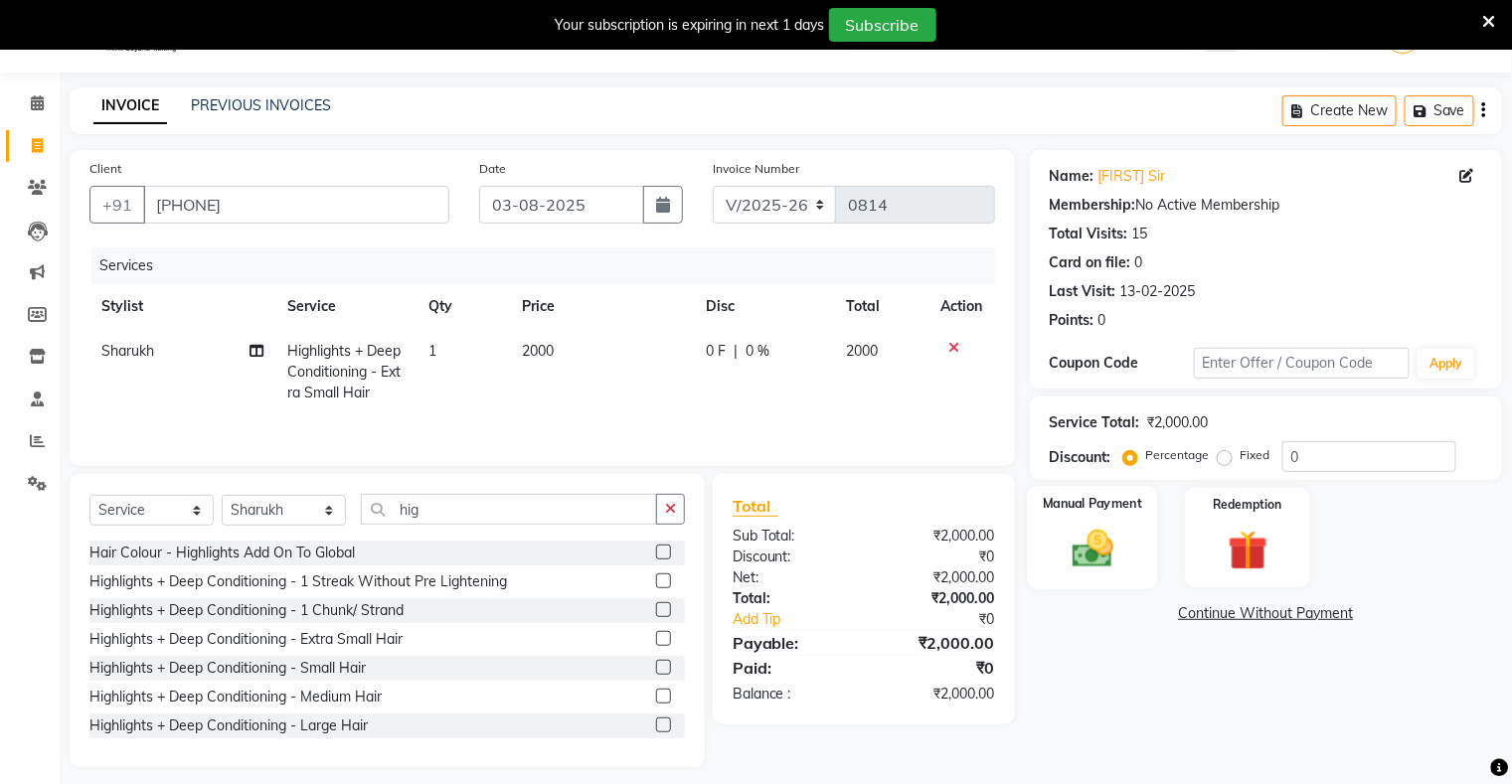click 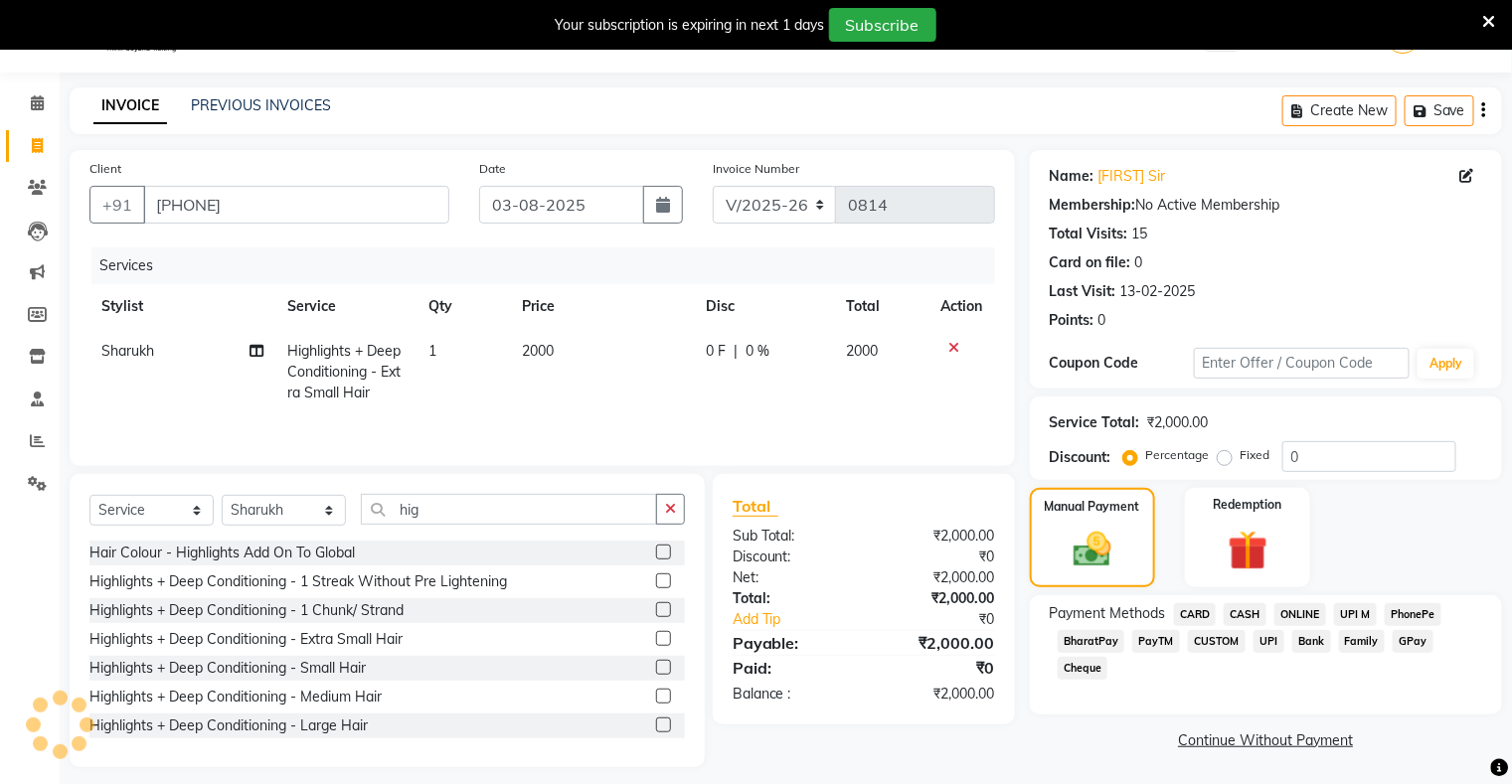 click on "CARD" 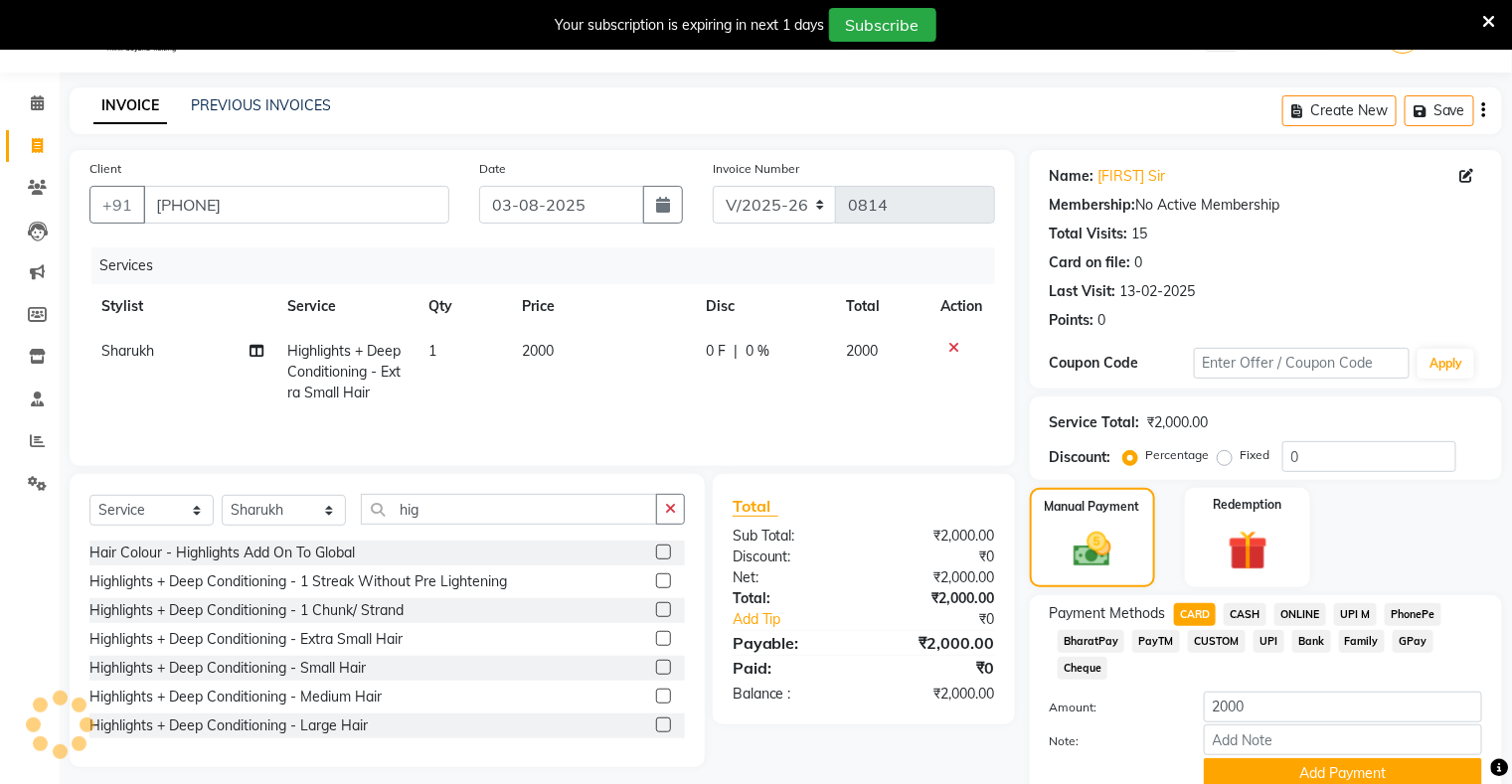 scroll, scrollTop: 134, scrollLeft: 0, axis: vertical 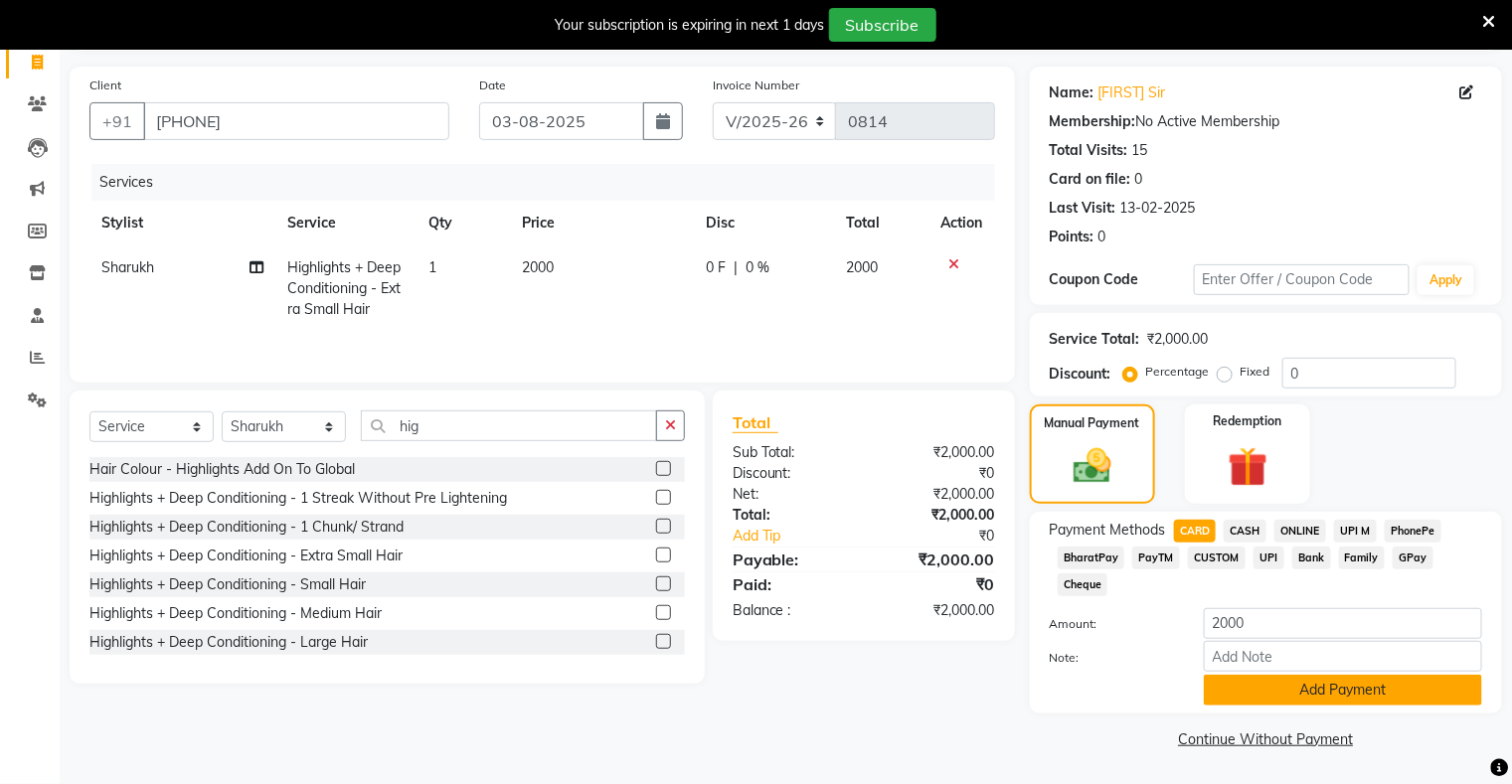 click on "Add Payment" 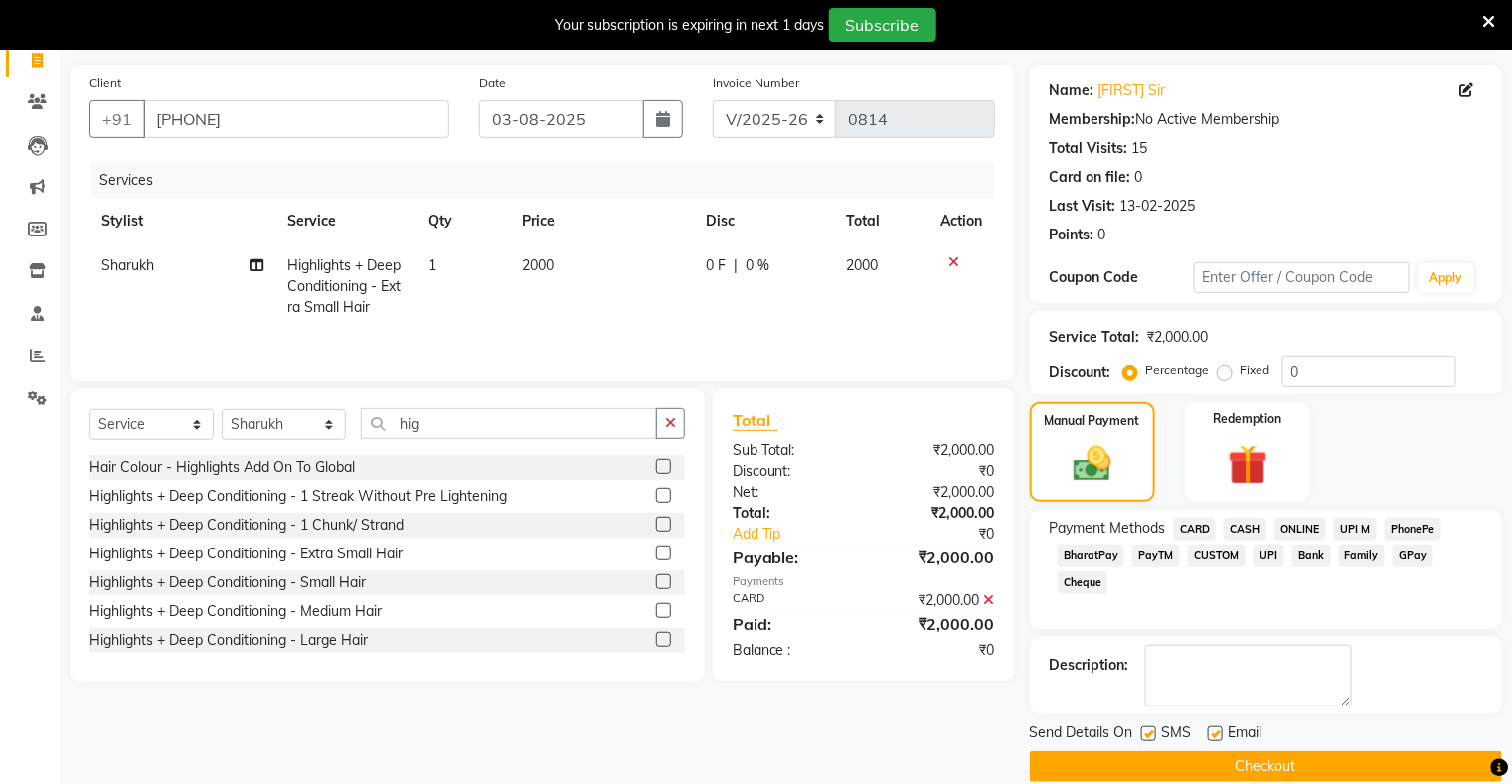 scroll, scrollTop: 159, scrollLeft: 0, axis: vertical 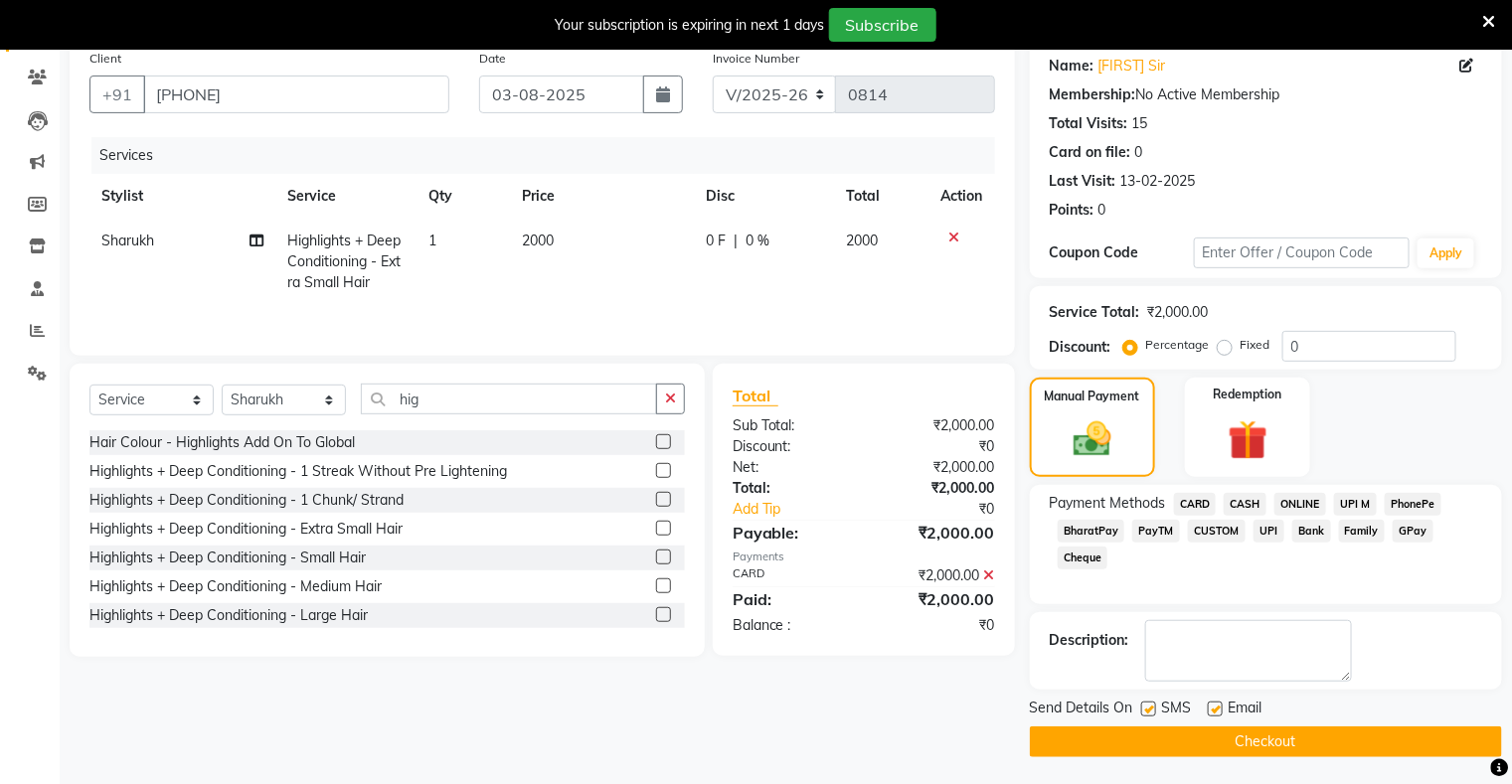 click on "Checkout" 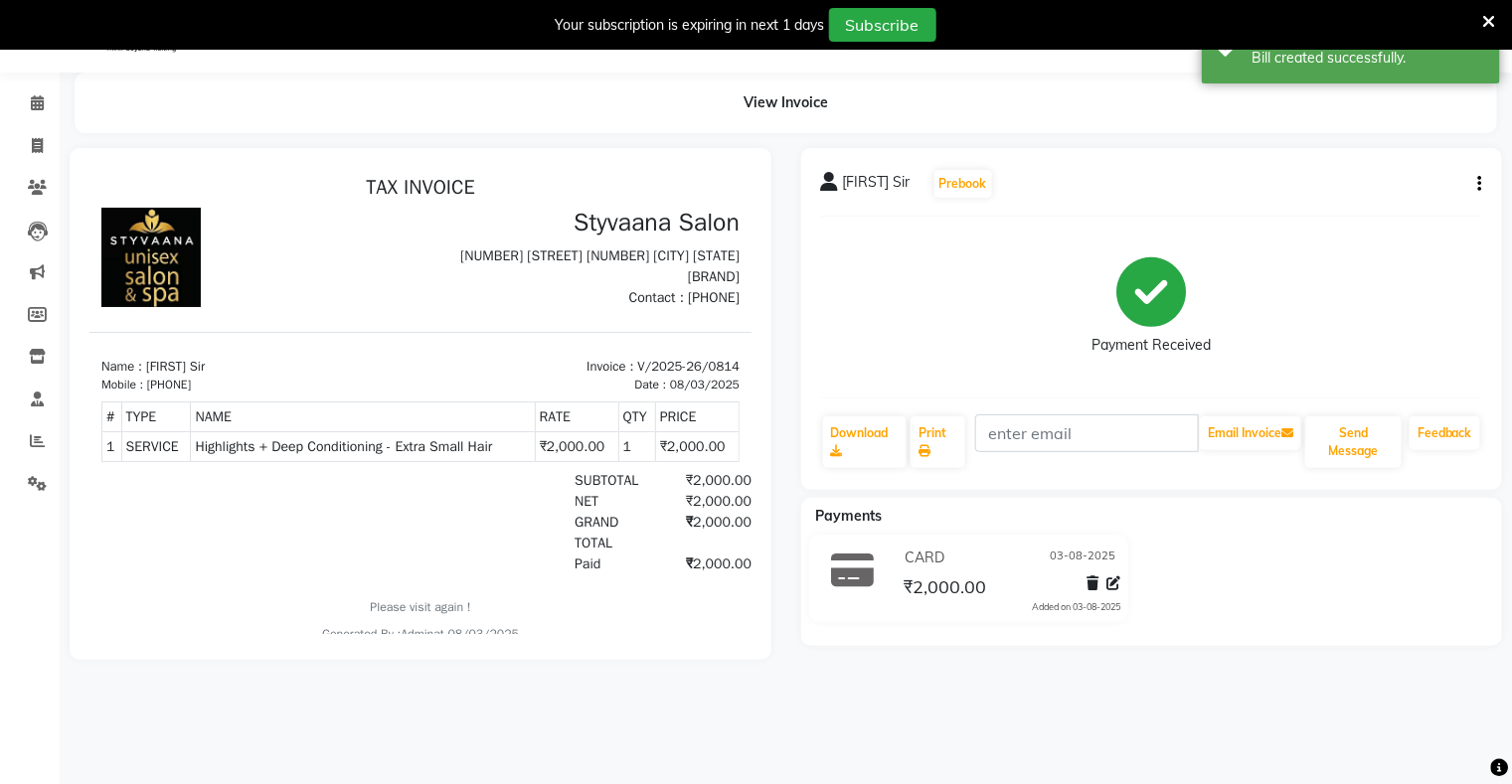 scroll, scrollTop: 0, scrollLeft: 0, axis: both 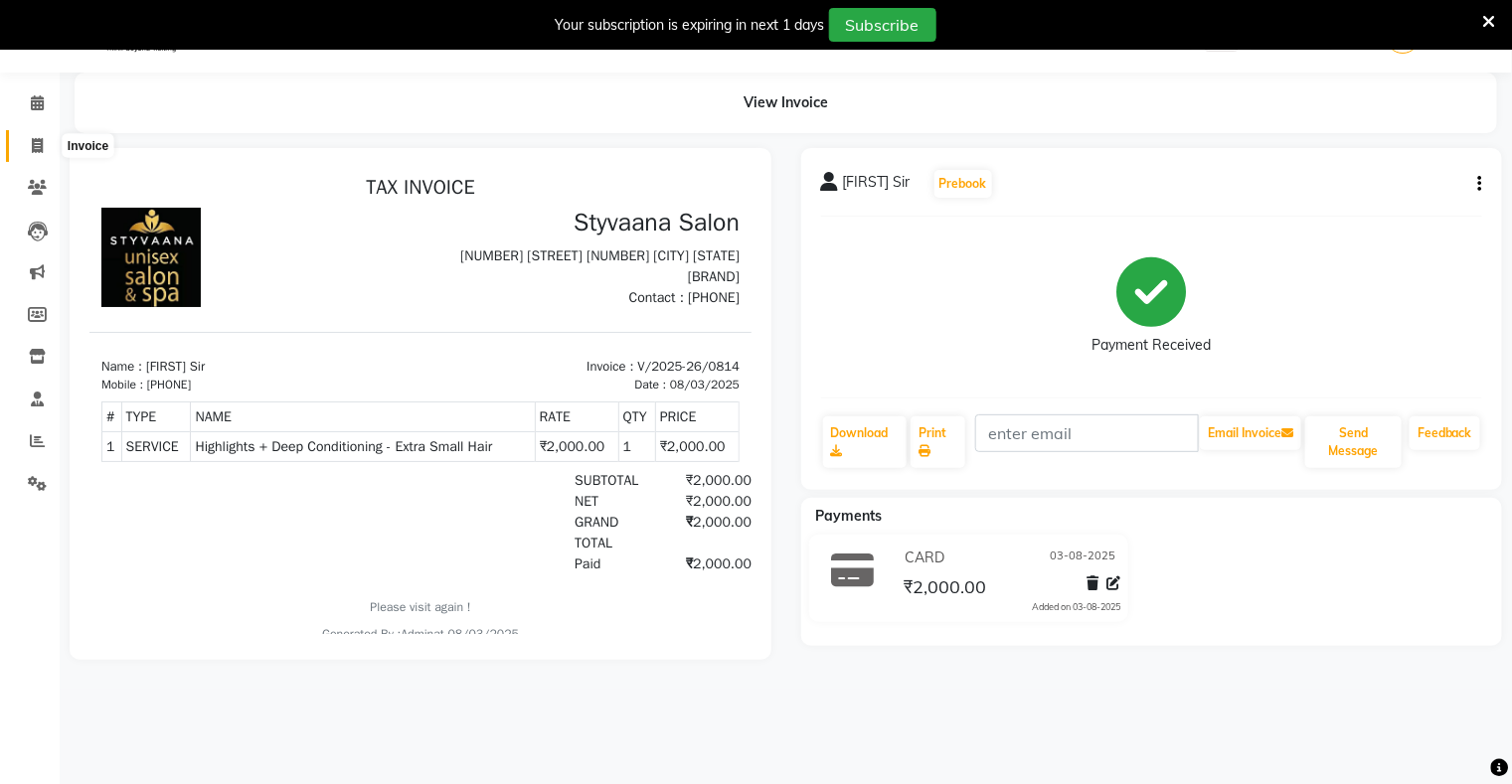 click 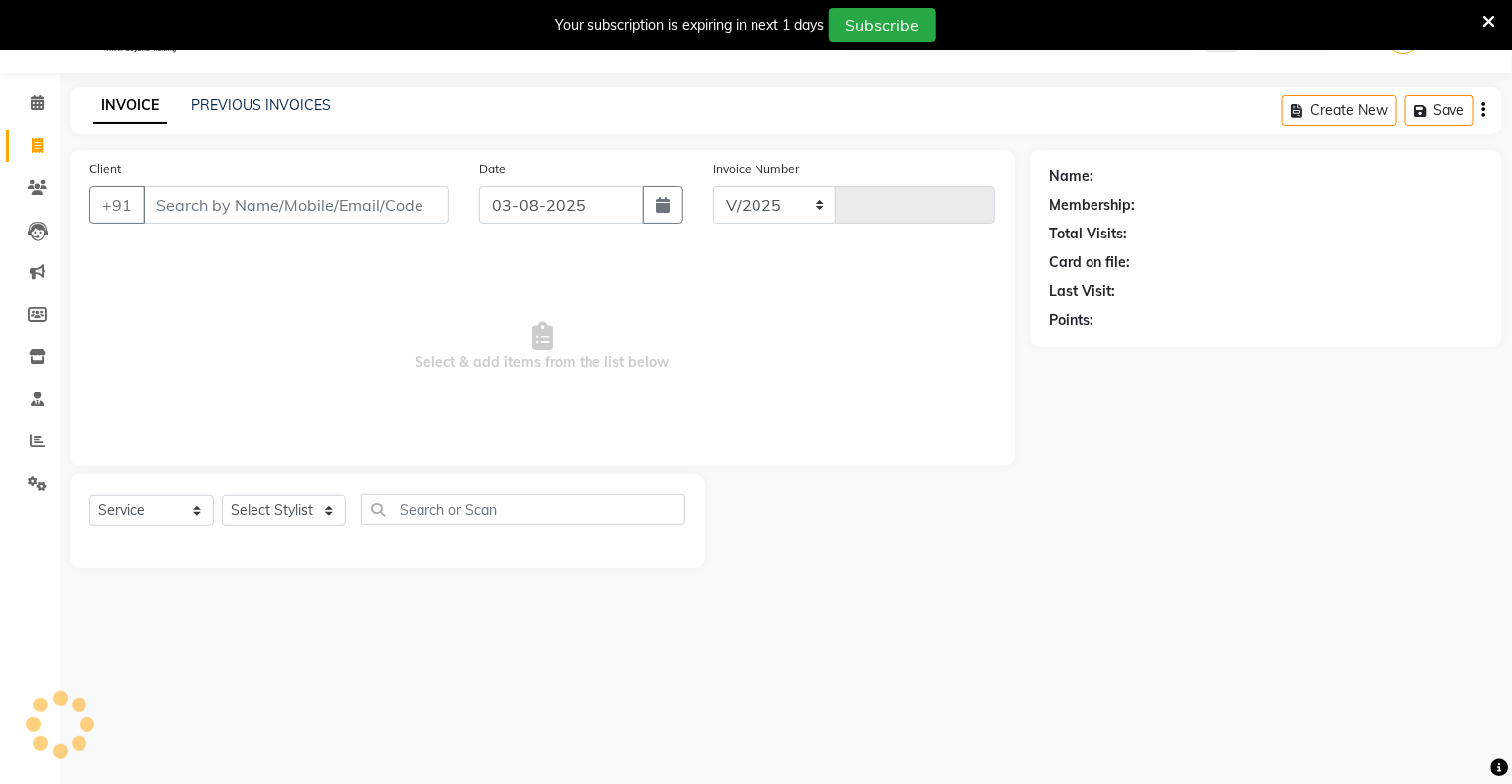 select on "280" 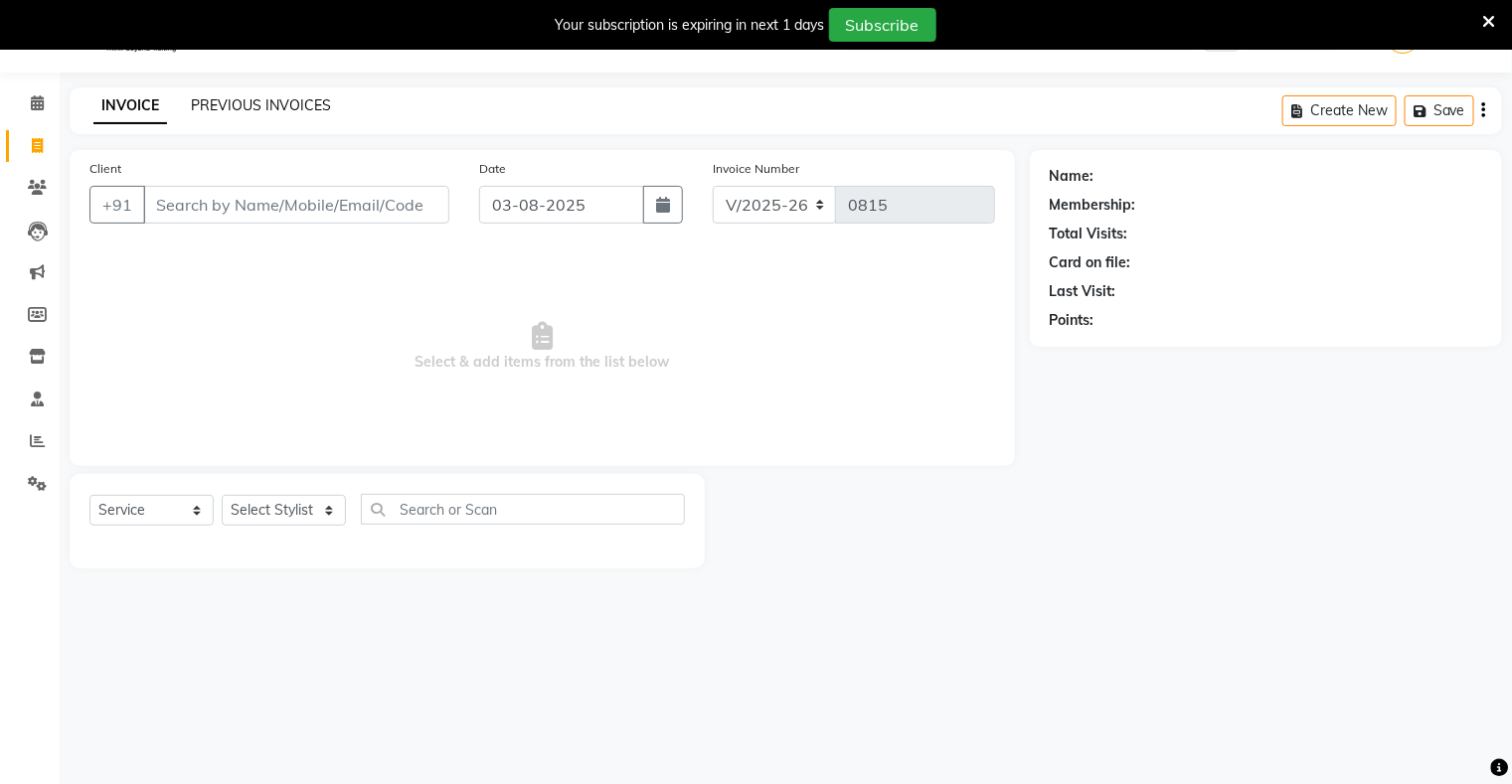 click on "PREVIOUS INVOICES" 